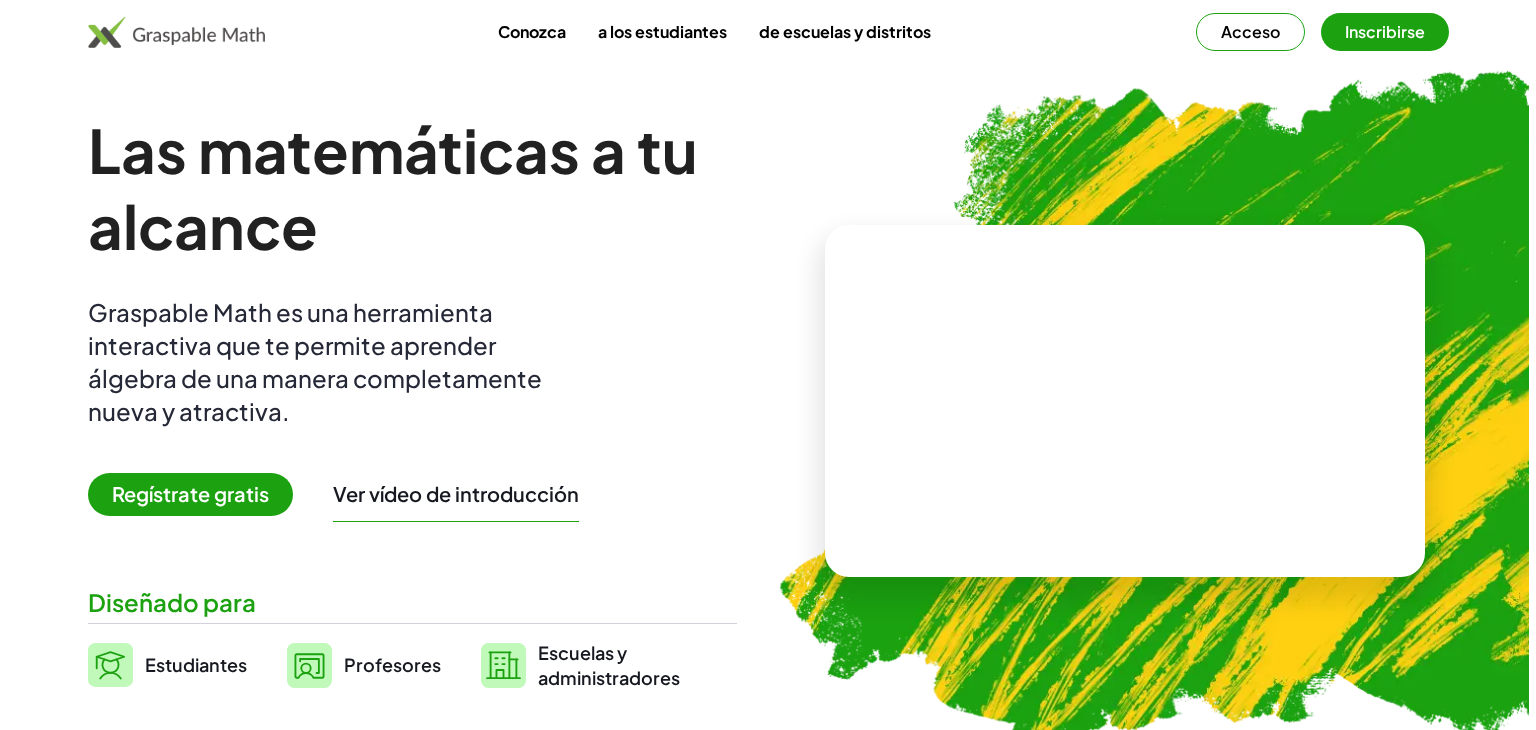 scroll, scrollTop: 0, scrollLeft: 0, axis: both 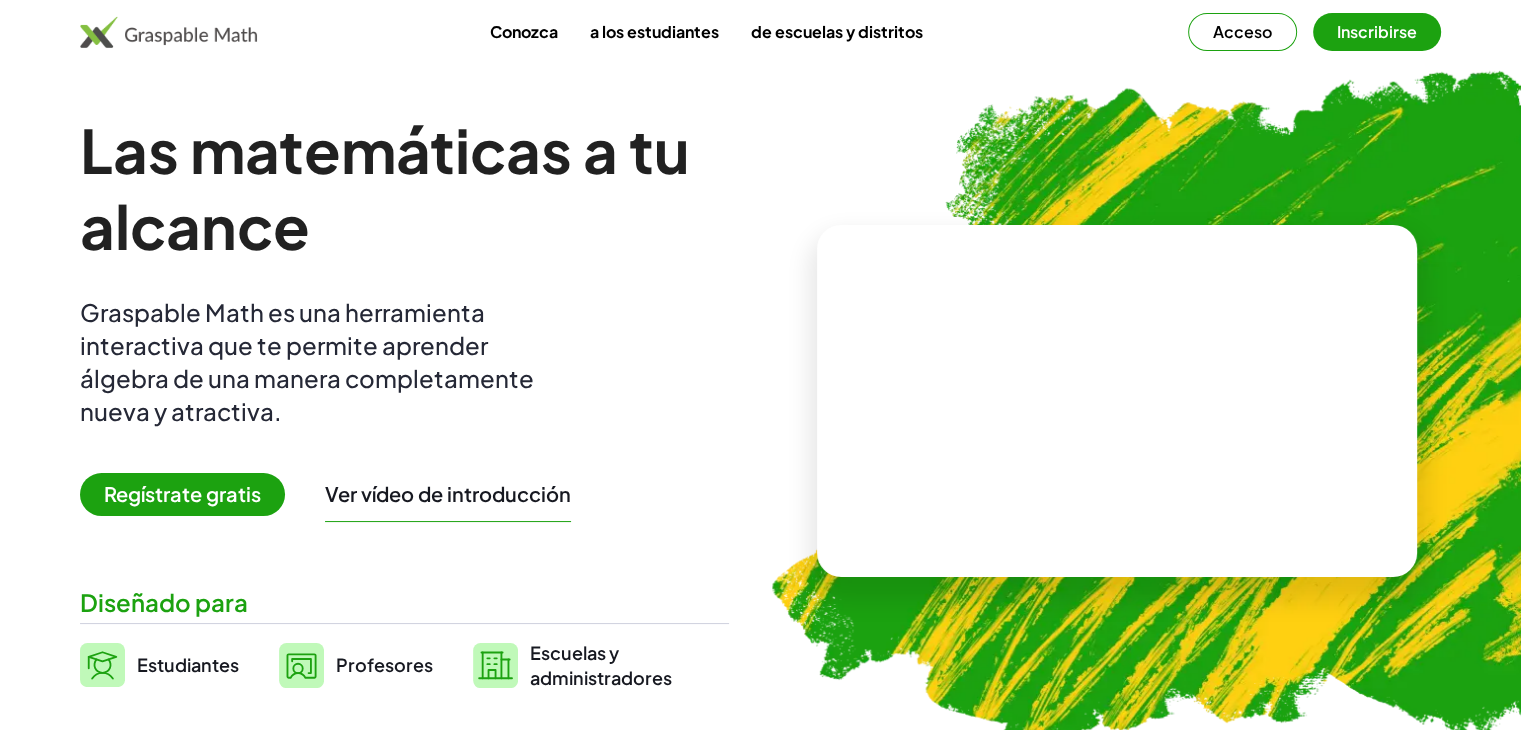 click on "Regístrate gratis" at bounding box center [182, 493] 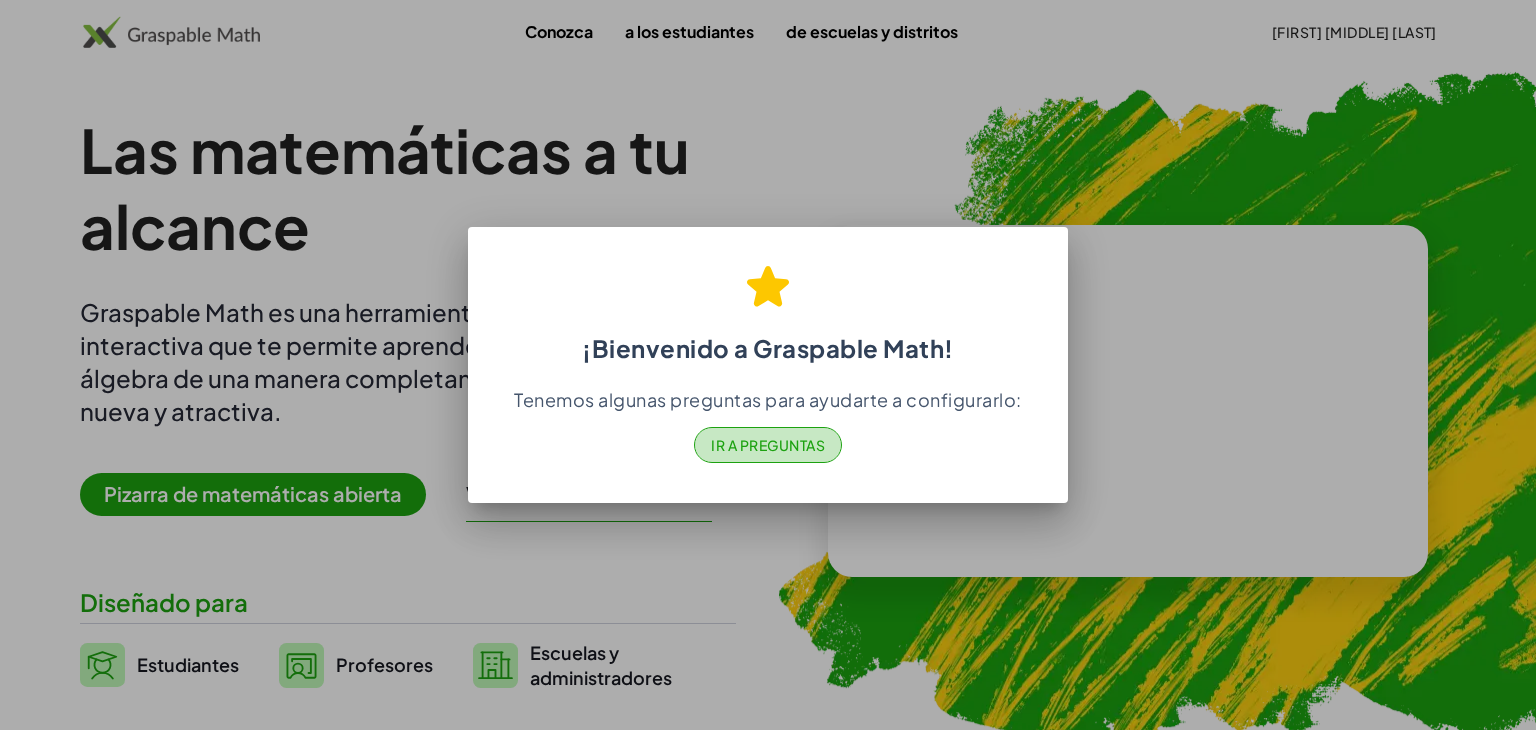 click on "Ir a Preguntas" at bounding box center [768, 445] 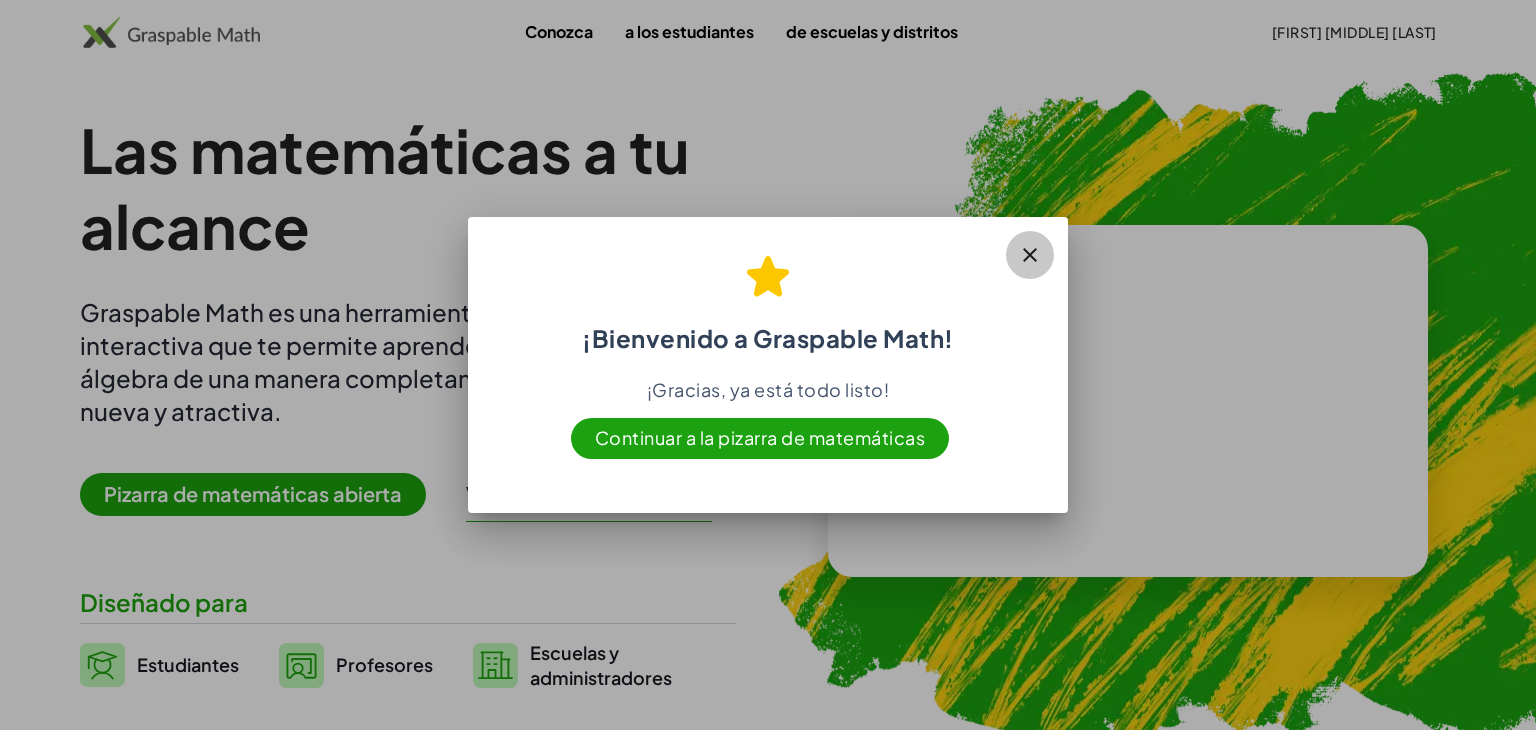 click 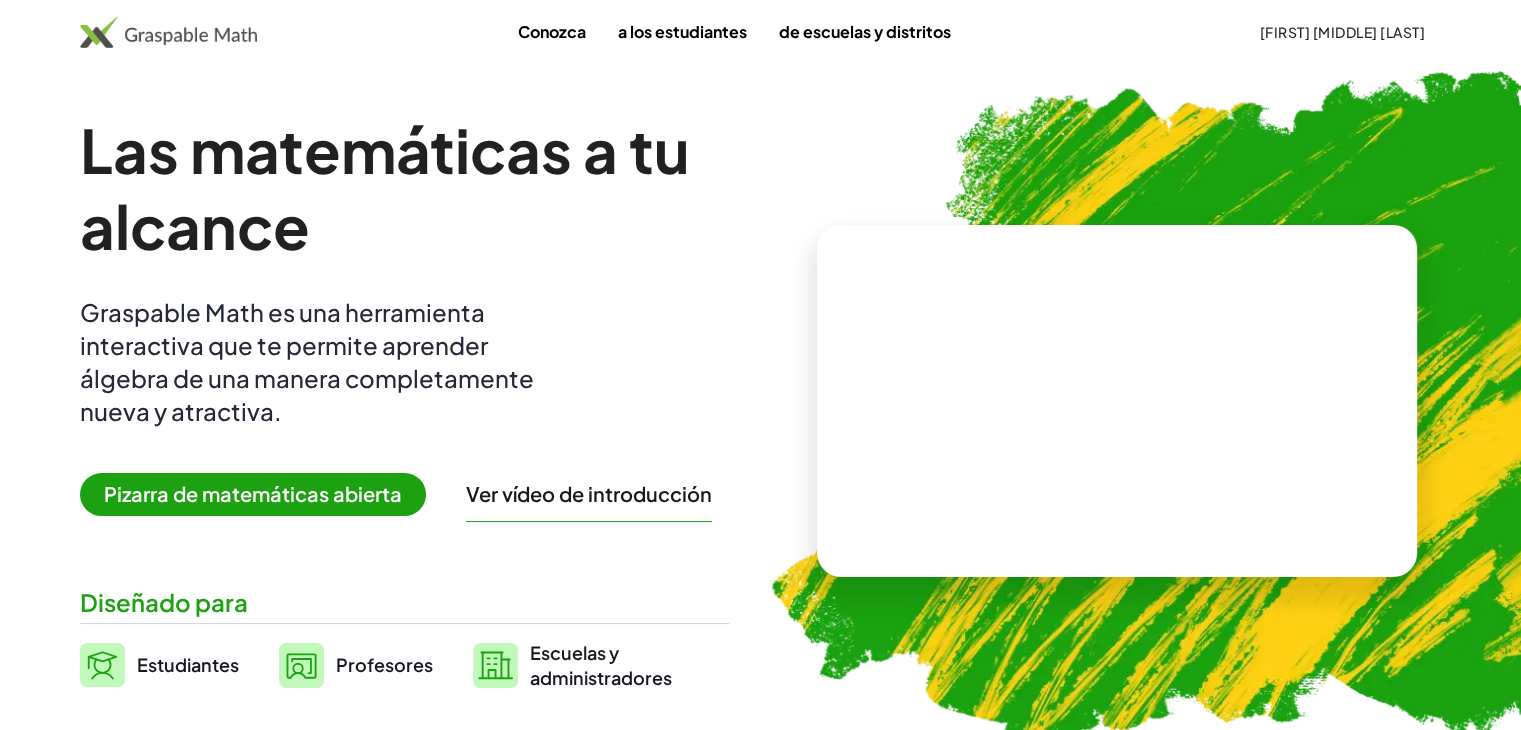 click on "Pizarra de matemáticas abierta" at bounding box center (253, 493) 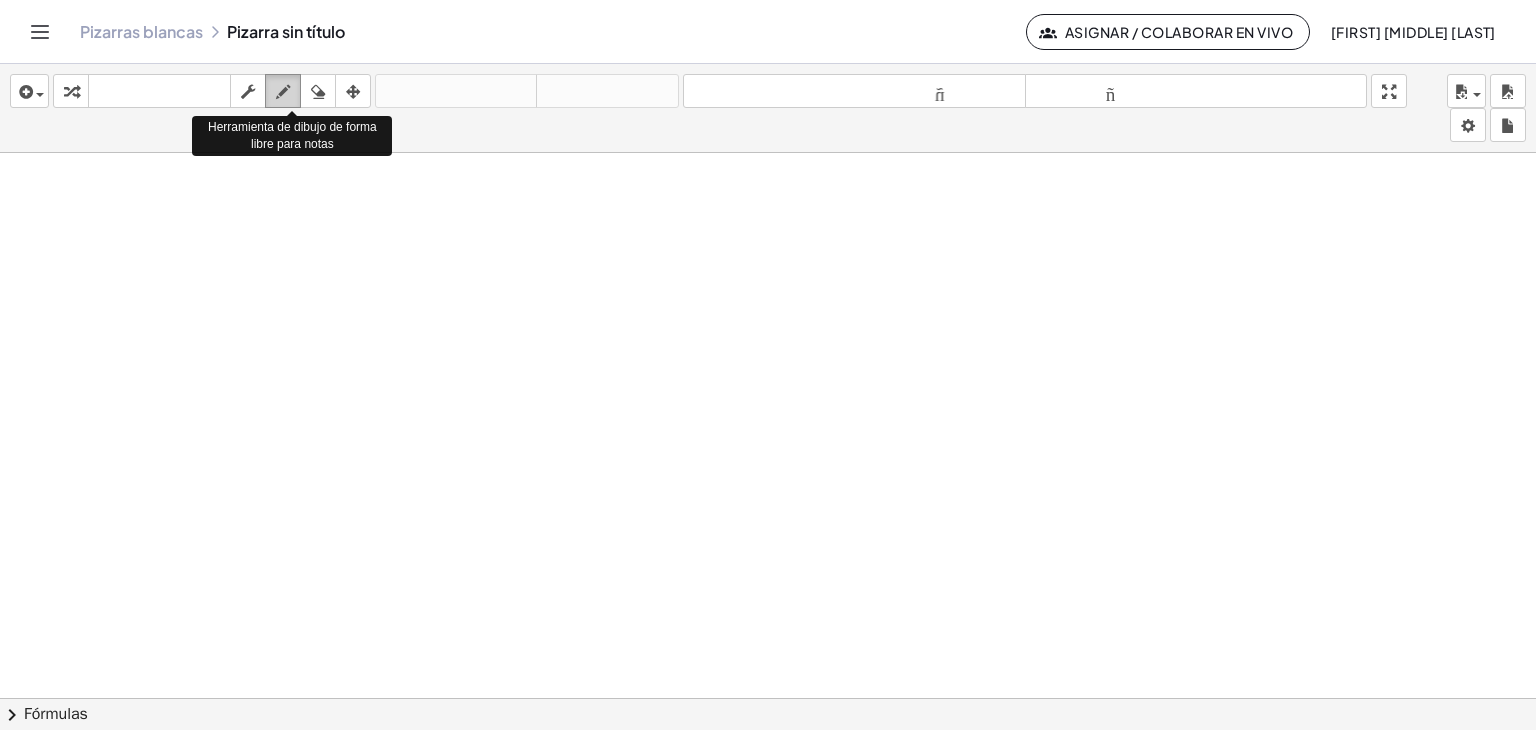 click at bounding box center [283, 92] 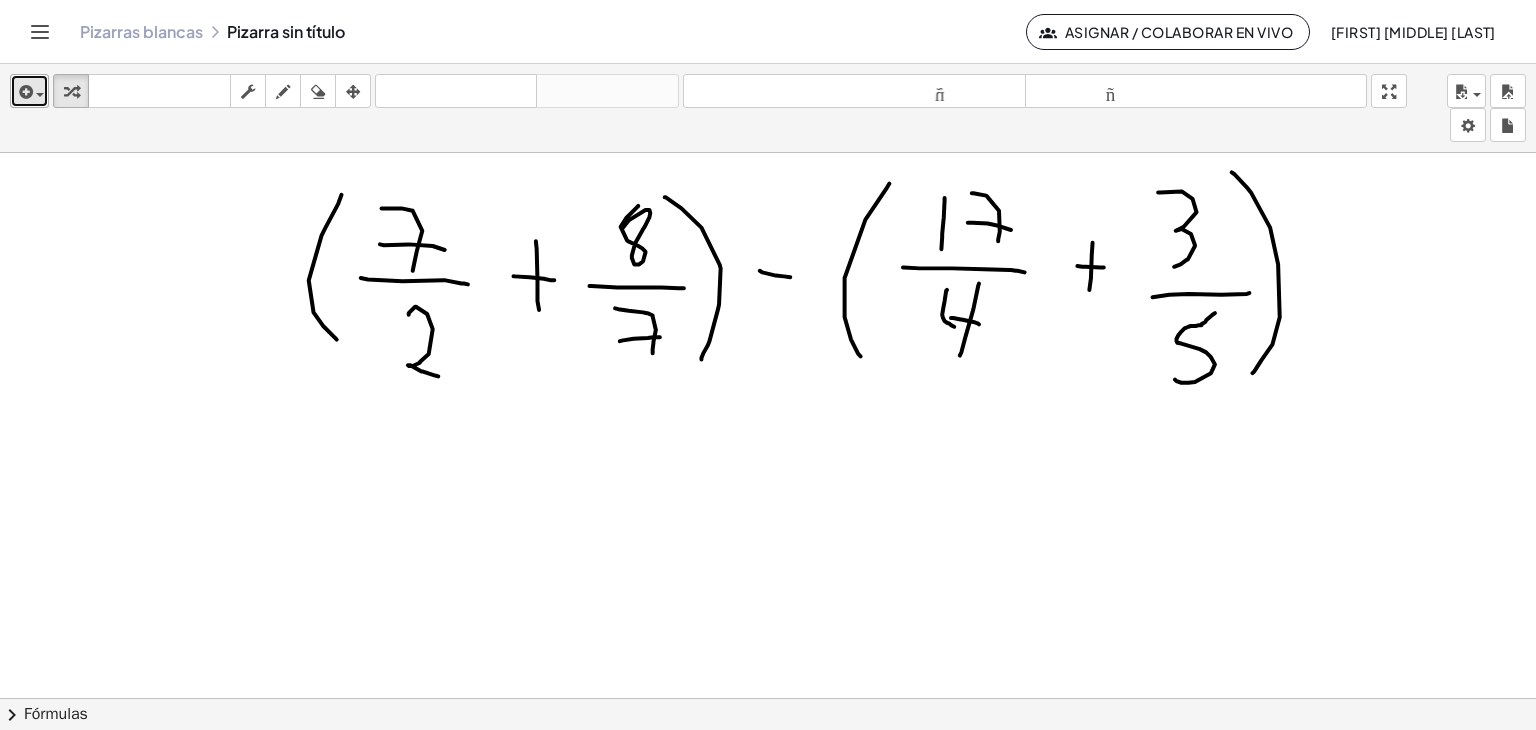 click at bounding box center (24, 92) 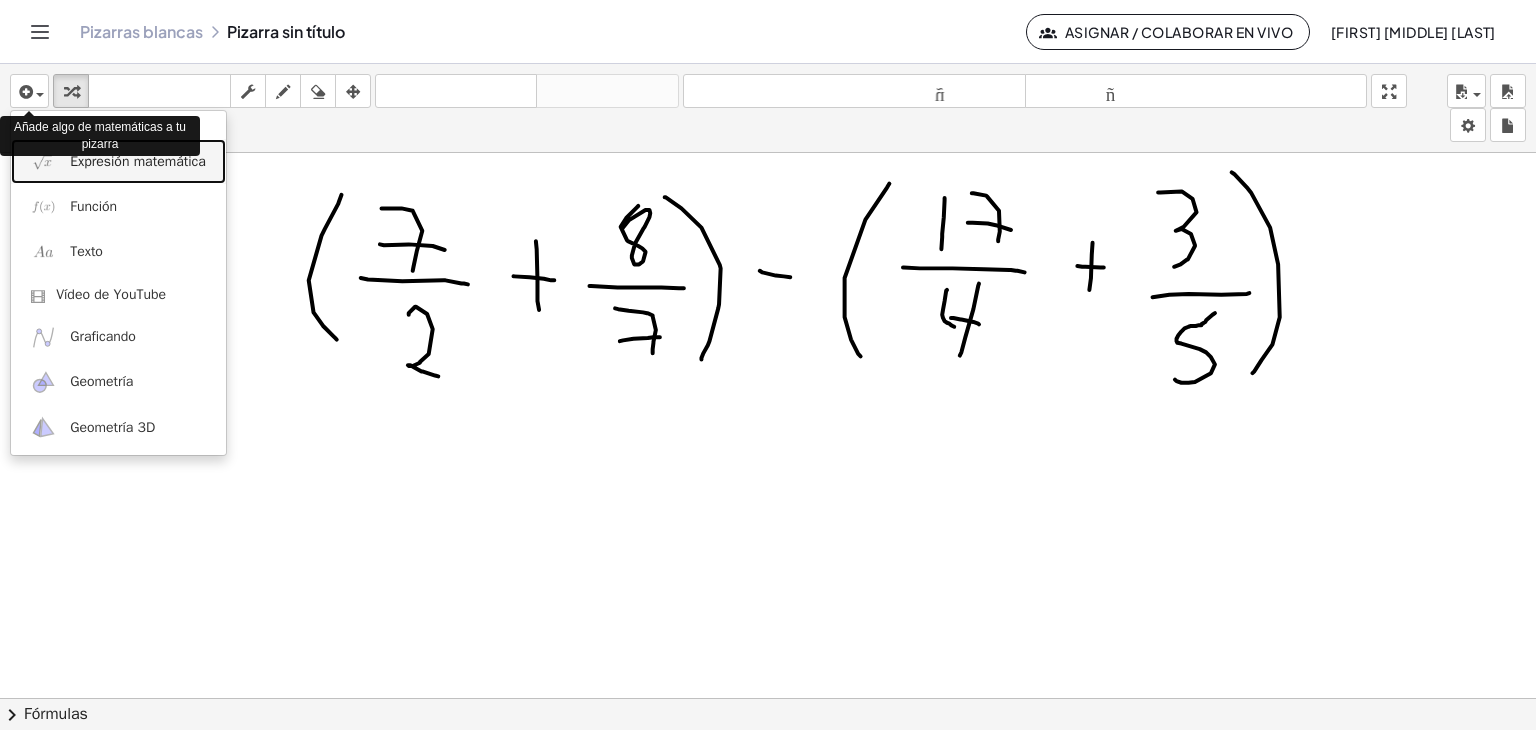 click on "Expresión matemática" at bounding box center (138, 161) 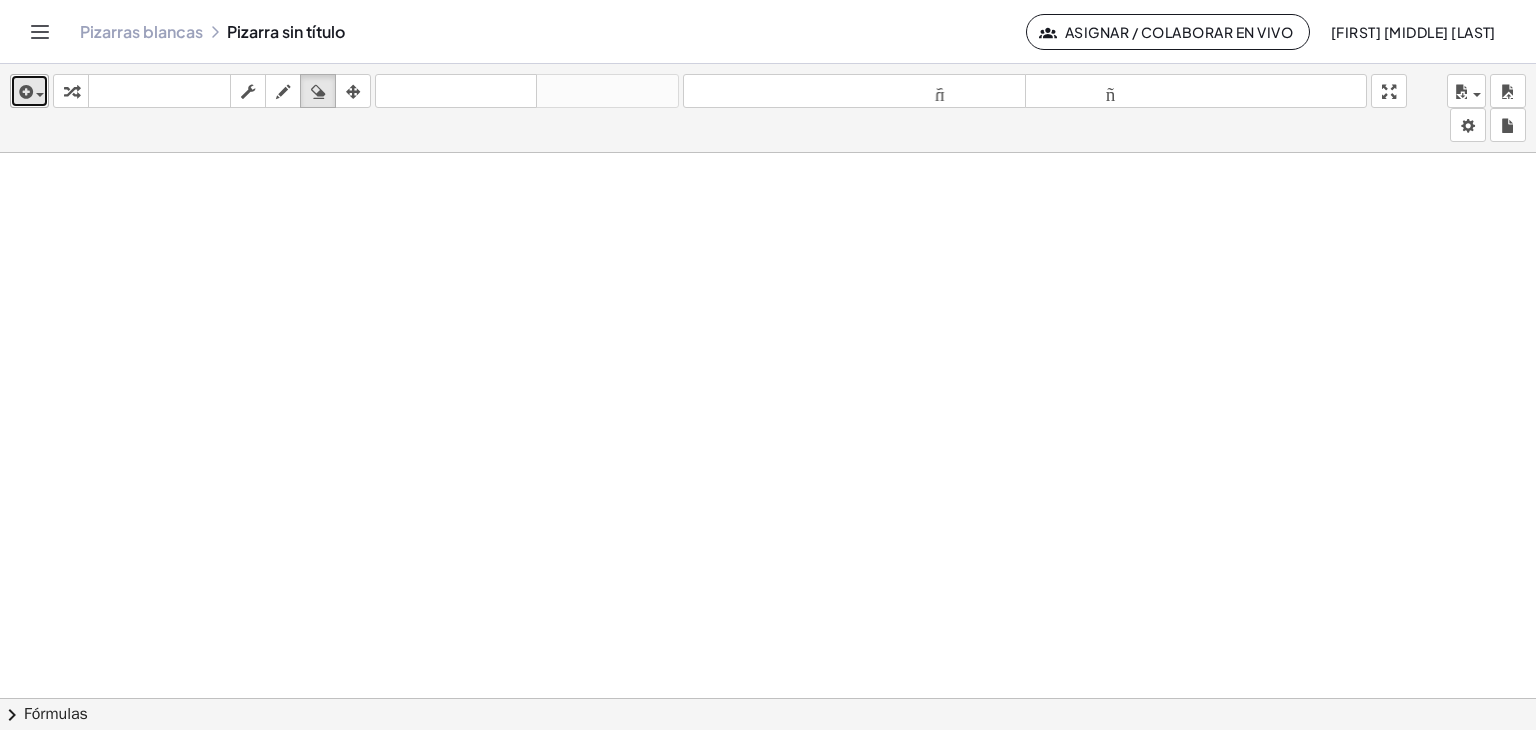 click at bounding box center (24, 92) 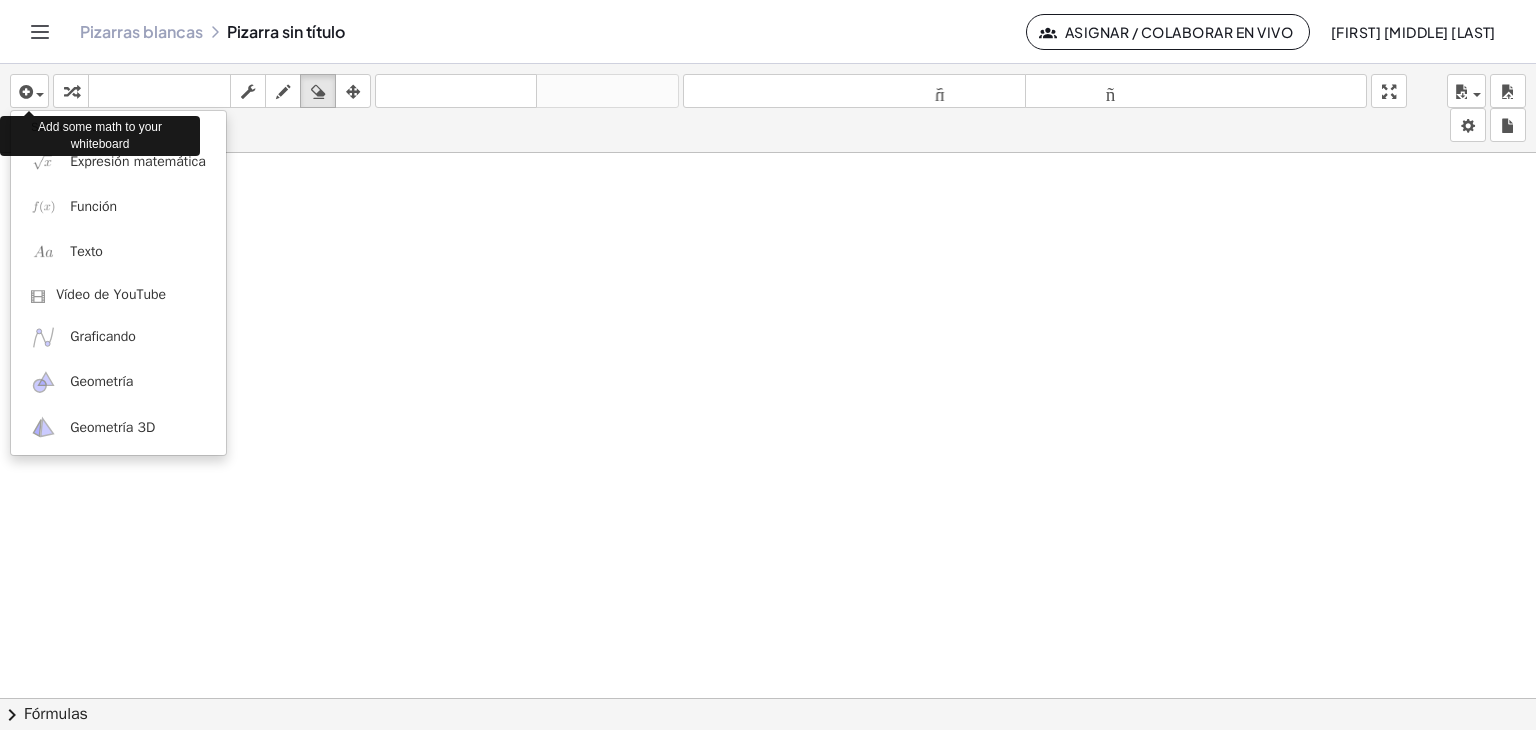click on "Add some math to your whiteboard" at bounding box center [100, 136] 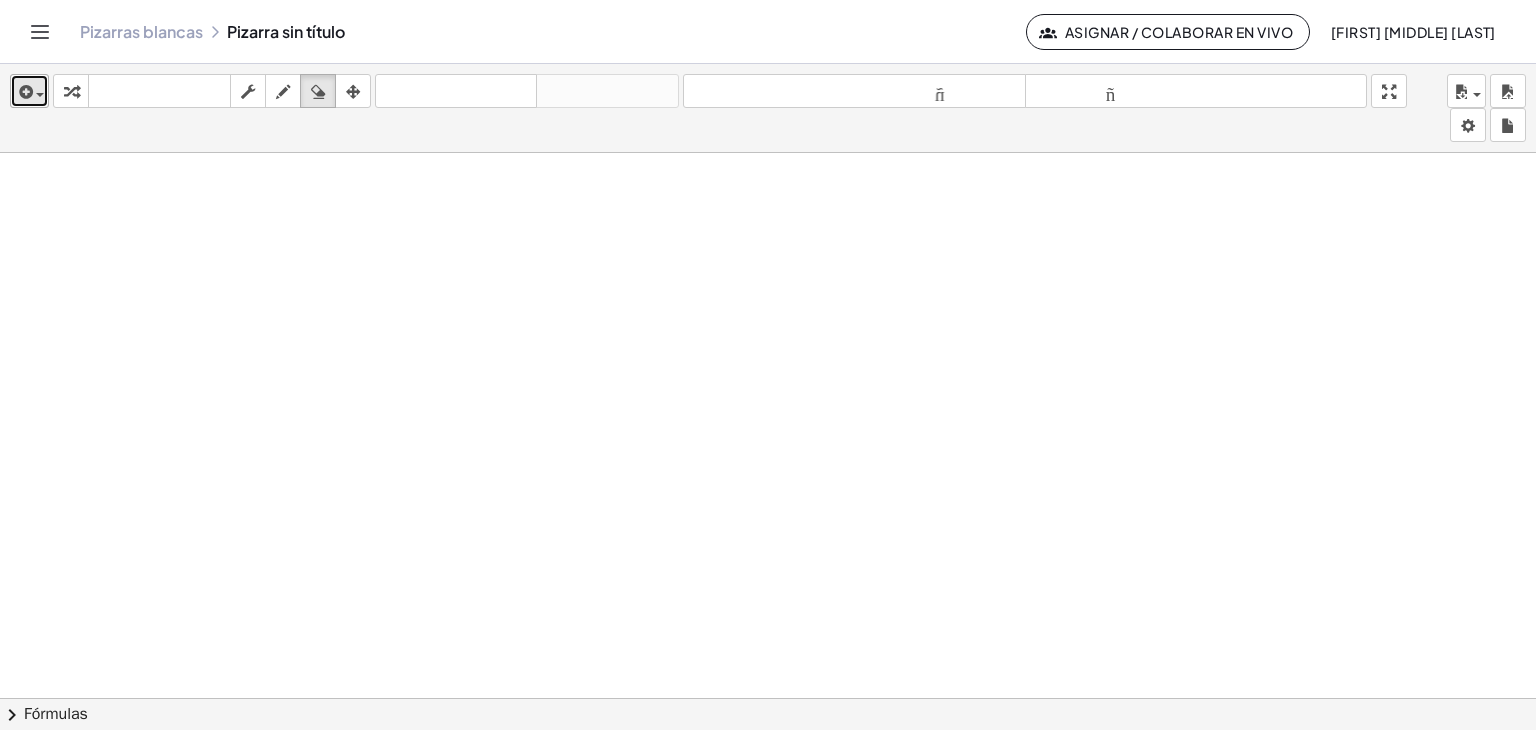 click at bounding box center [24, 92] 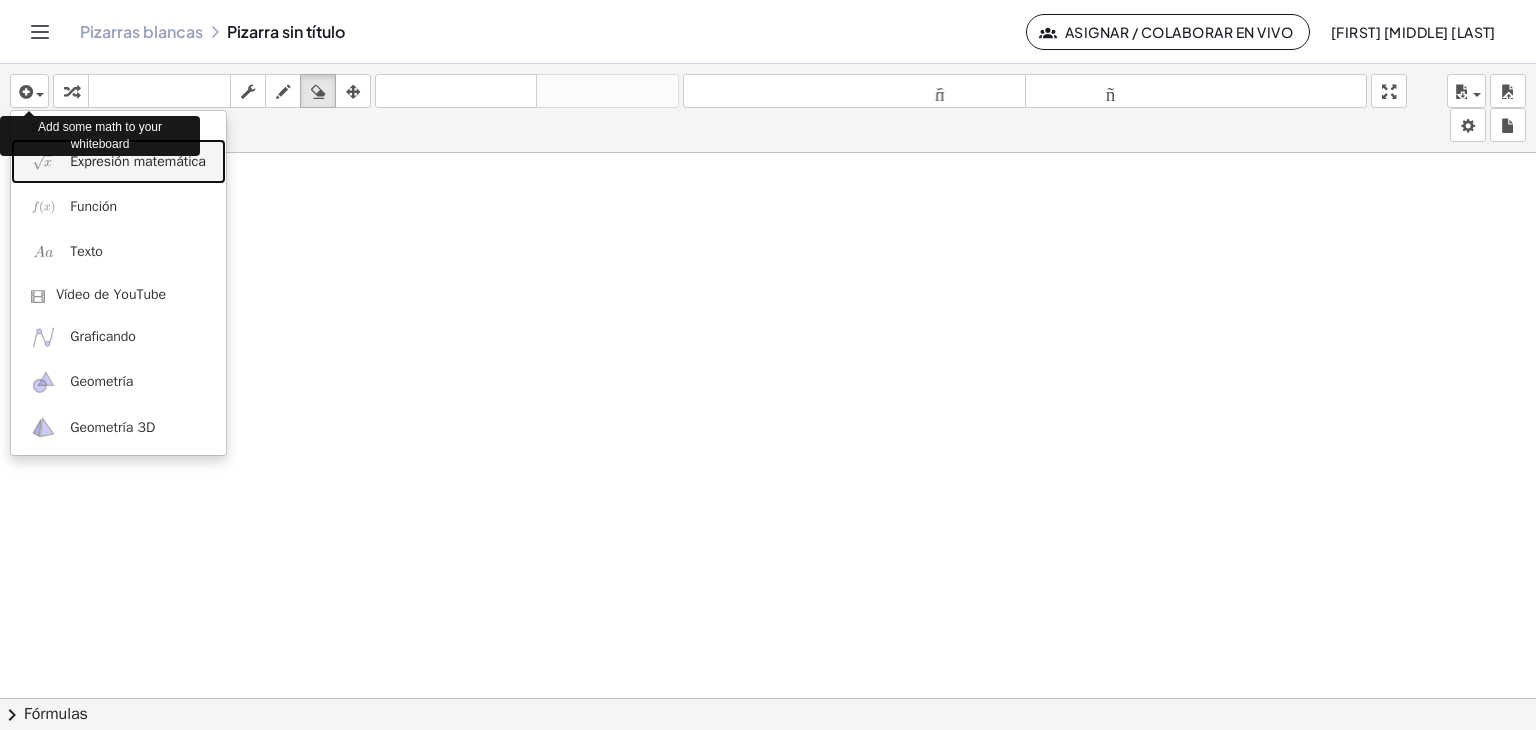 click on "Expresión matemática" at bounding box center (138, 161) 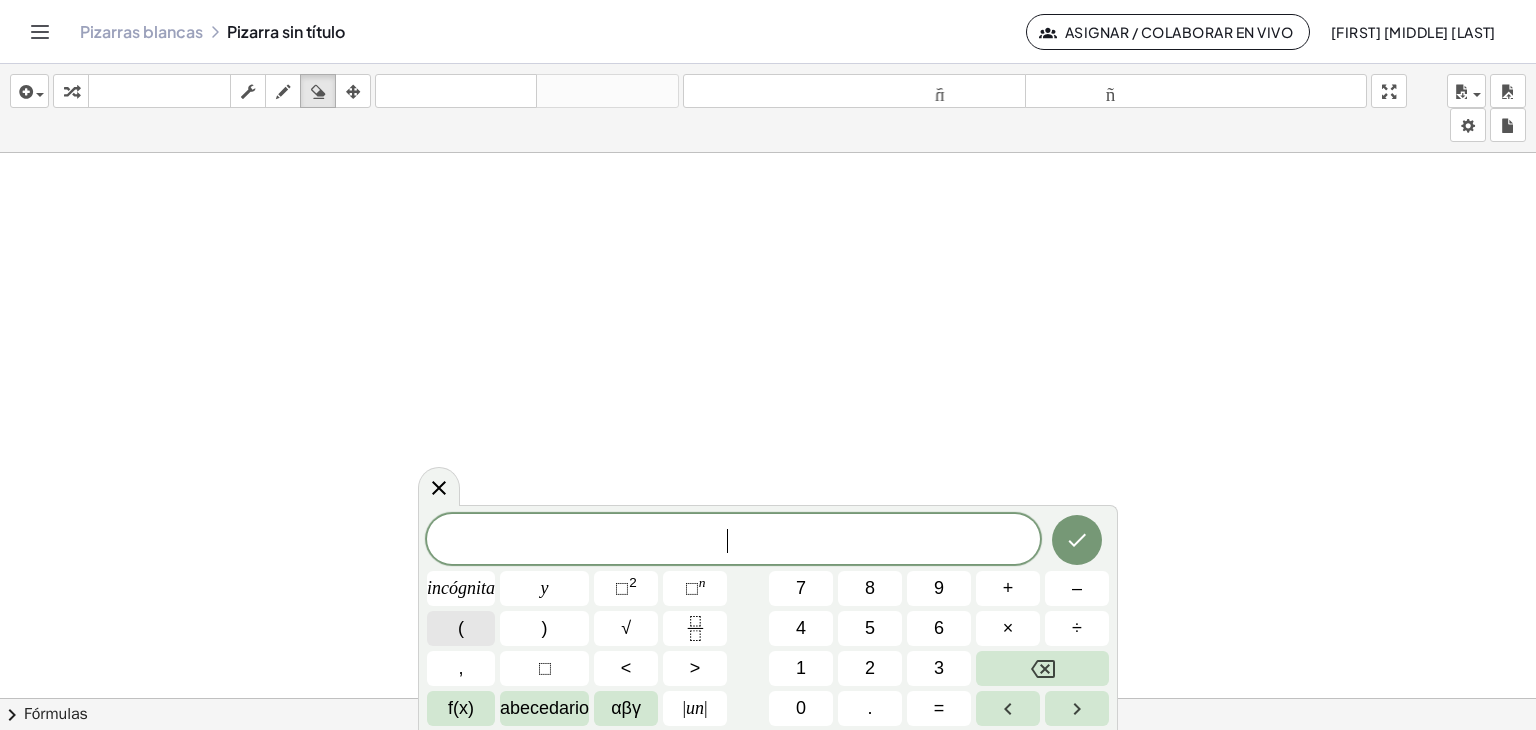 click on "(" at bounding box center (461, 628) 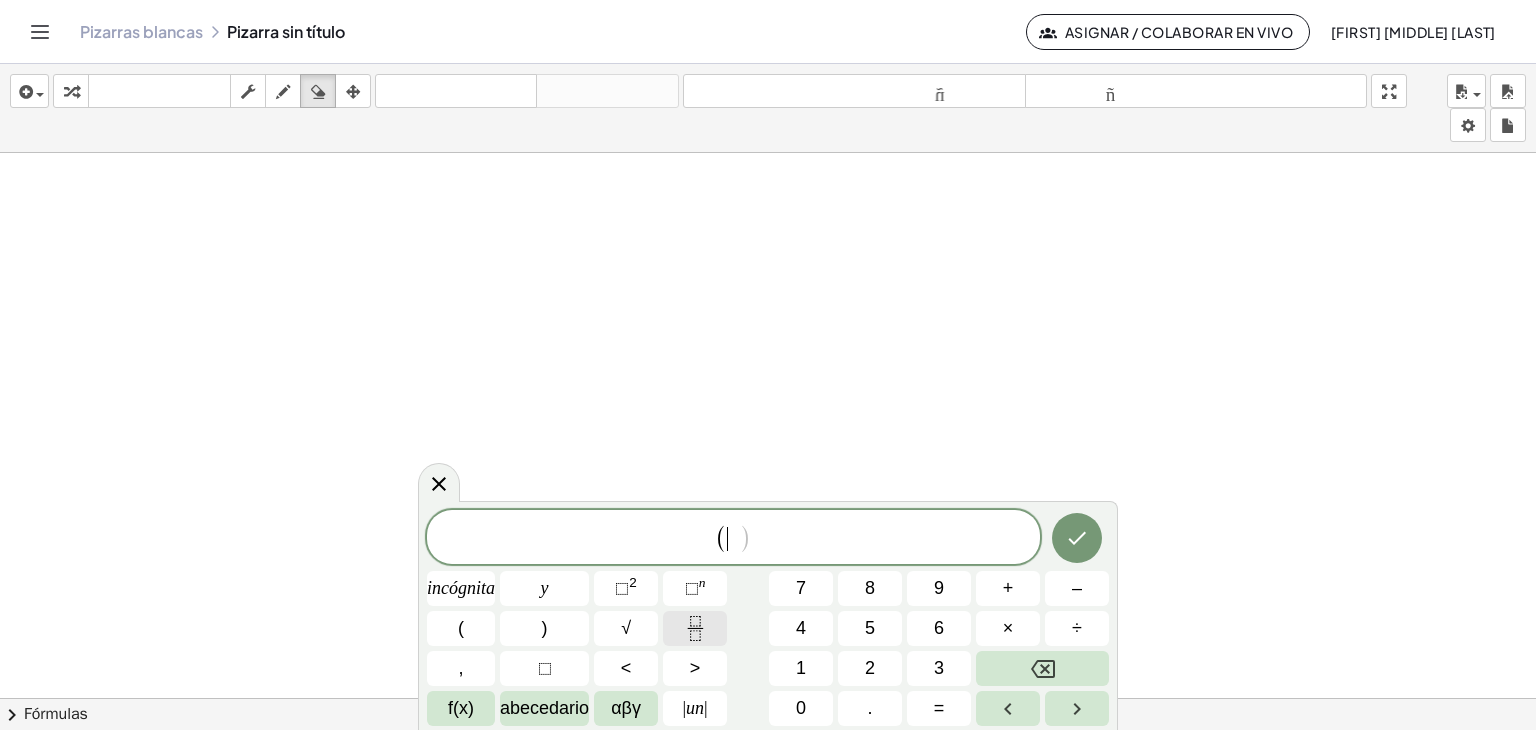 click 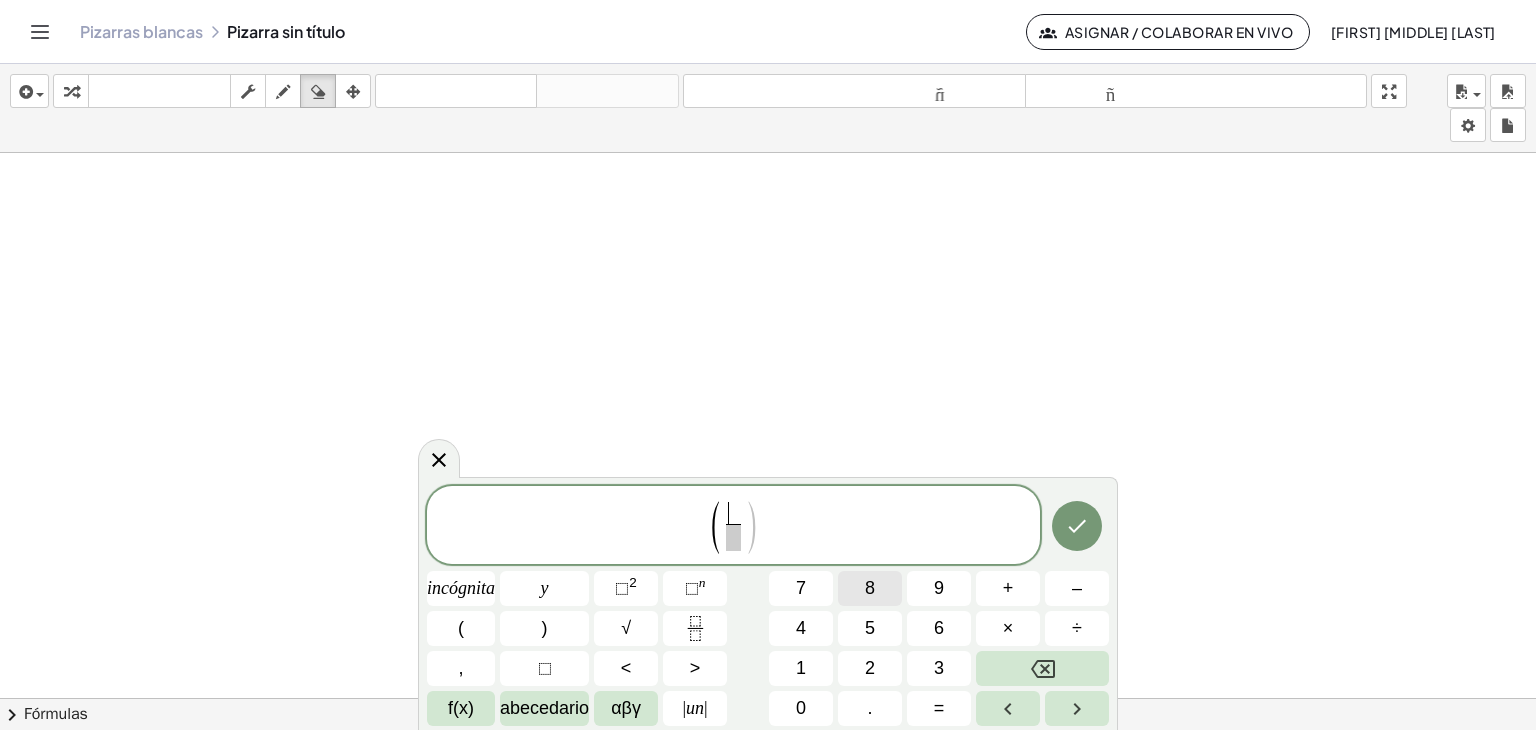 click on "8" at bounding box center (870, 588) 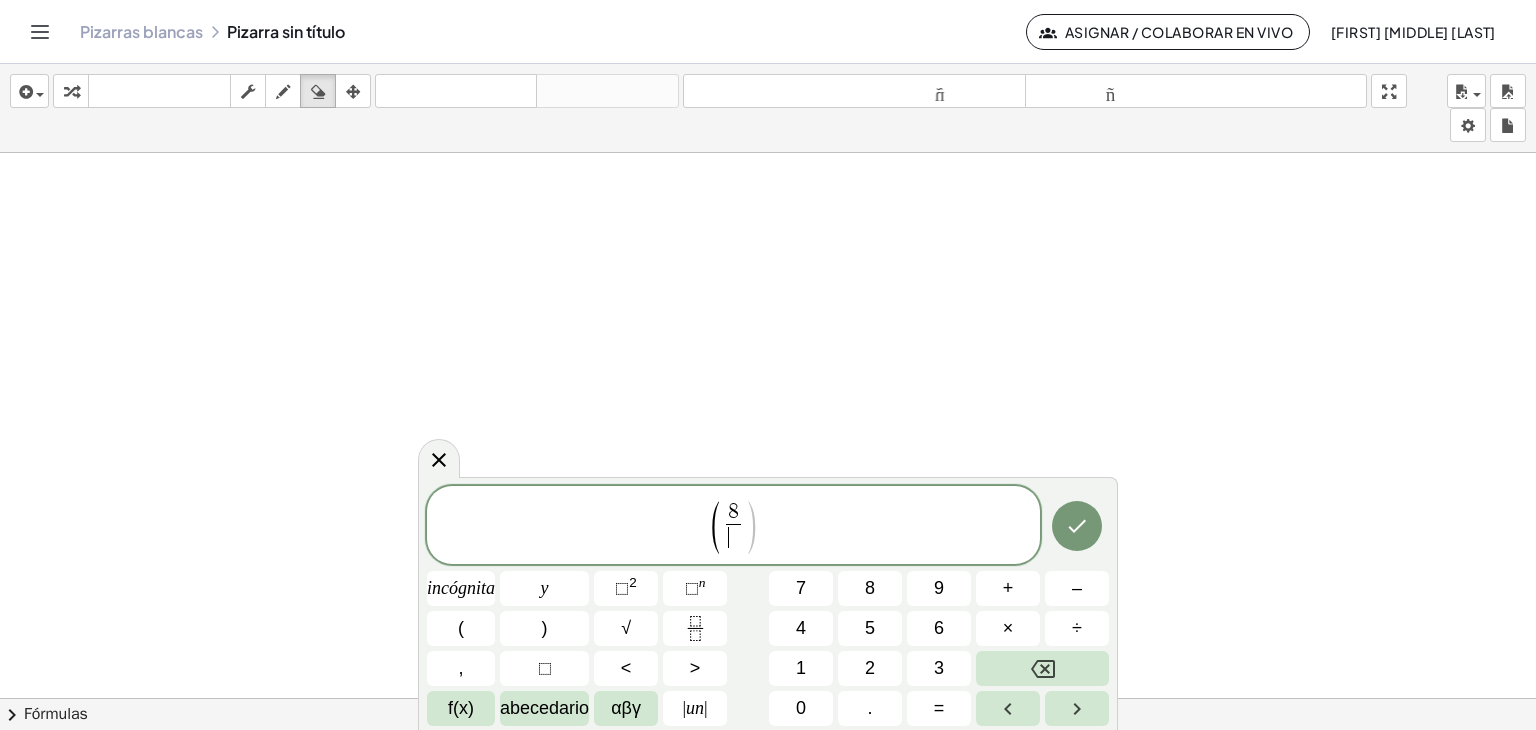 click on "​" at bounding box center (733, 537) 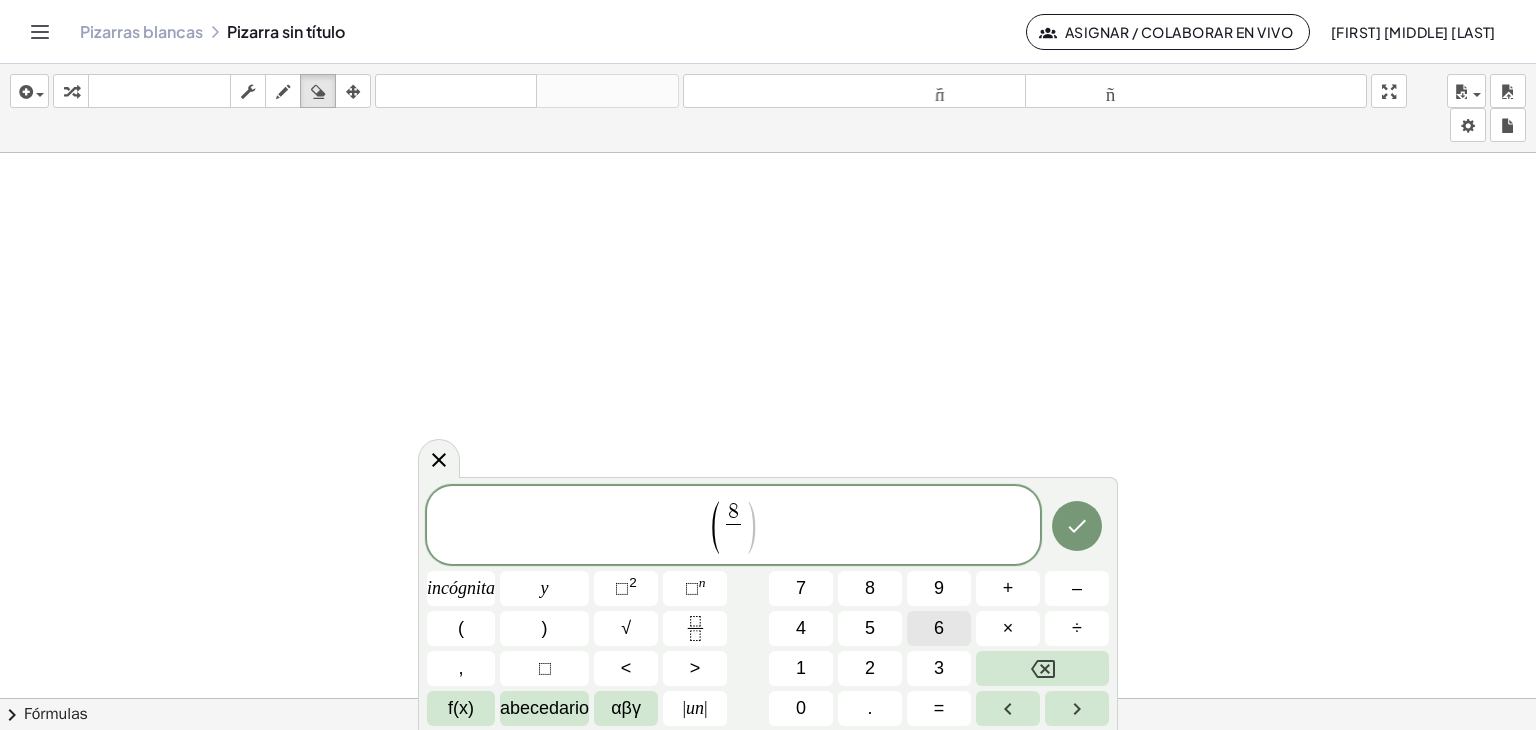 click on "6" at bounding box center [939, 628] 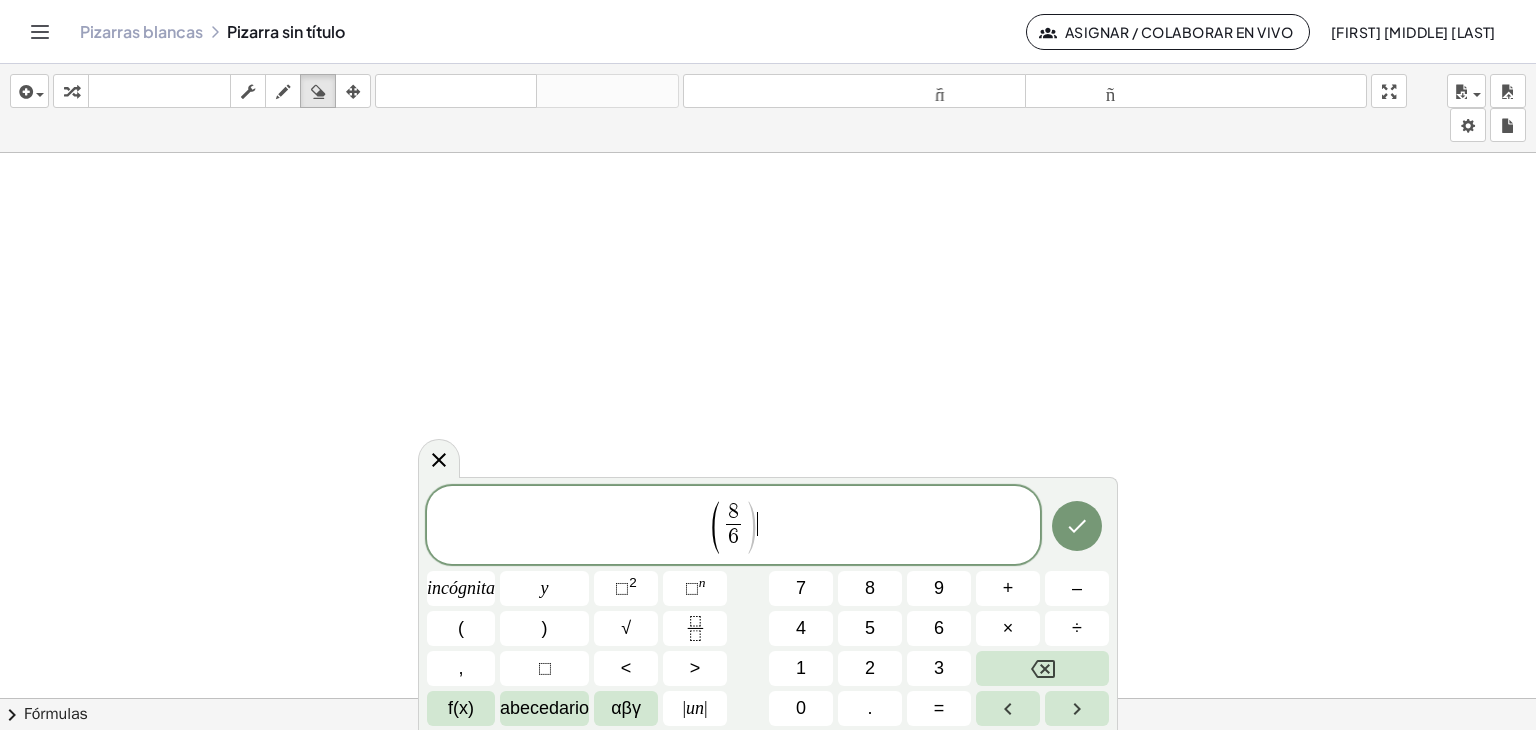 click on "[PHONE]" at bounding box center (733, 526) 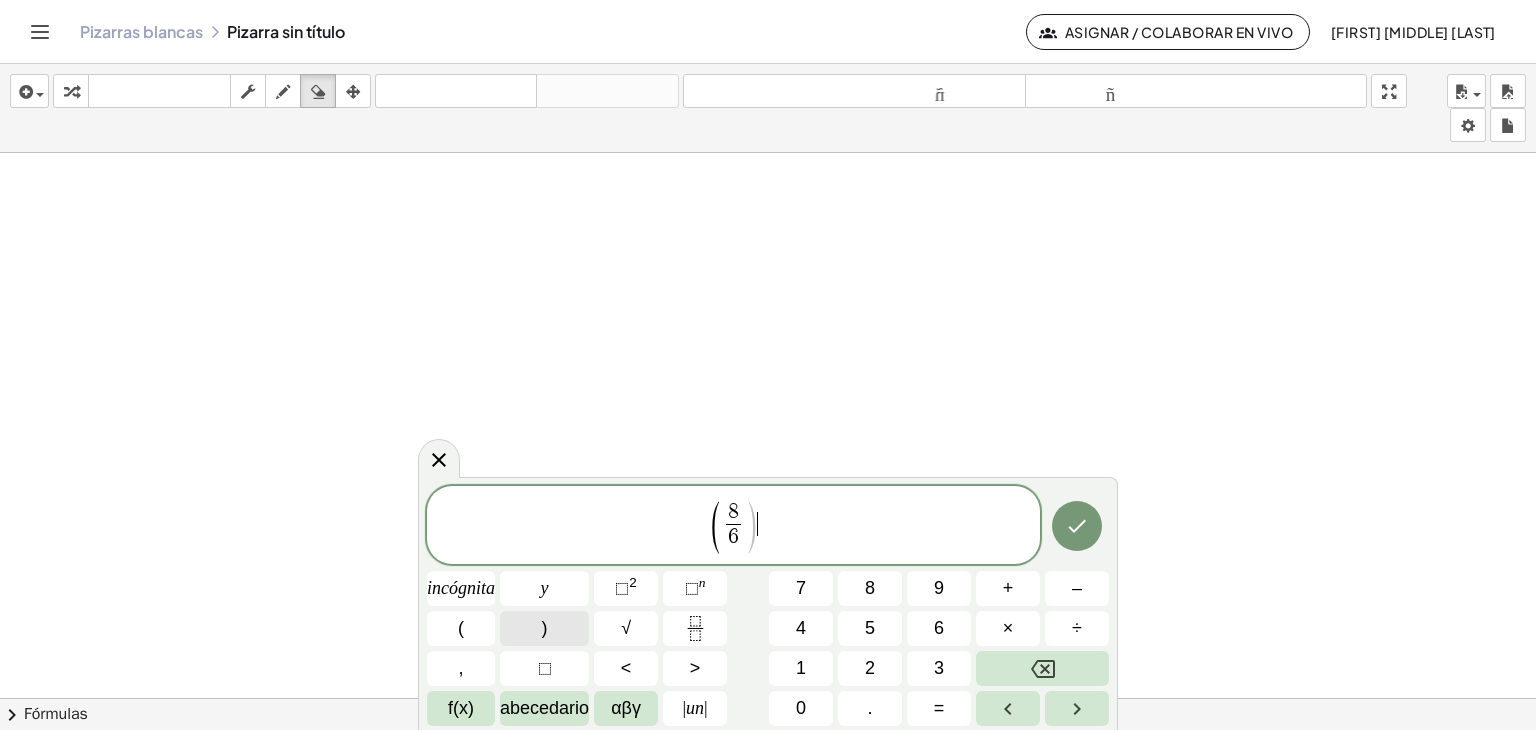 click on ")" at bounding box center [544, 628] 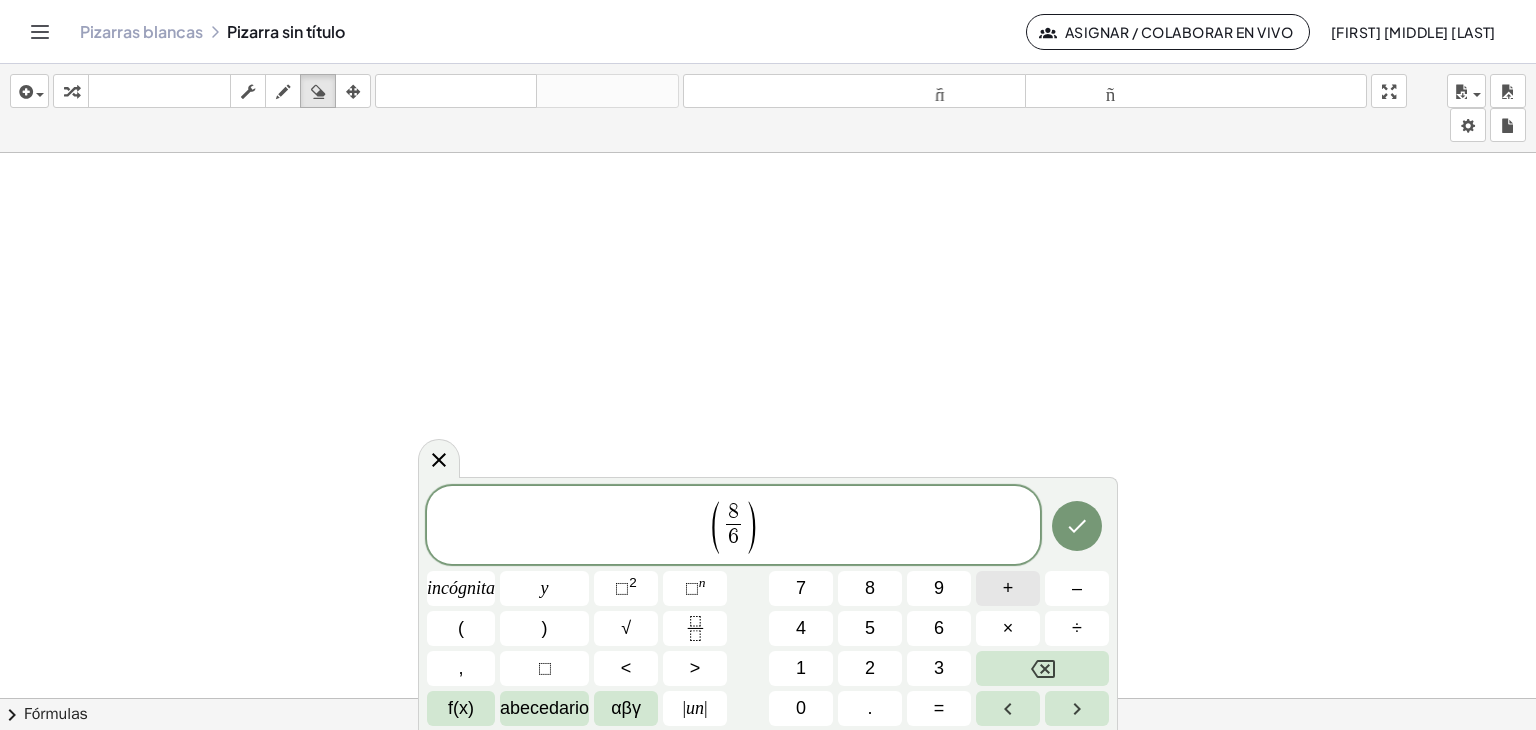 click on "+" at bounding box center [1008, 588] 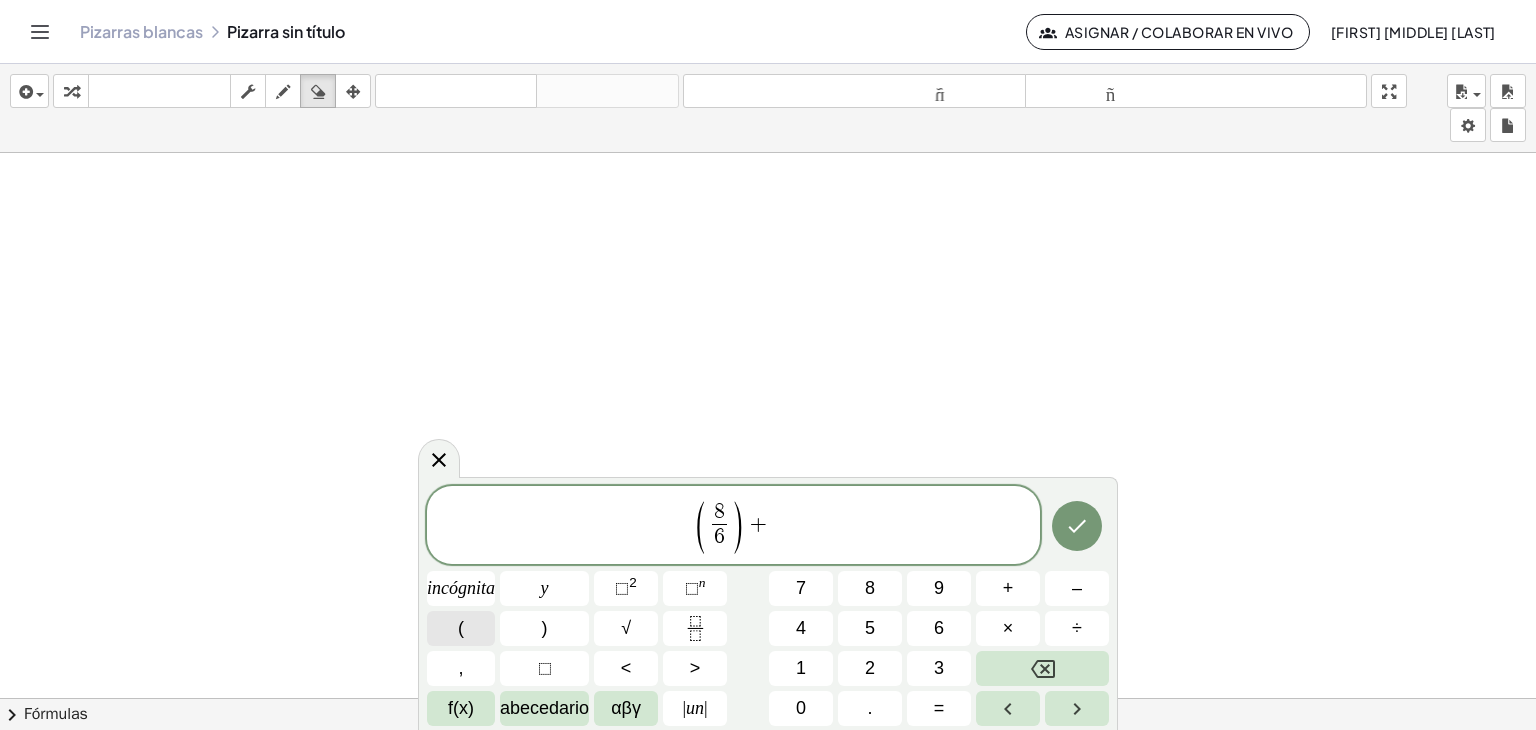 click on "(" at bounding box center [461, 628] 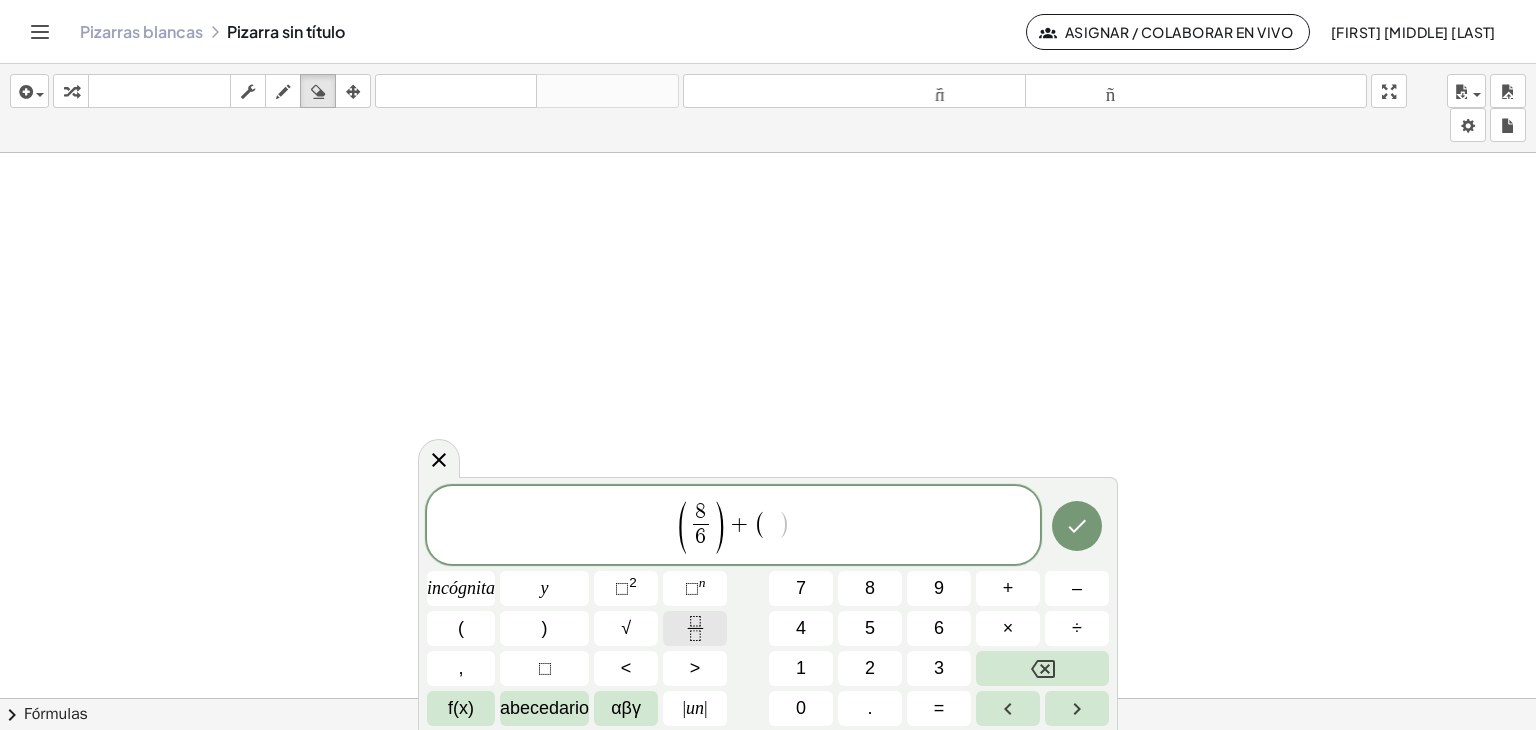 click 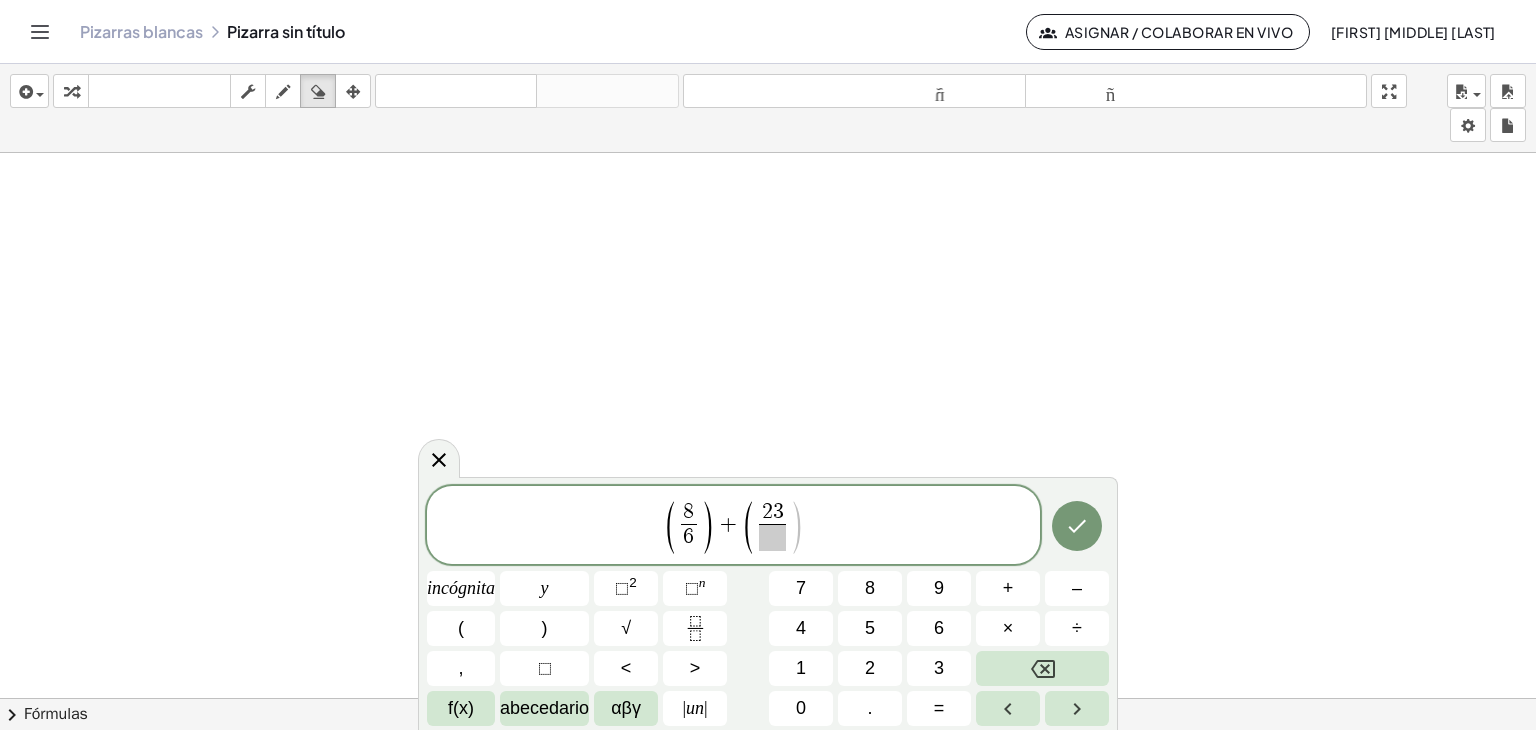 click at bounding box center [772, 537] 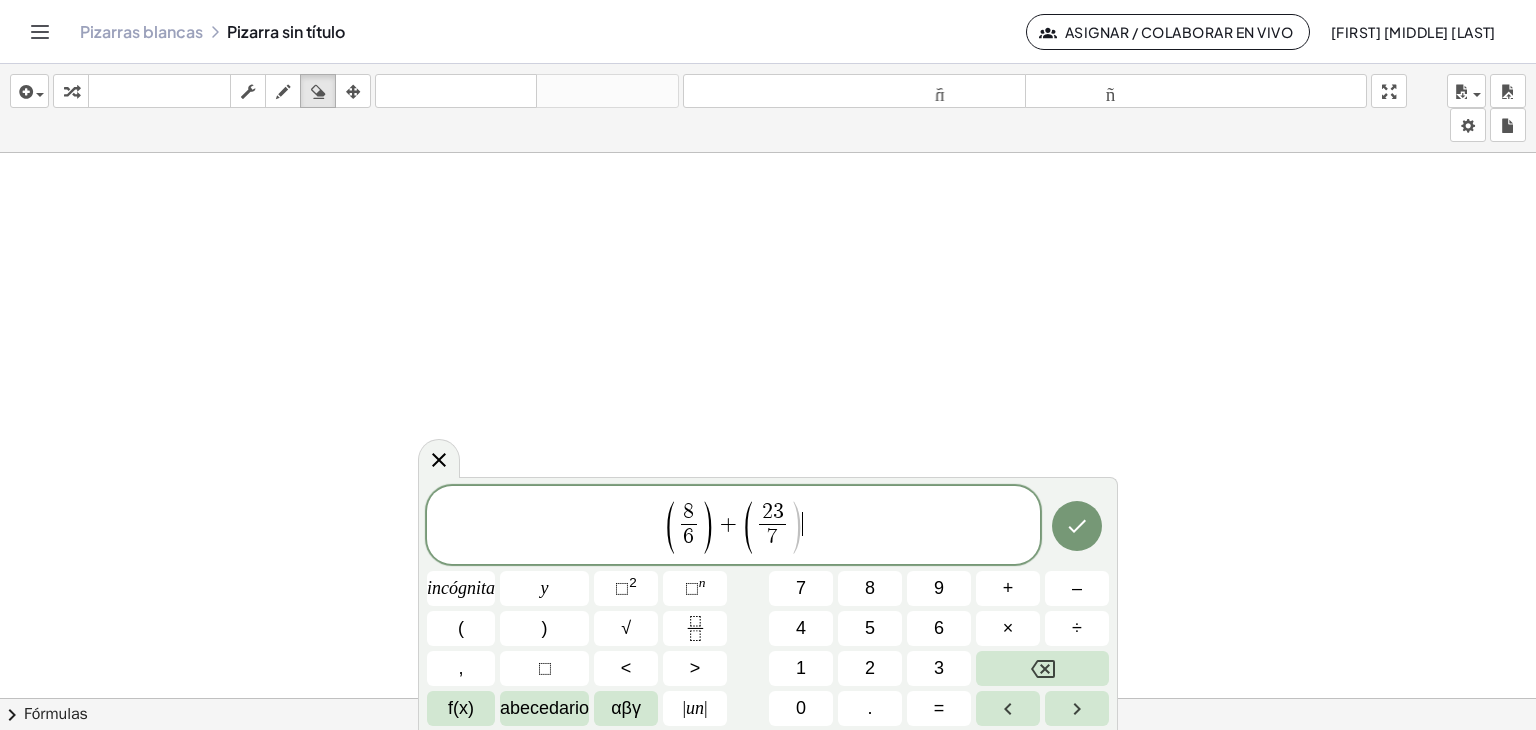 click on "[PHONE]" at bounding box center [733, 526] 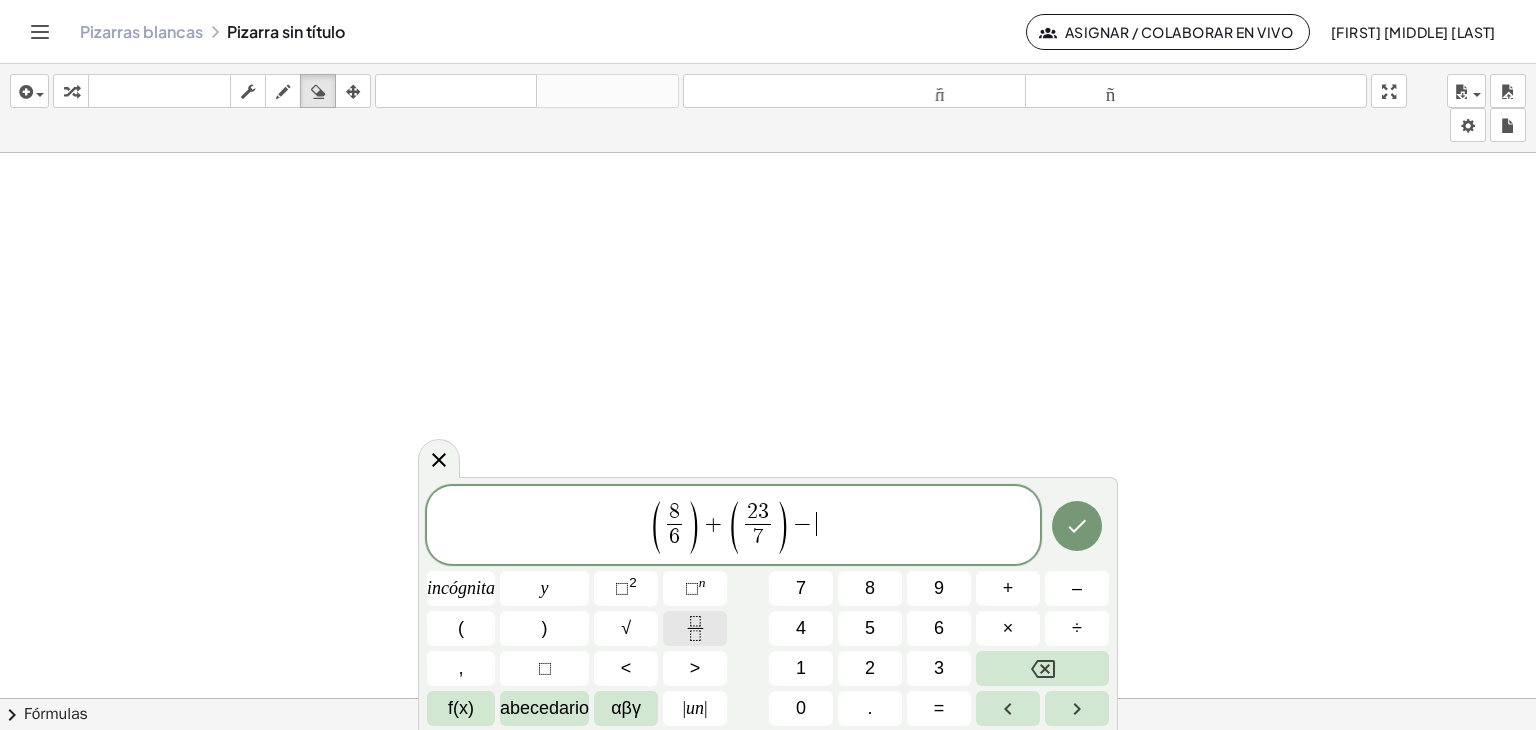 click 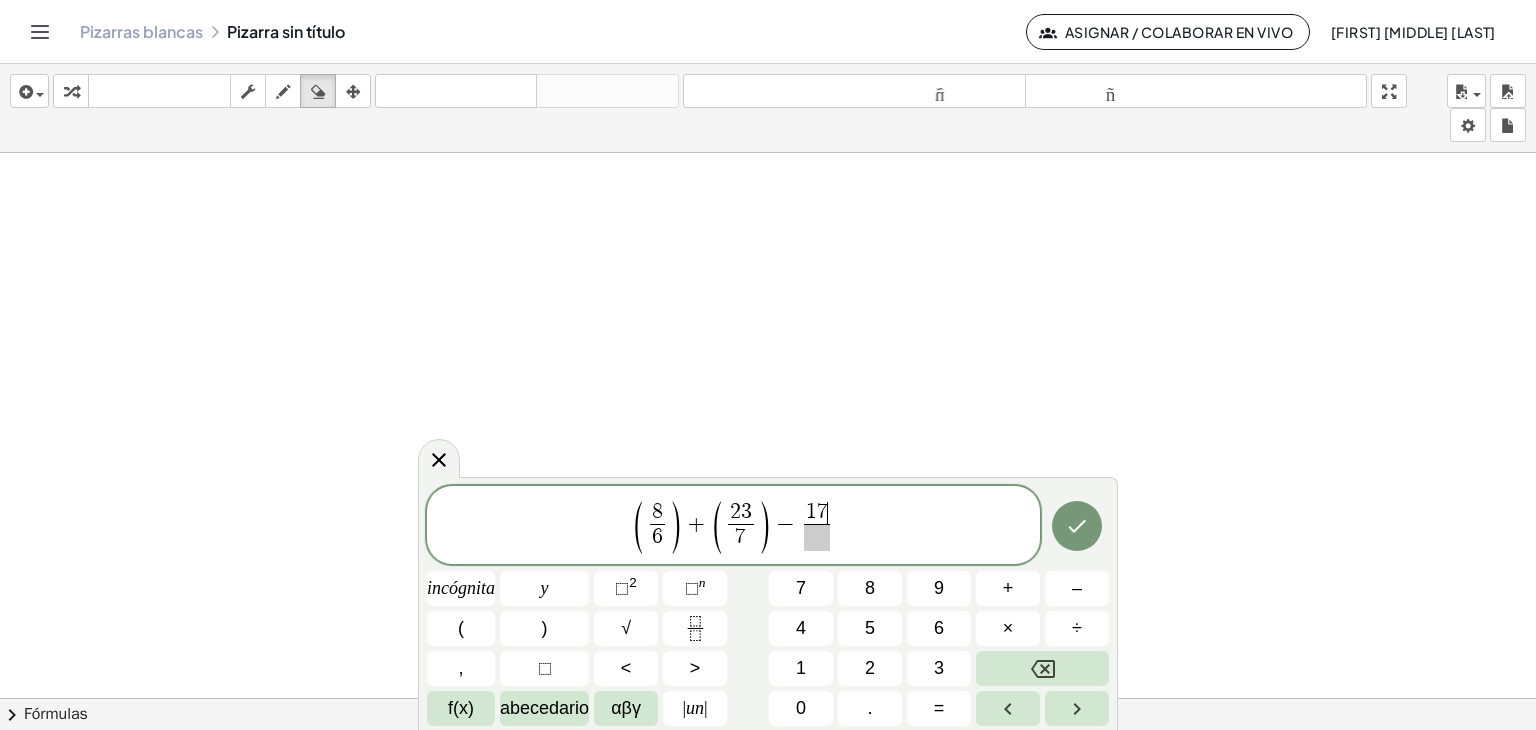 click at bounding box center (817, 537) 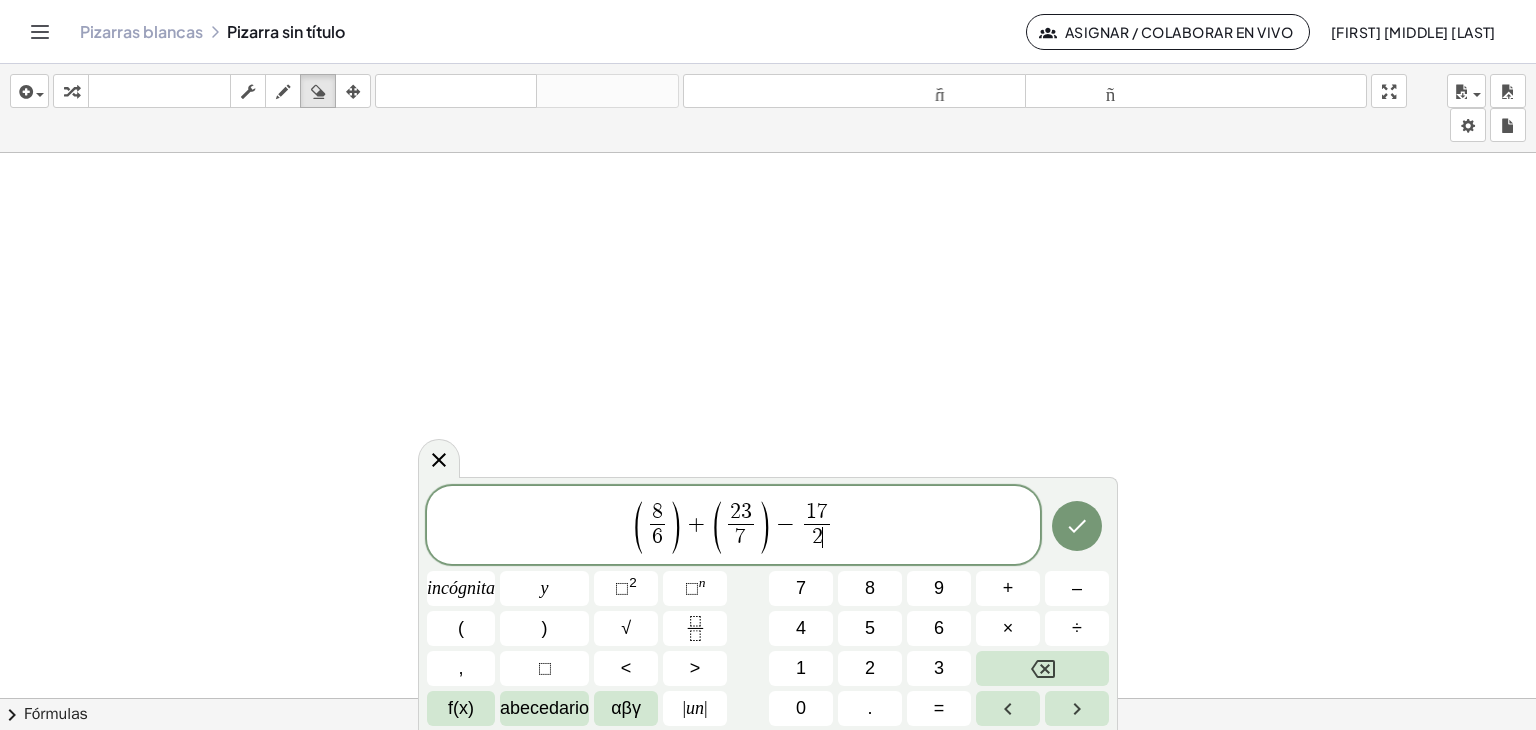 click on "[PHONE] − 1 7 2" at bounding box center (733, 526) 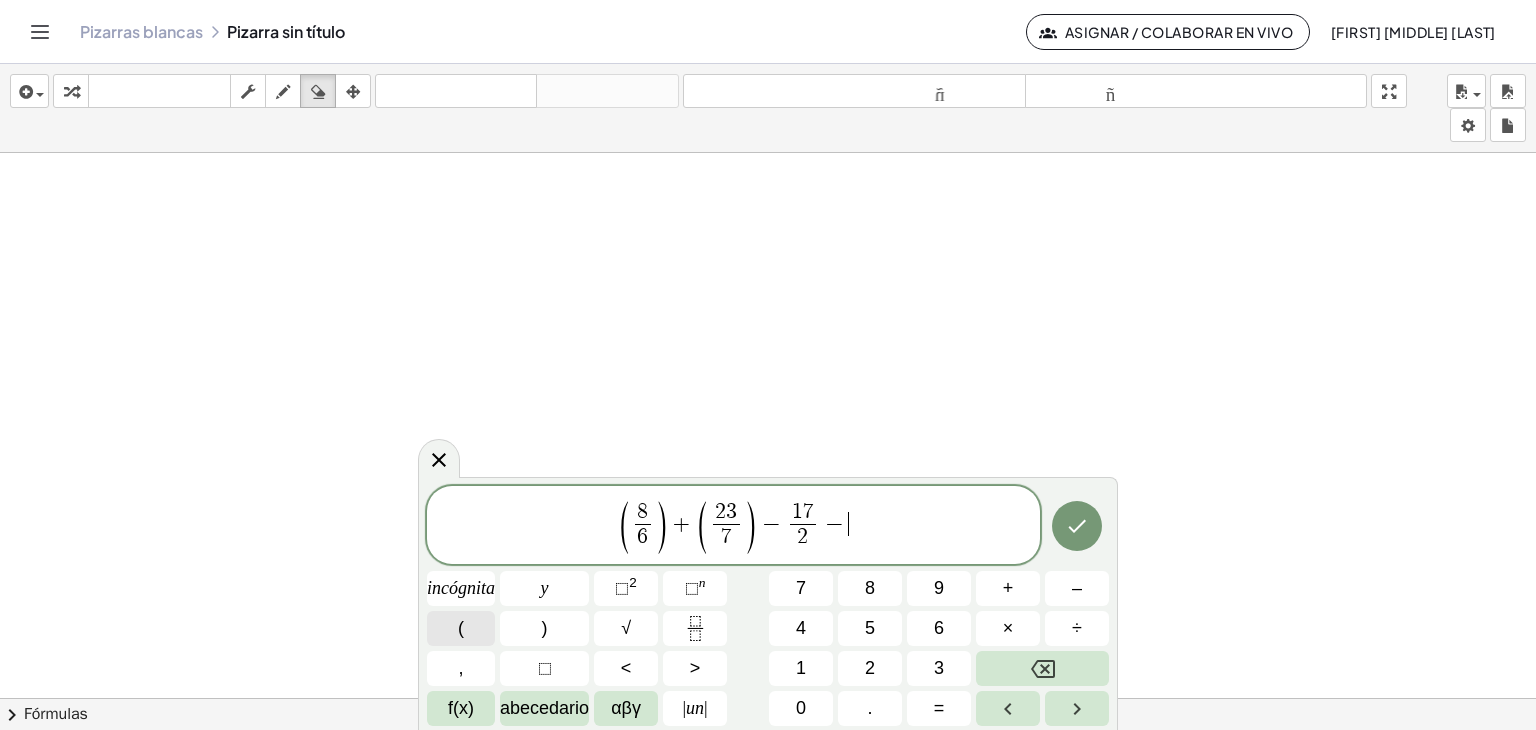 click on "(" at bounding box center [461, 628] 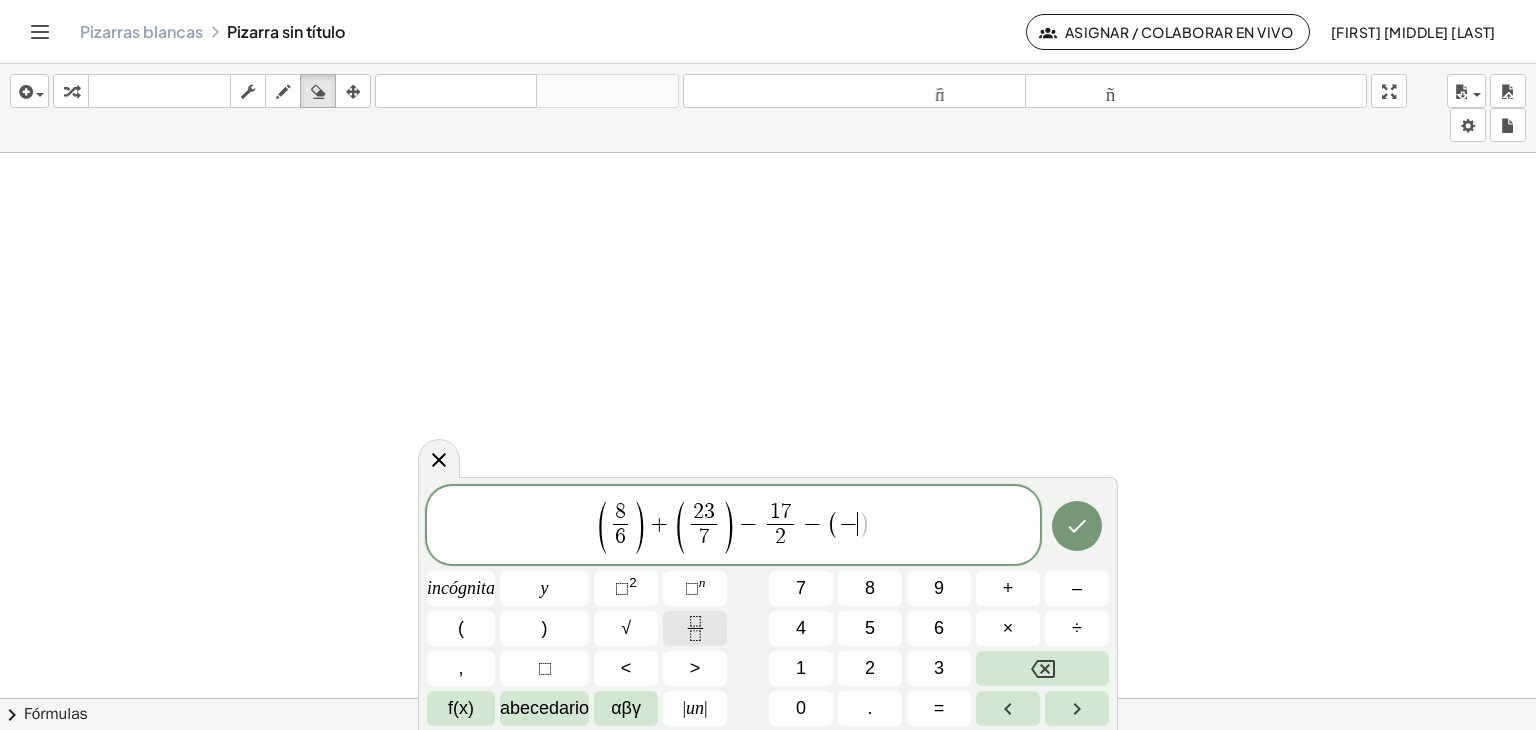 click 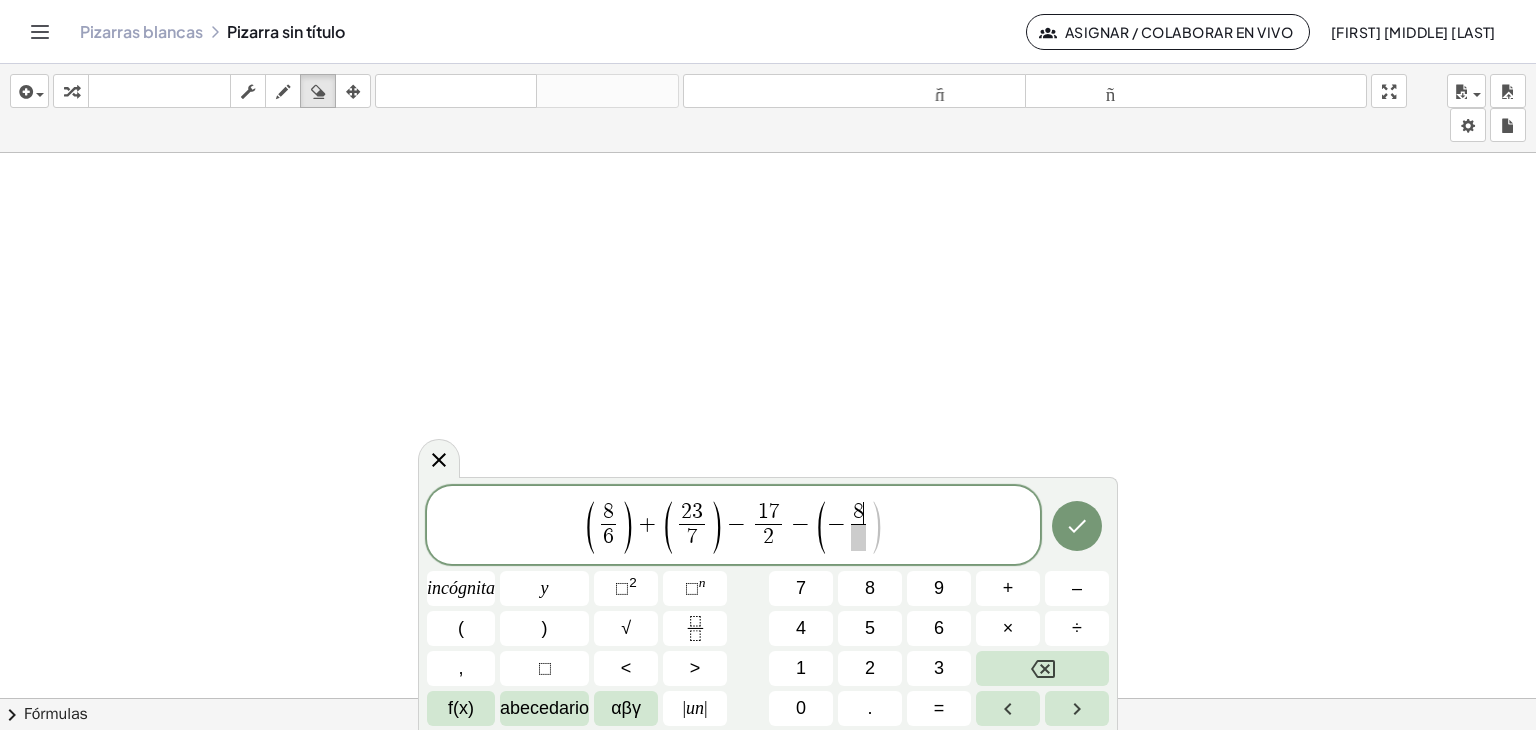 click at bounding box center (858, 537) 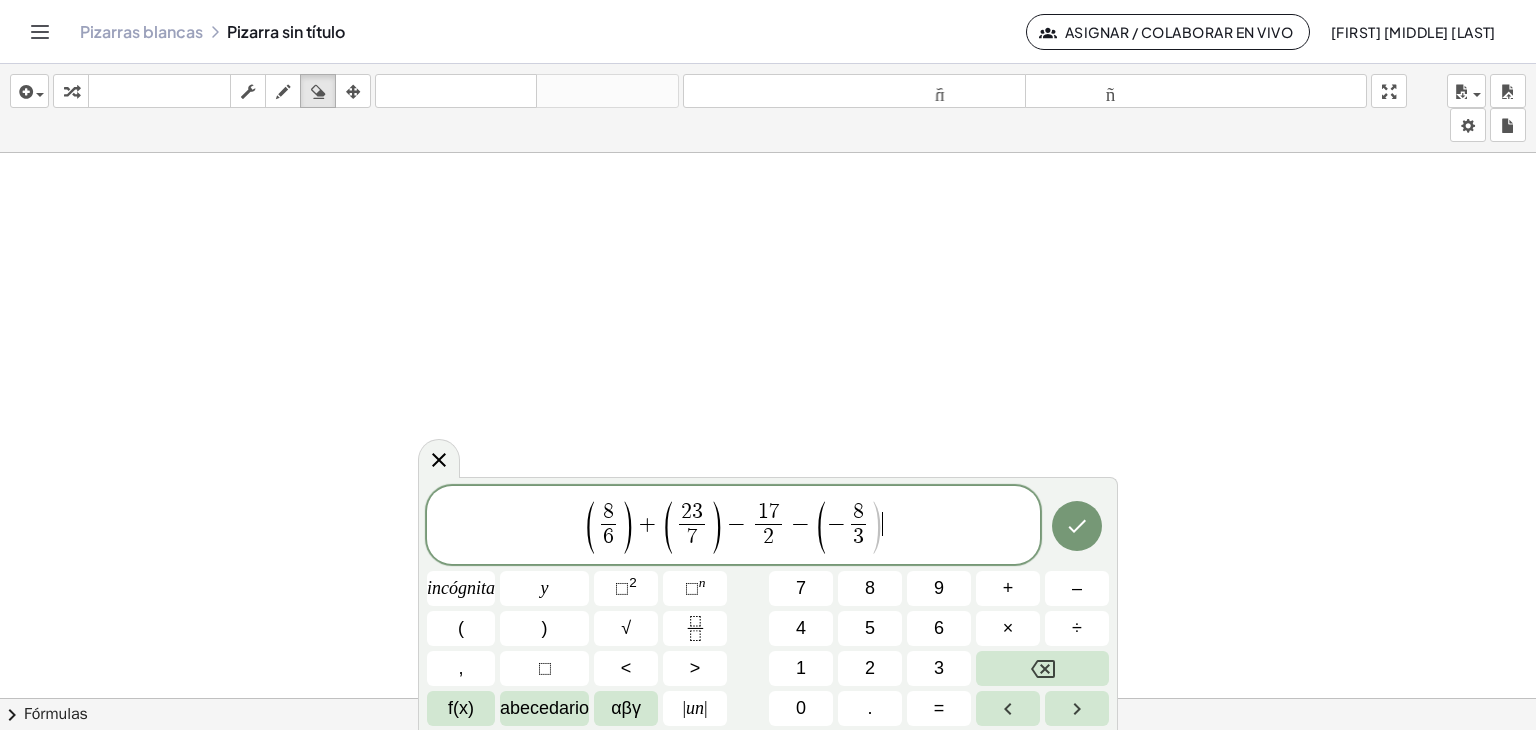 click on "[PHONE] − 1 7 2 − ( − 8 3 )" at bounding box center (733, 526) 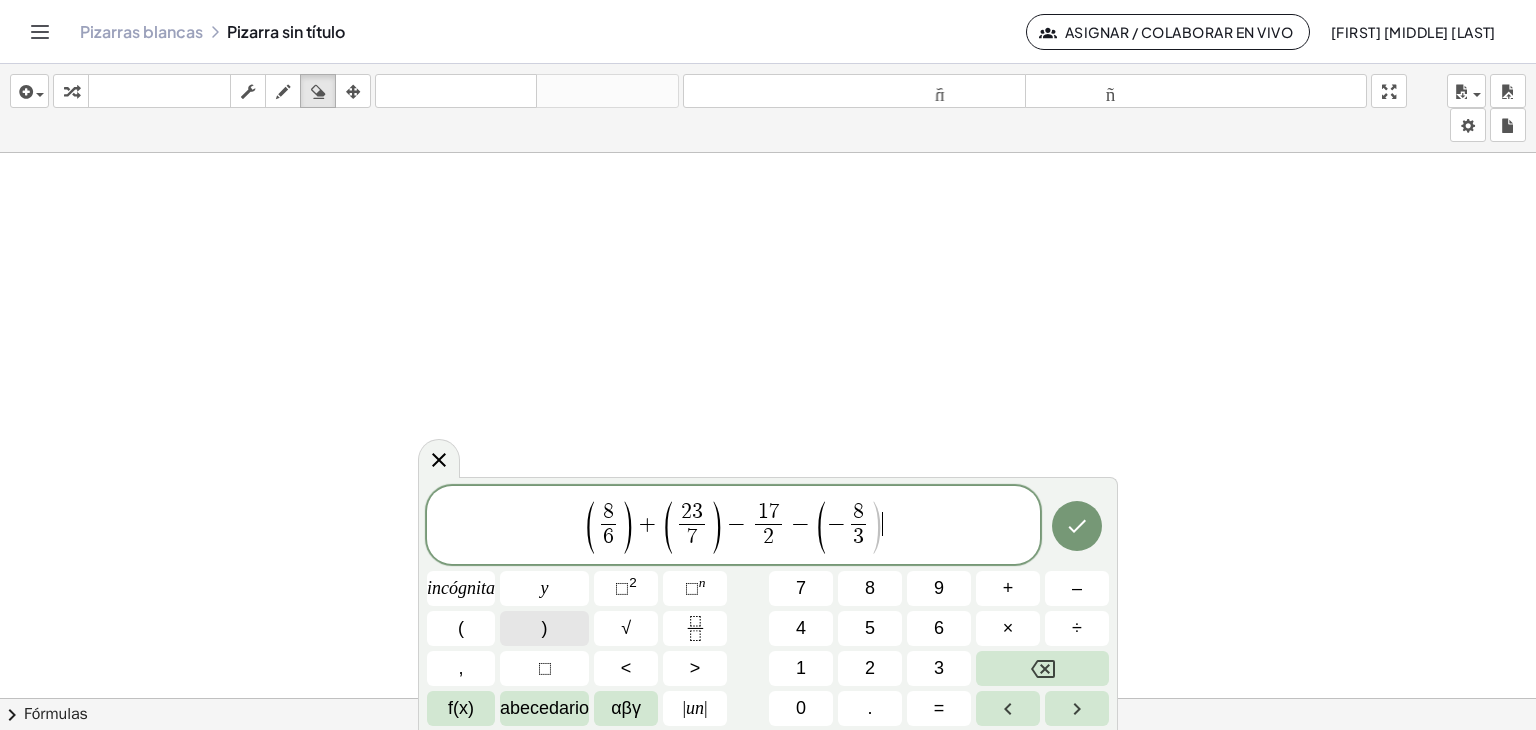 click on ")" at bounding box center (544, 628) 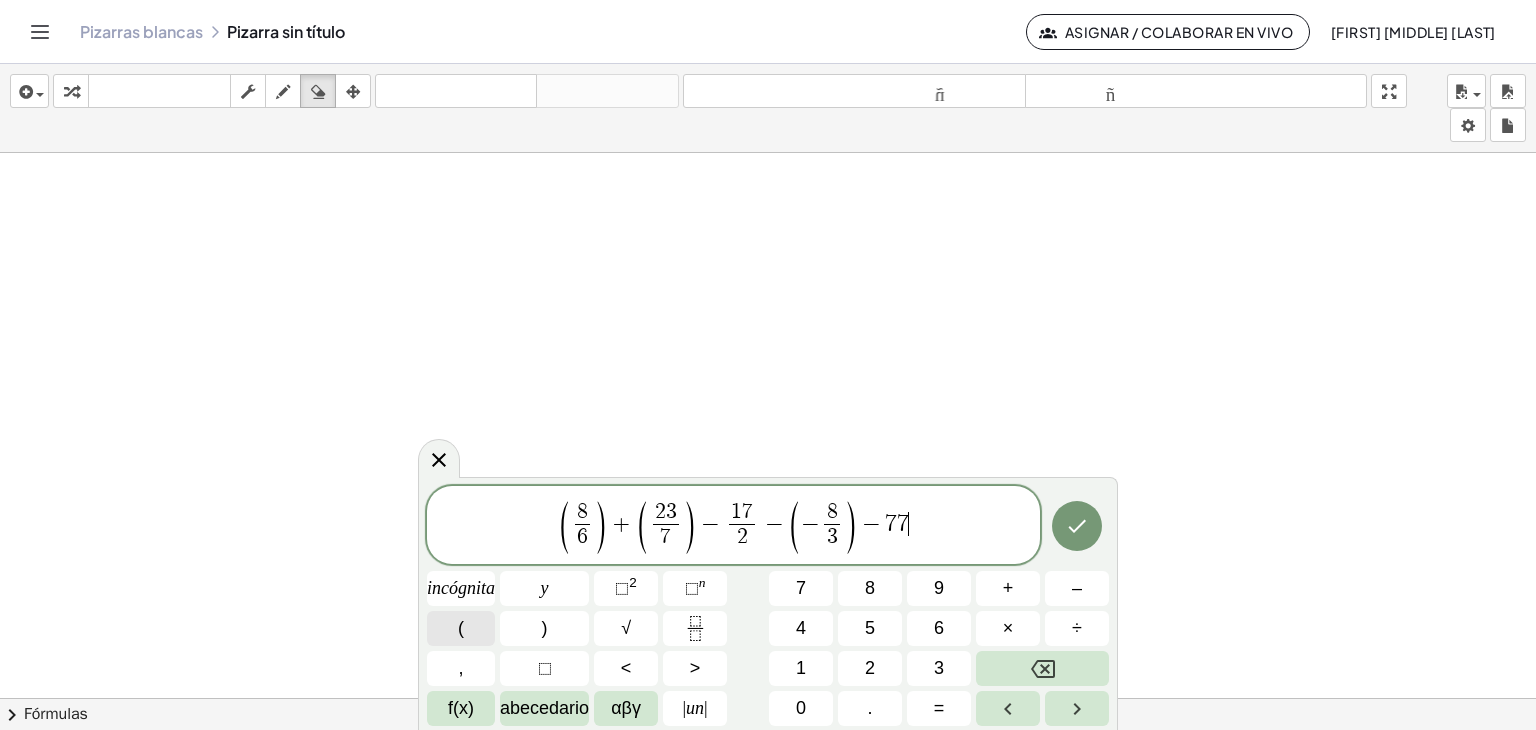 click on "(" at bounding box center [461, 628] 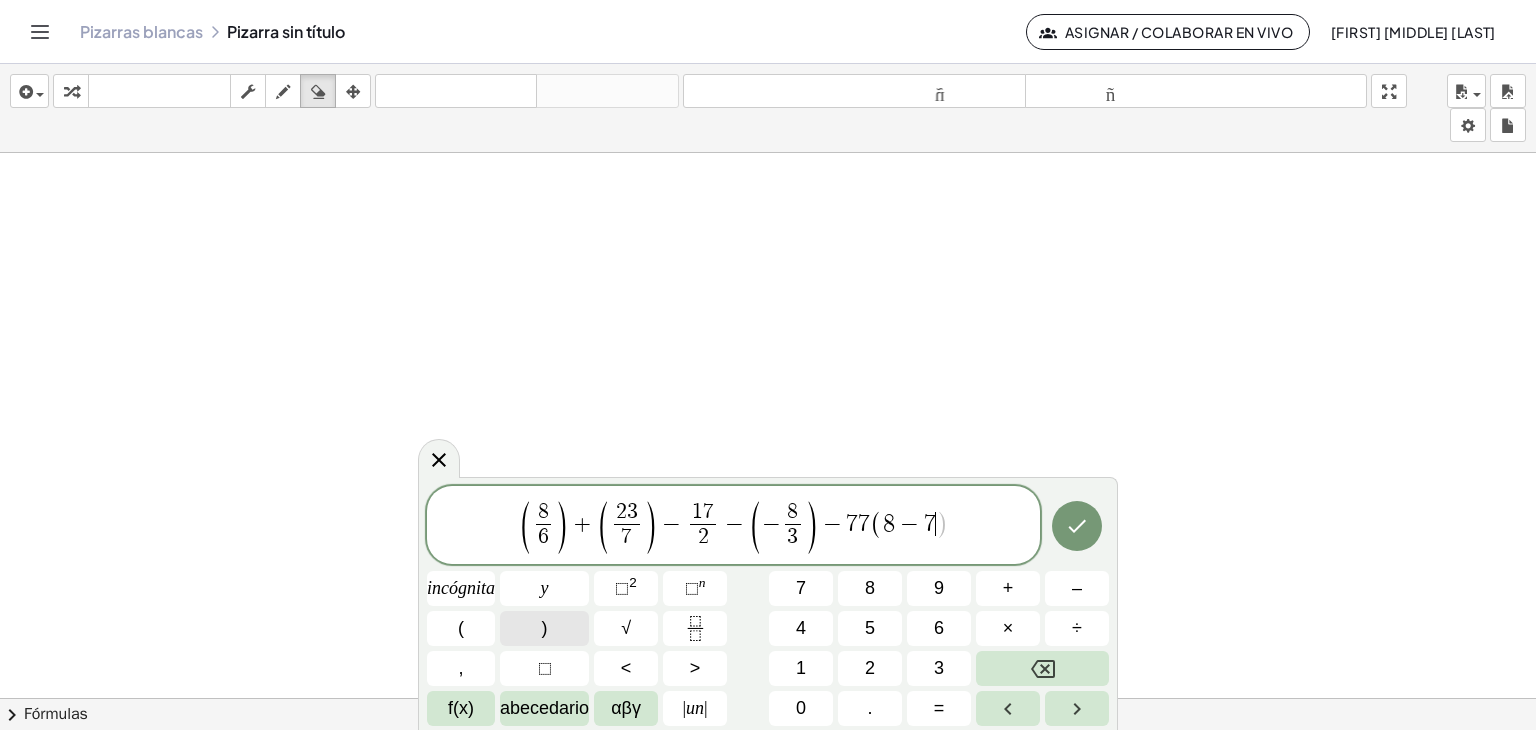 click on ")" at bounding box center (544, 628) 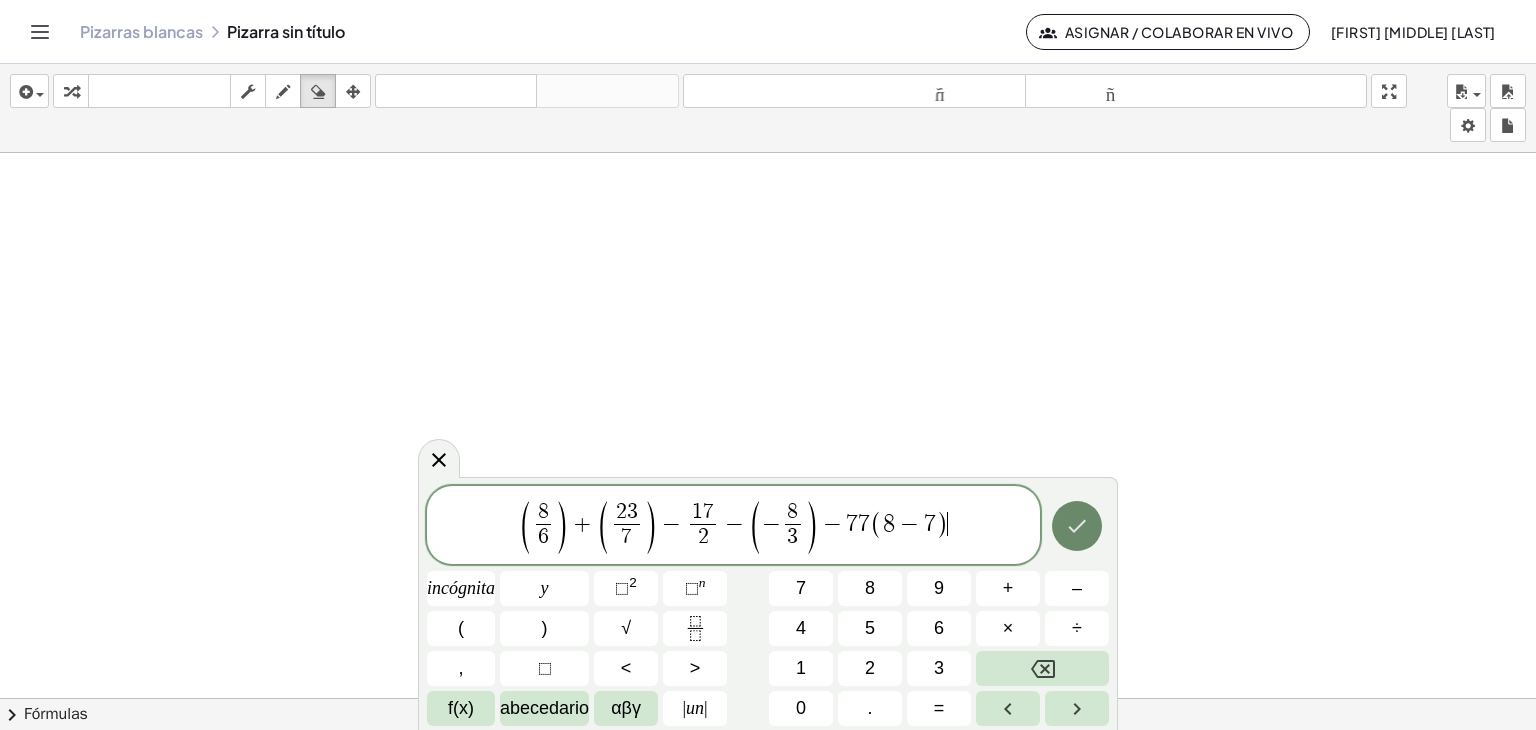 click 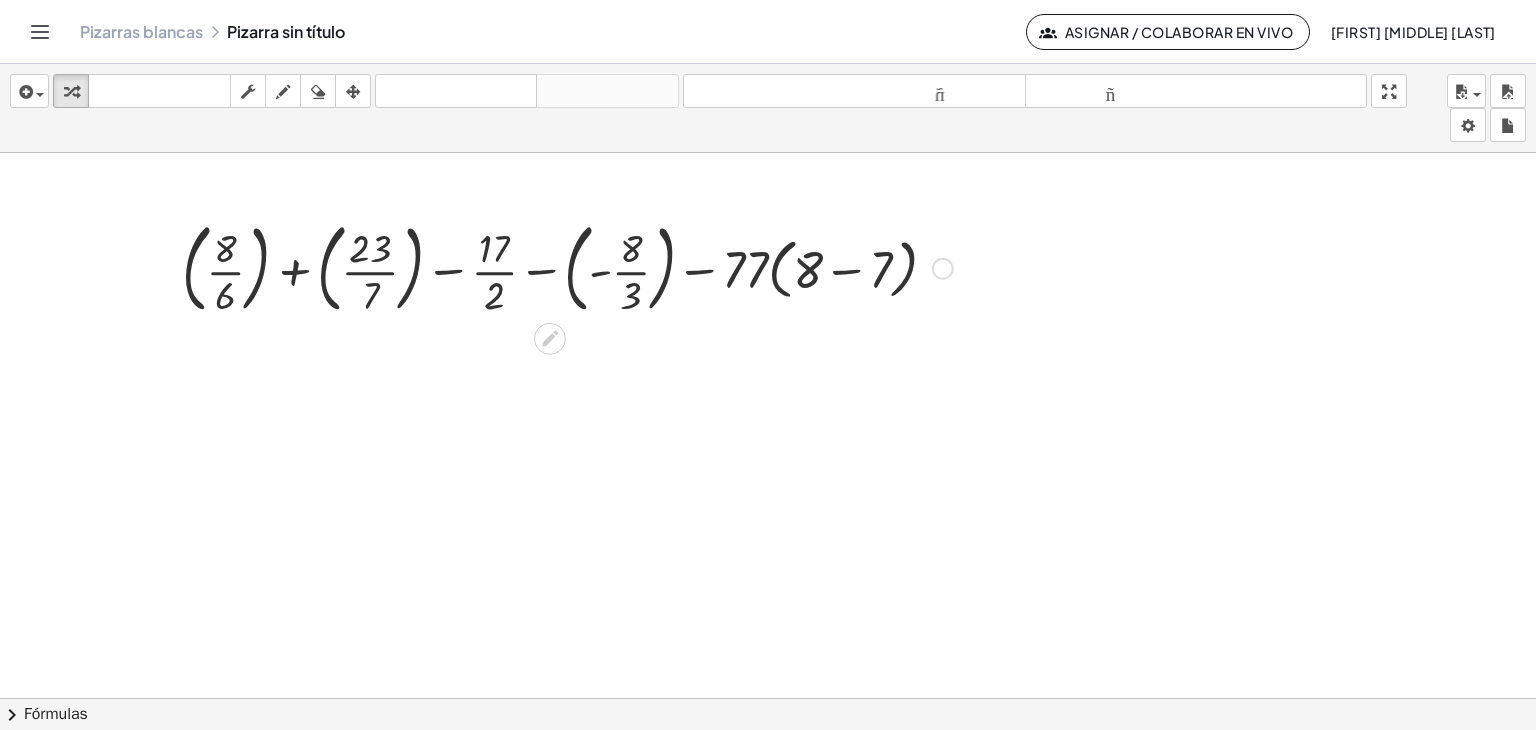 click at bounding box center (567, 267) 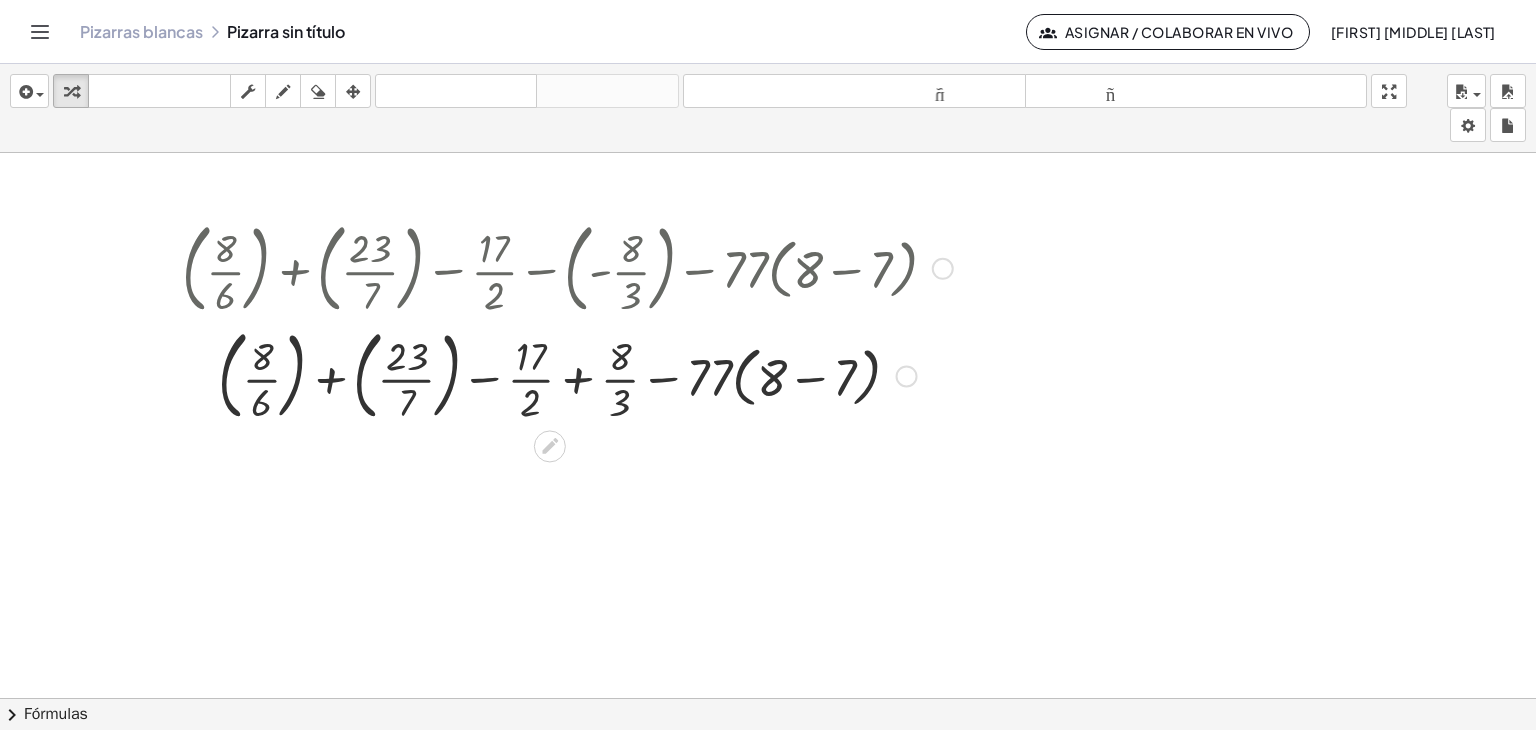 click at bounding box center [567, 375] 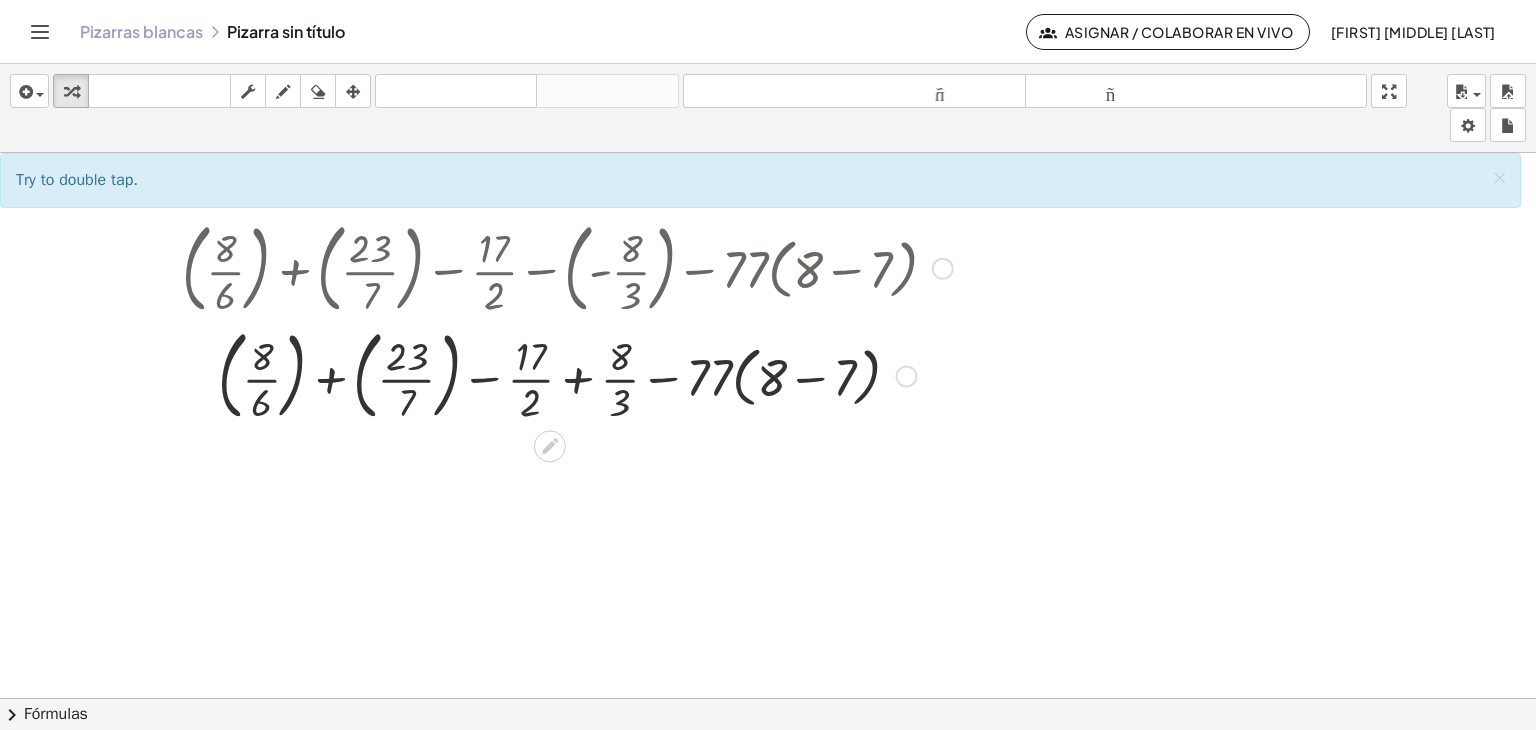 click at bounding box center (567, 375) 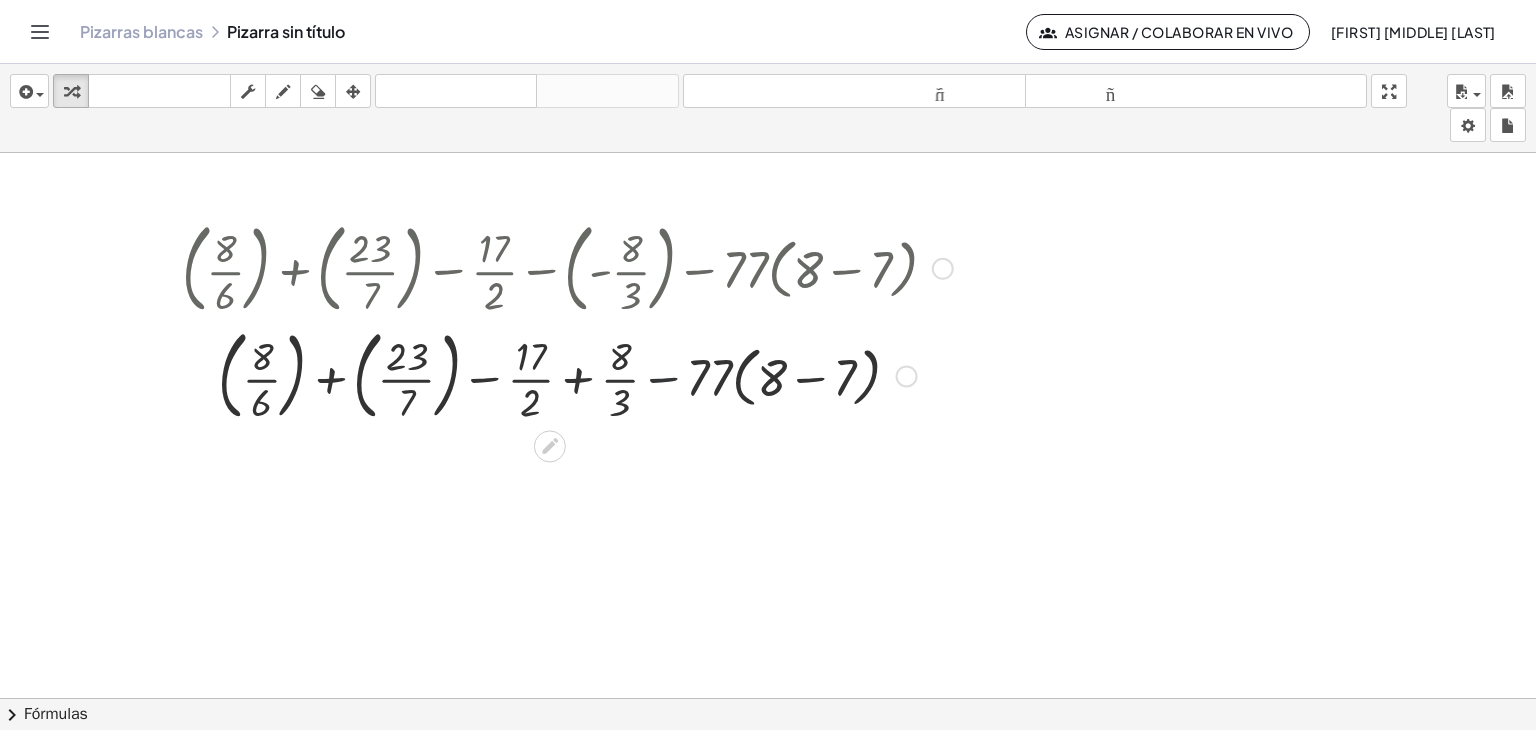 click at bounding box center (567, 375) 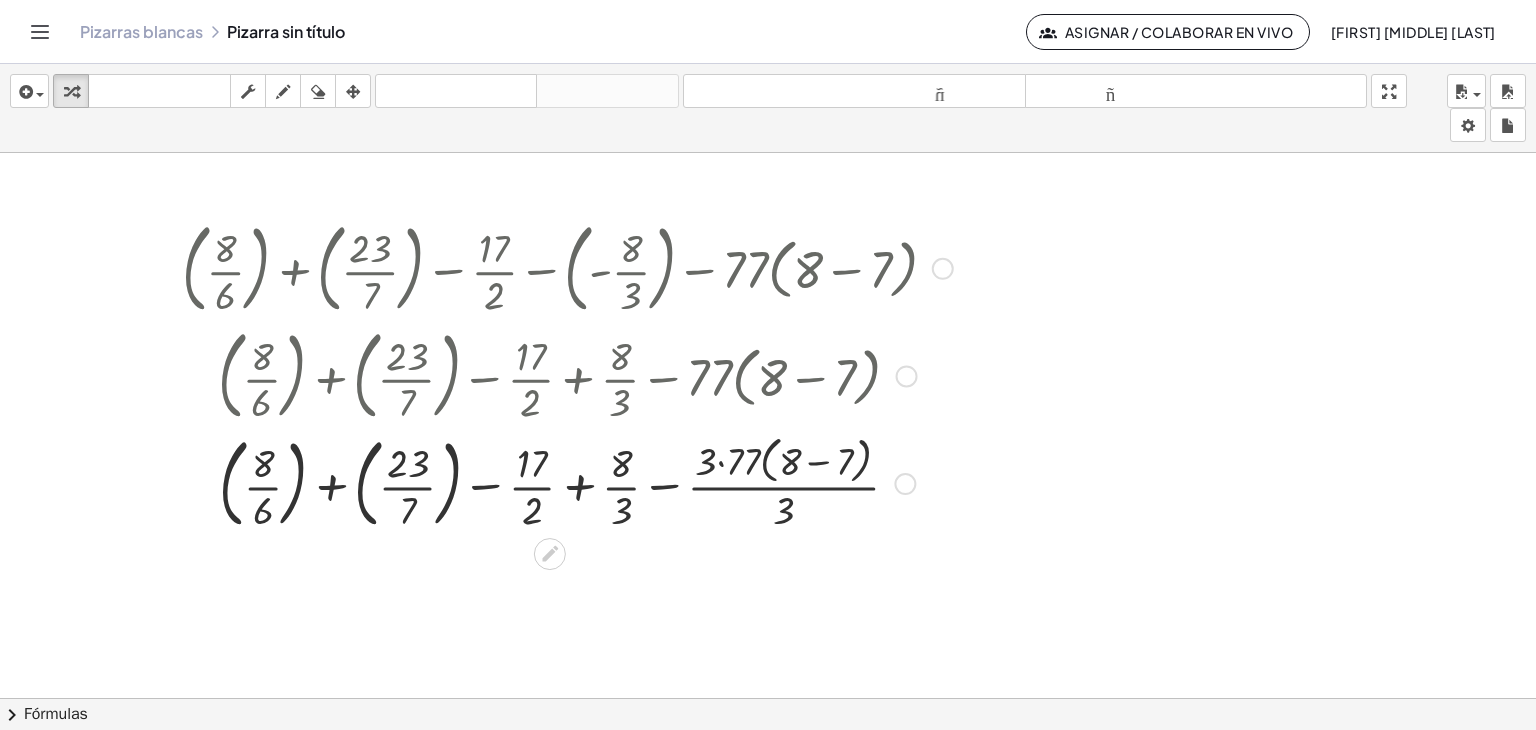 click at bounding box center [567, 375] 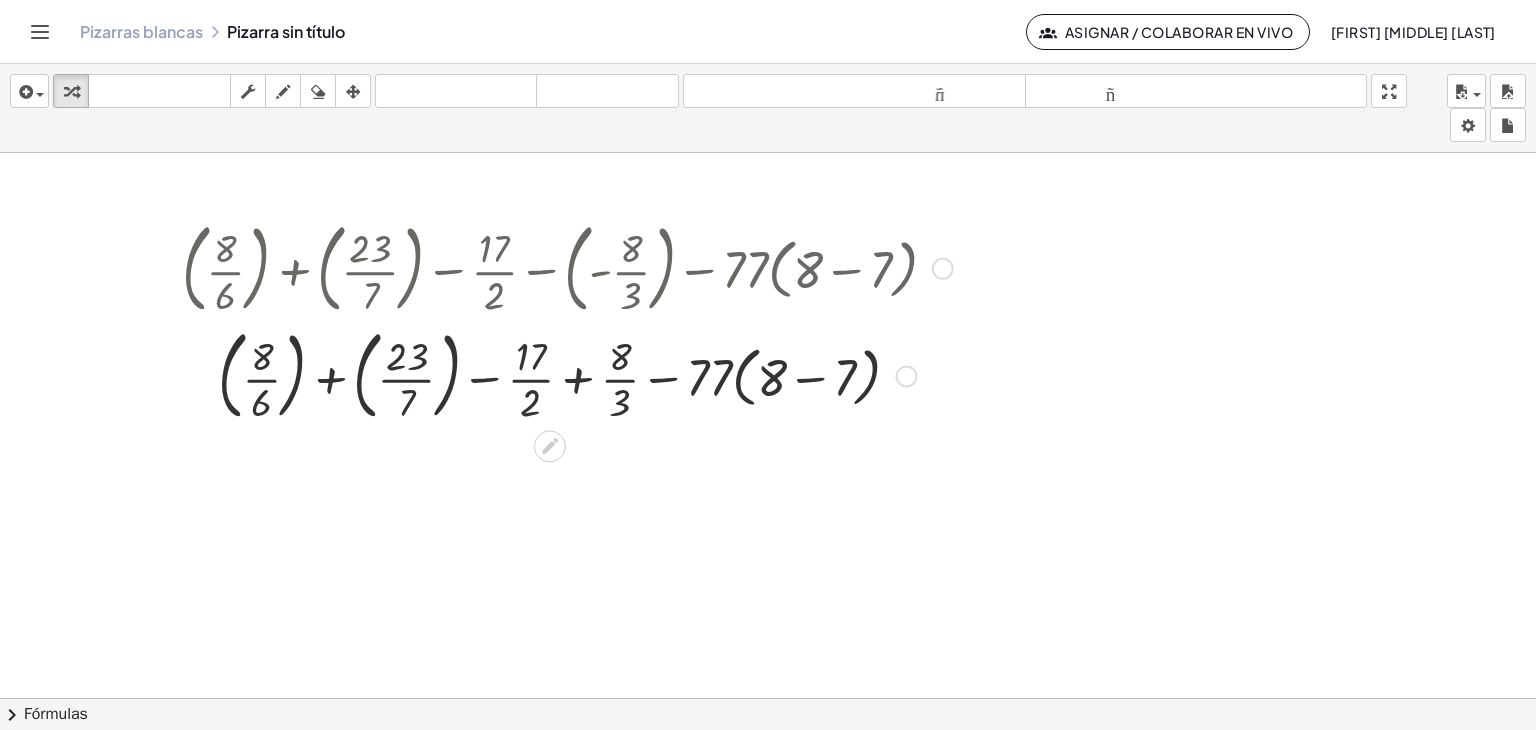 click at bounding box center [567, 375] 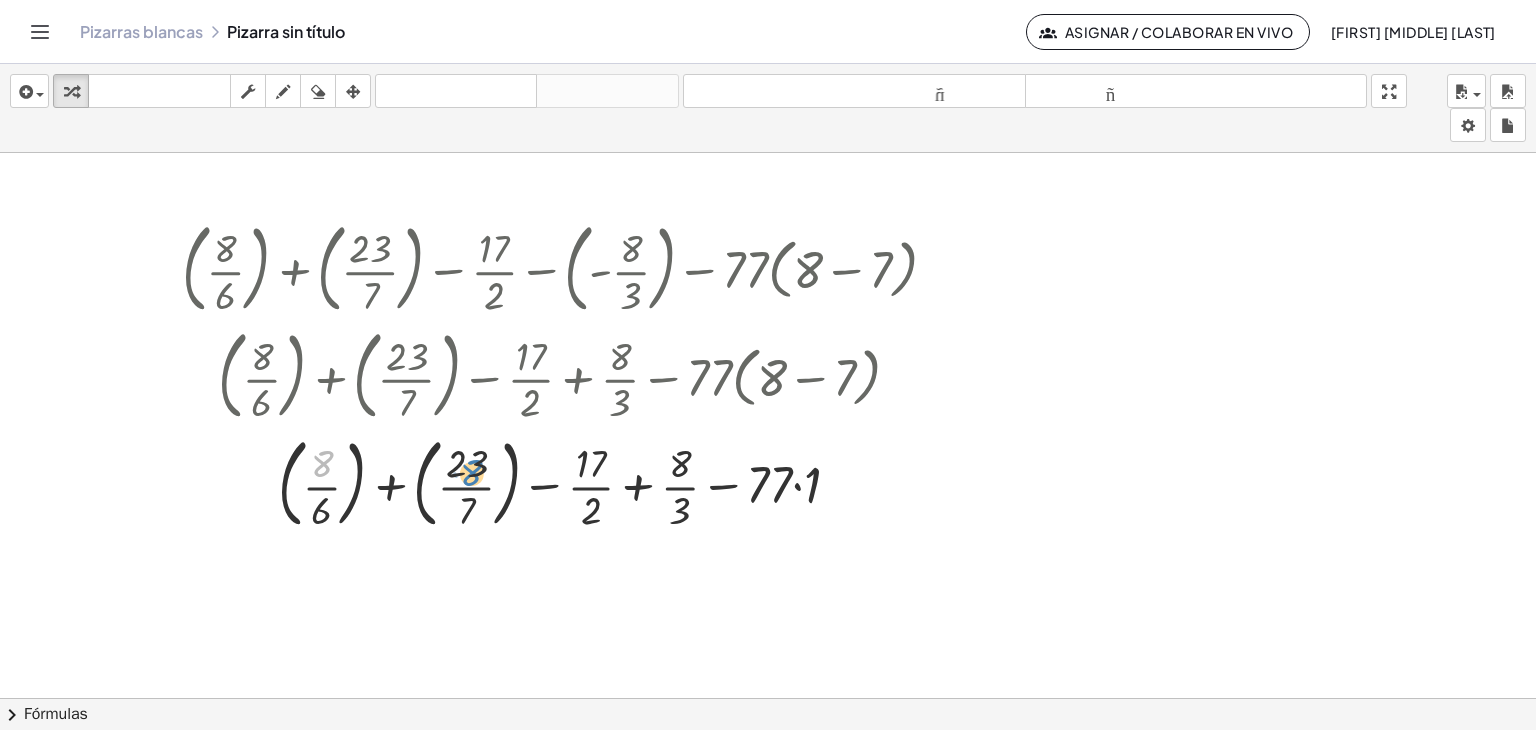 drag, startPoint x: 328, startPoint y: 471, endPoint x: 478, endPoint y: 479, distance: 150.21318 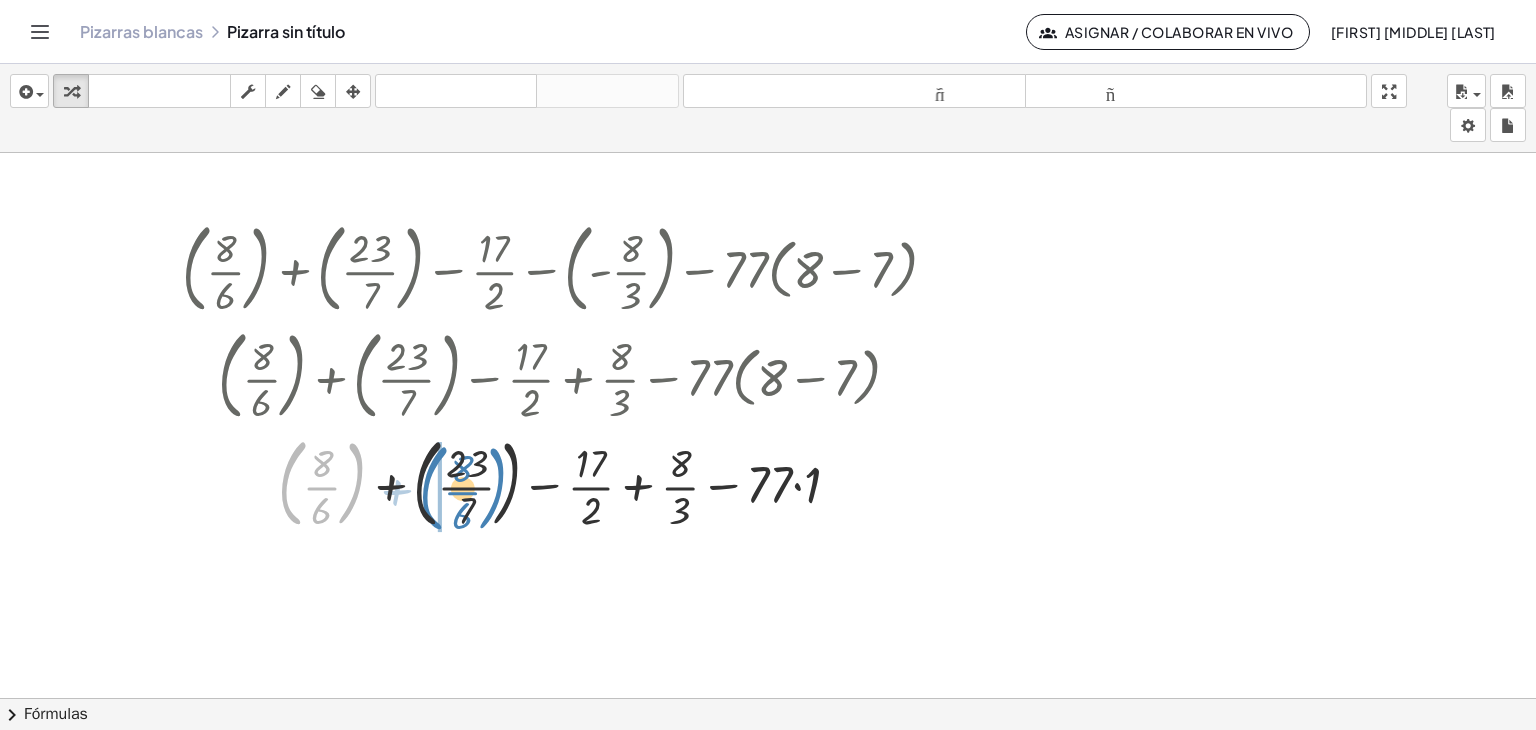 drag, startPoint x: 356, startPoint y: 483, endPoint x: 499, endPoint y: 488, distance: 143.08739 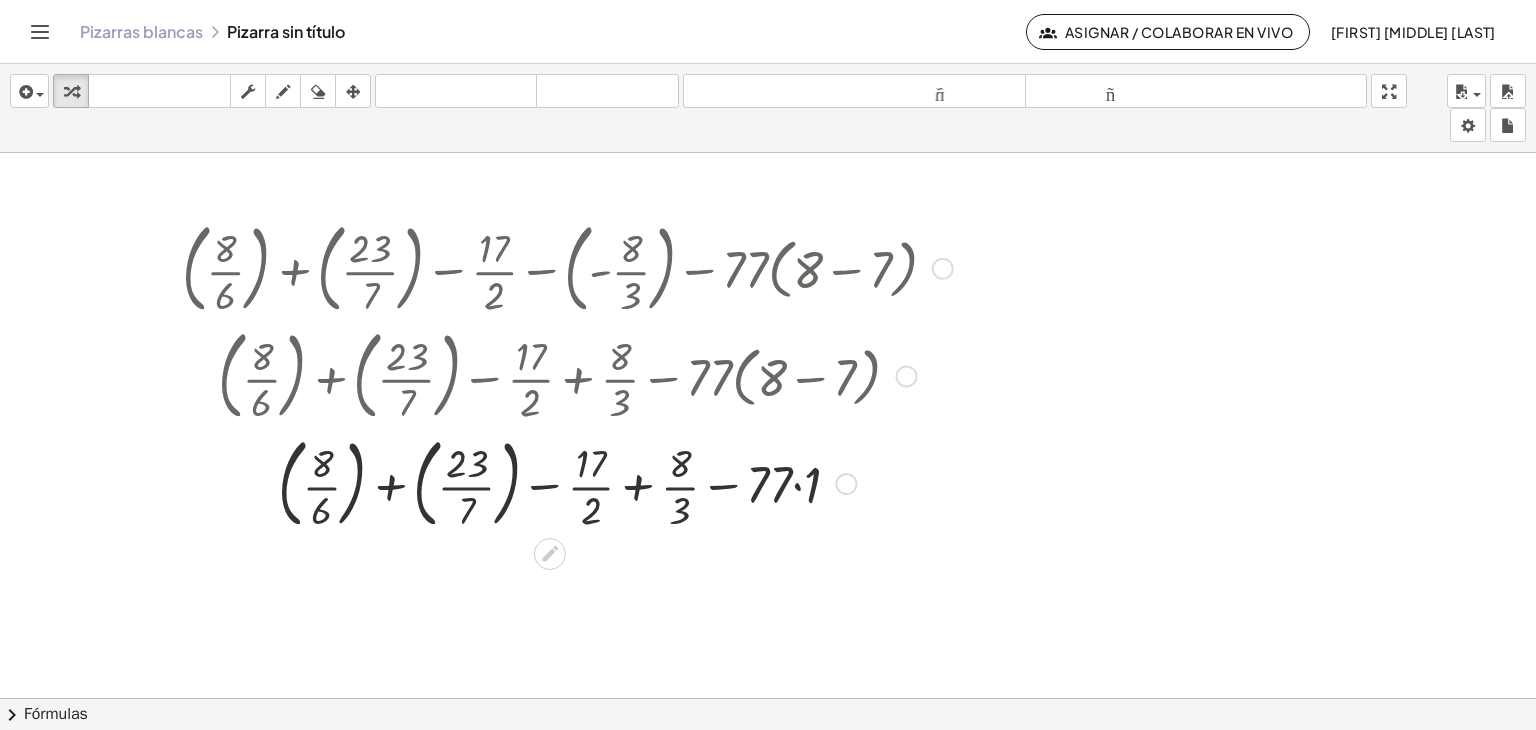 click at bounding box center [567, 482] 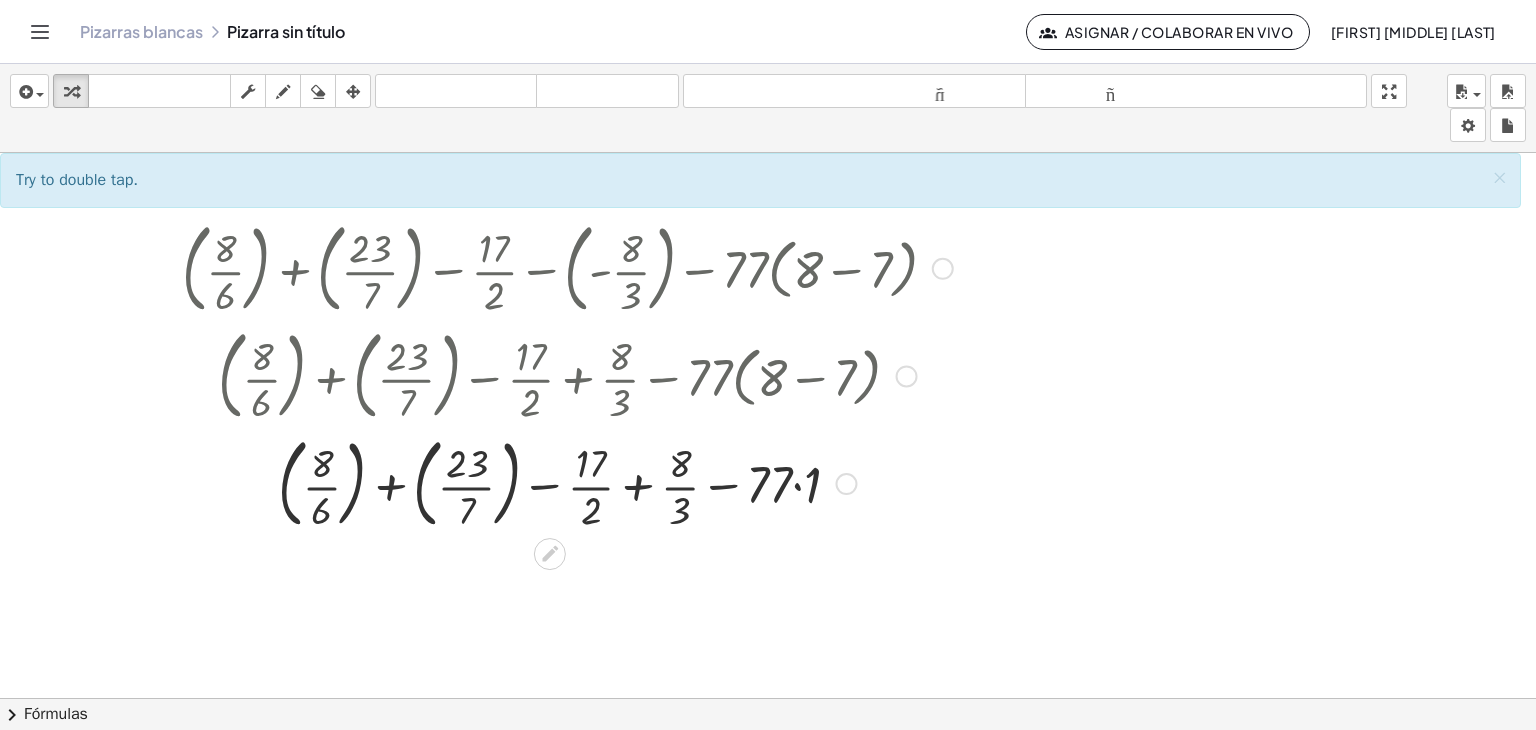 click at bounding box center [567, 482] 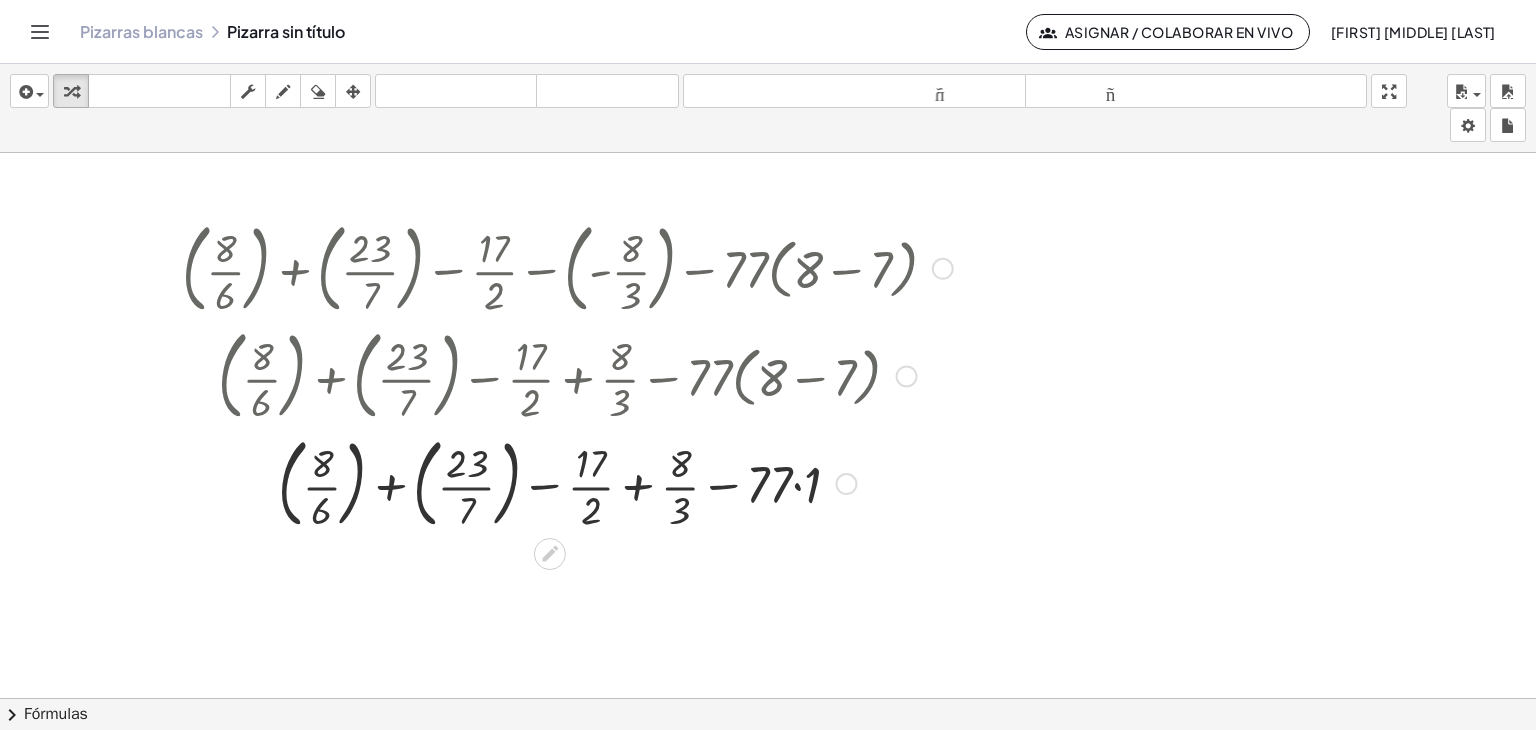 click at bounding box center (567, 482) 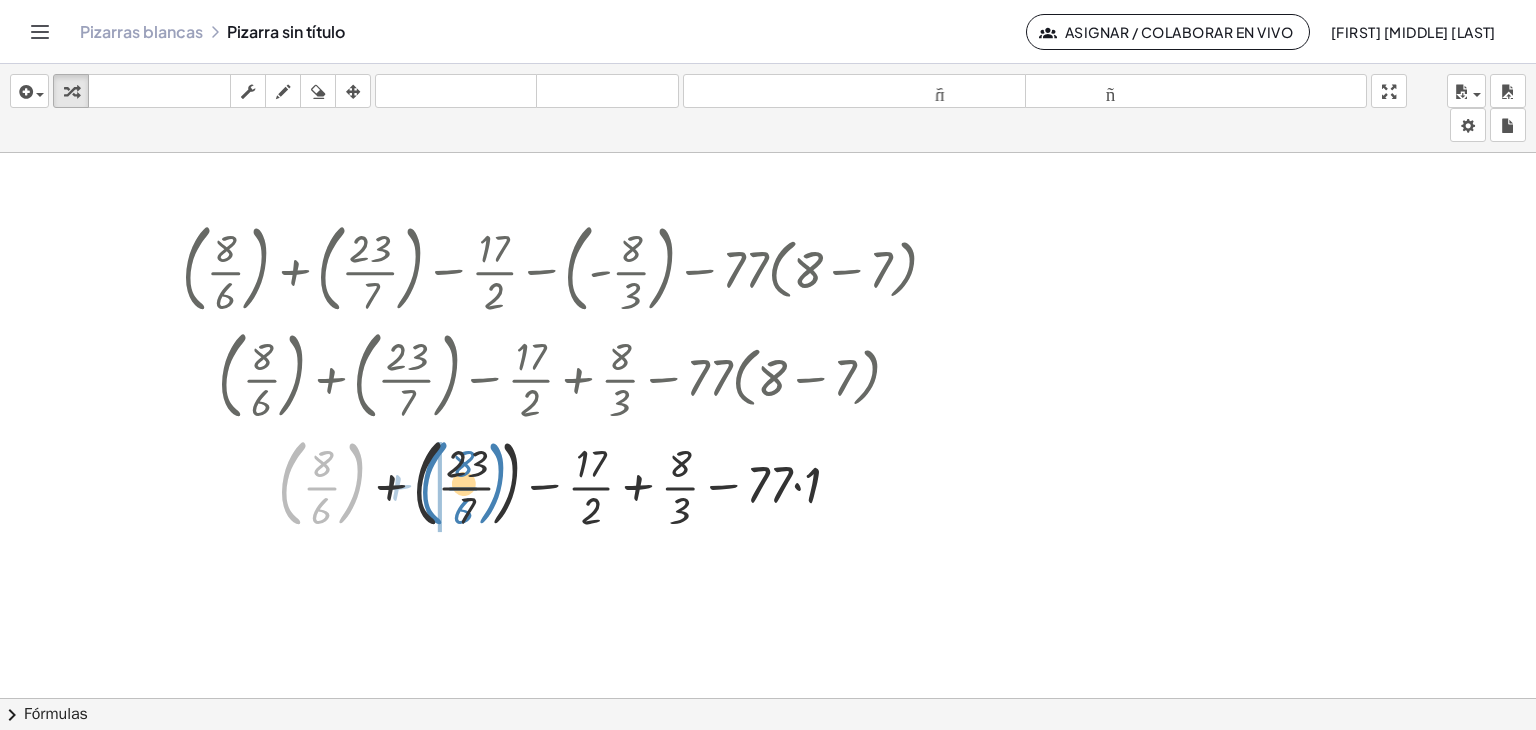 drag, startPoint x: 342, startPoint y: 481, endPoint x: 483, endPoint y: 481, distance: 141 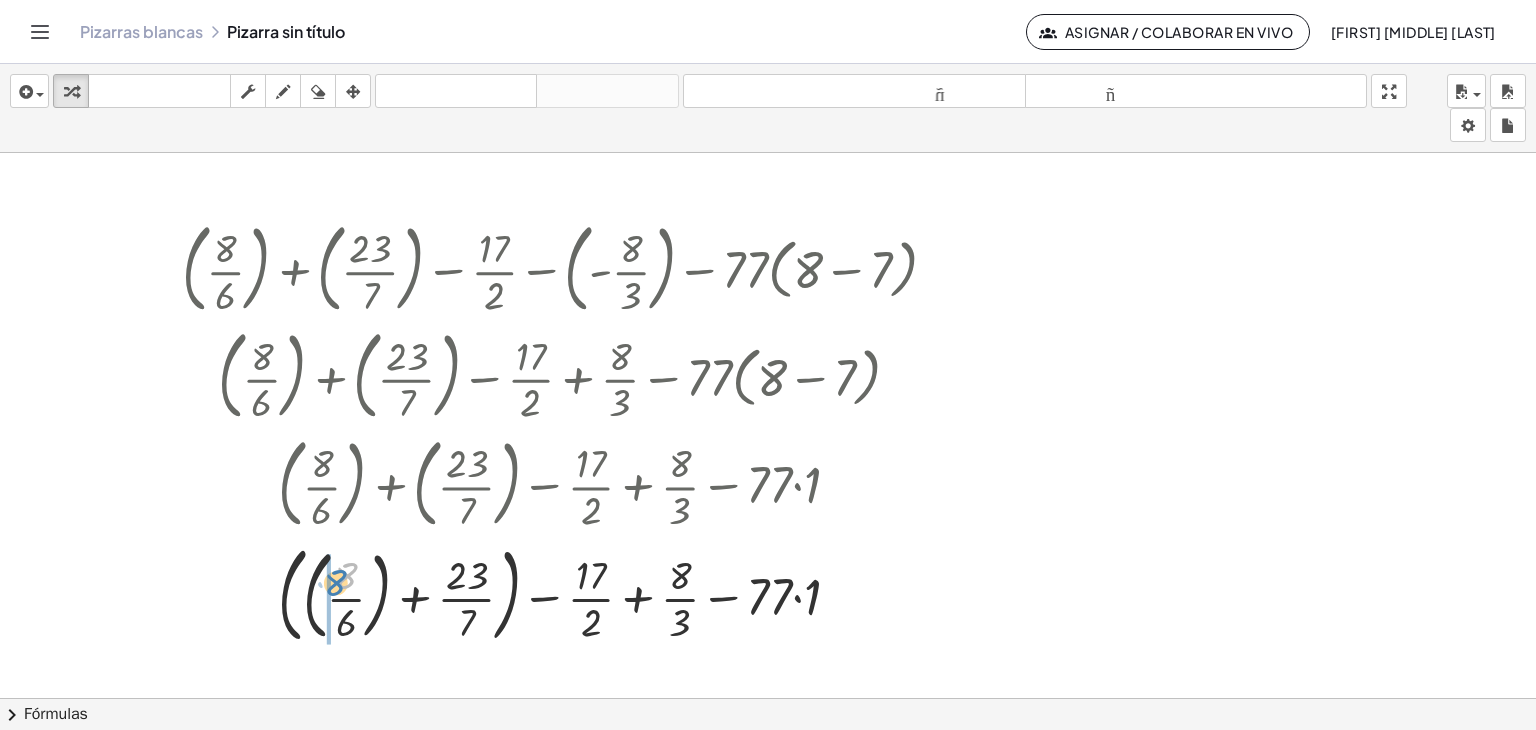 drag, startPoint x: 341, startPoint y: 584, endPoint x: 319, endPoint y: 592, distance: 23.409399 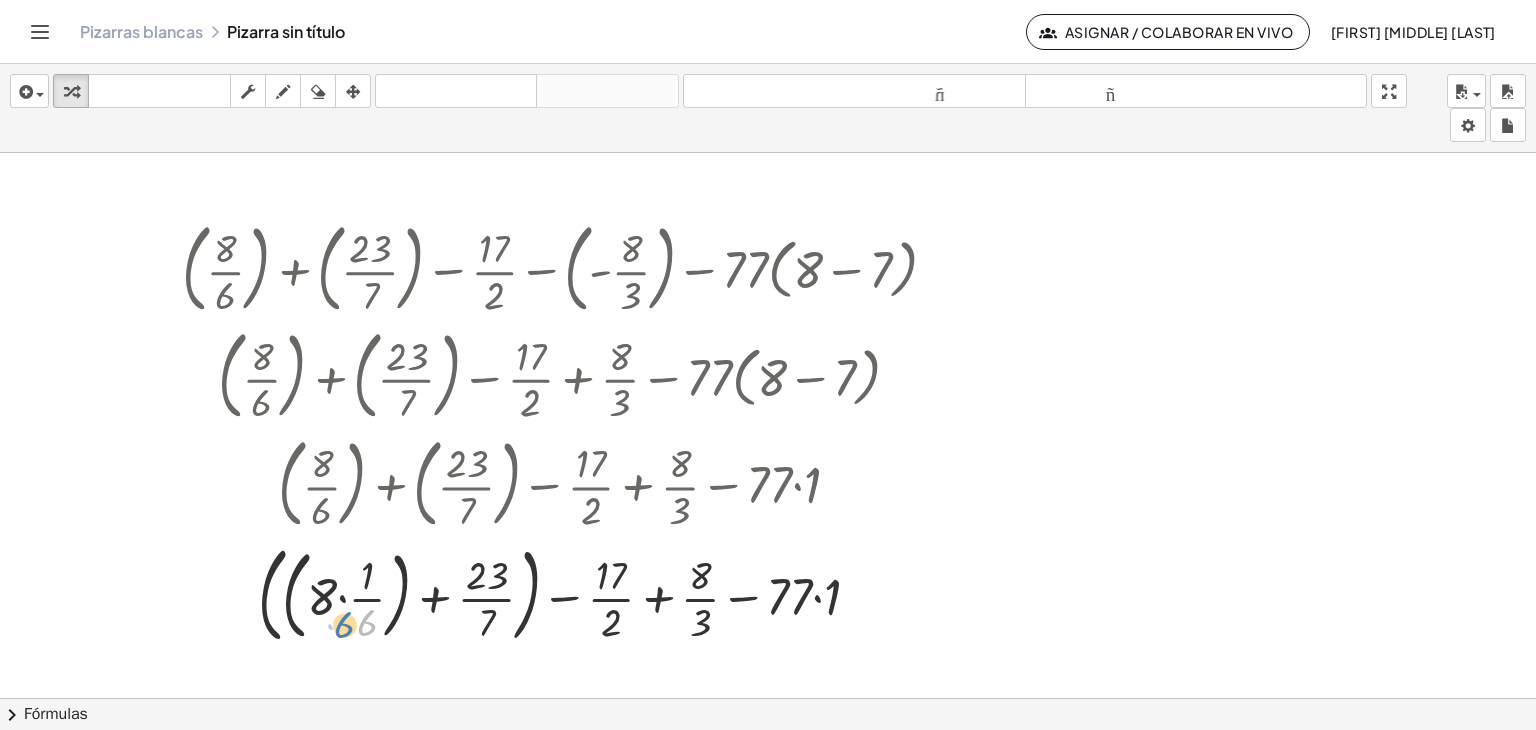 drag, startPoint x: 369, startPoint y: 623, endPoint x: 356, endPoint y: 621, distance: 13.152946 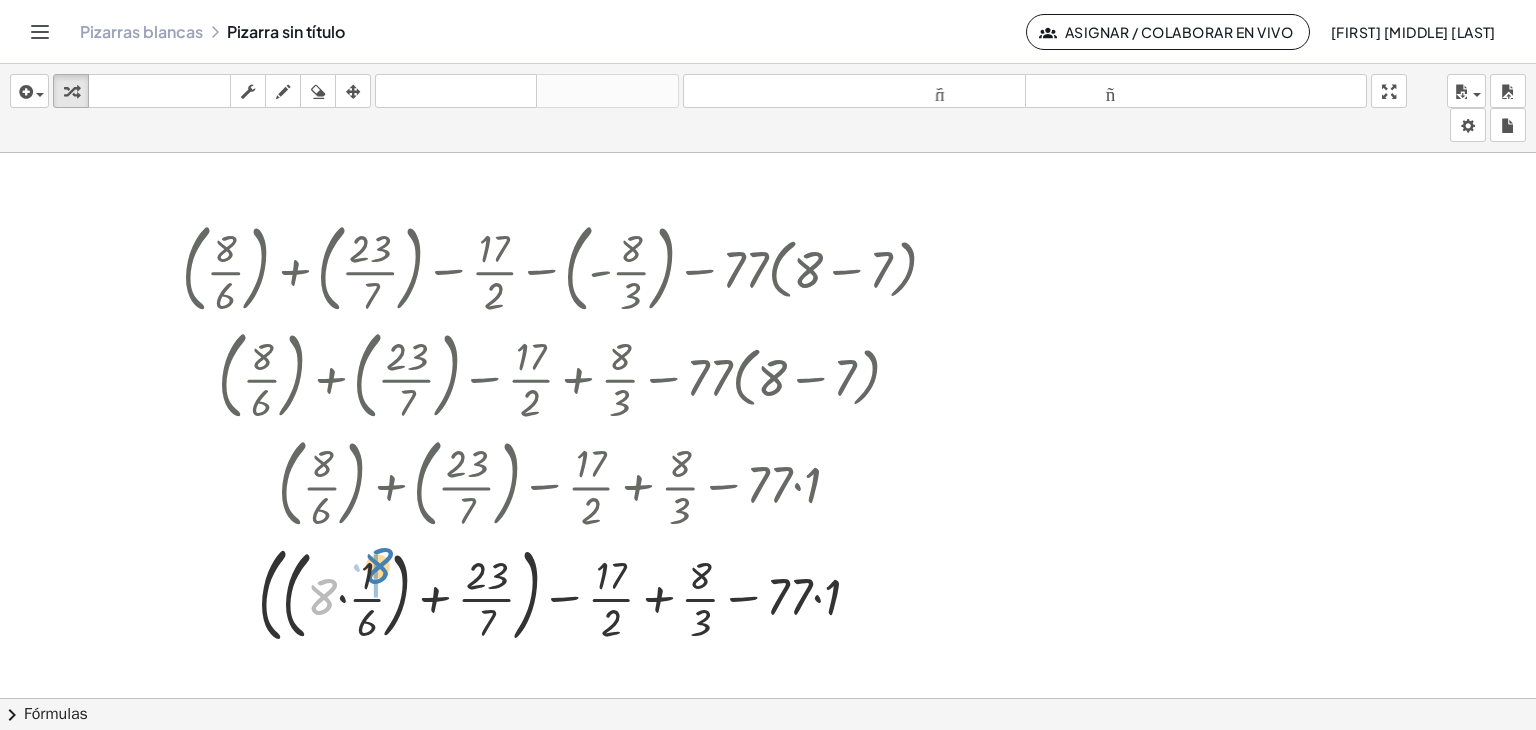 drag, startPoint x: 321, startPoint y: 593, endPoint x: 376, endPoint y: 565, distance: 61.7171 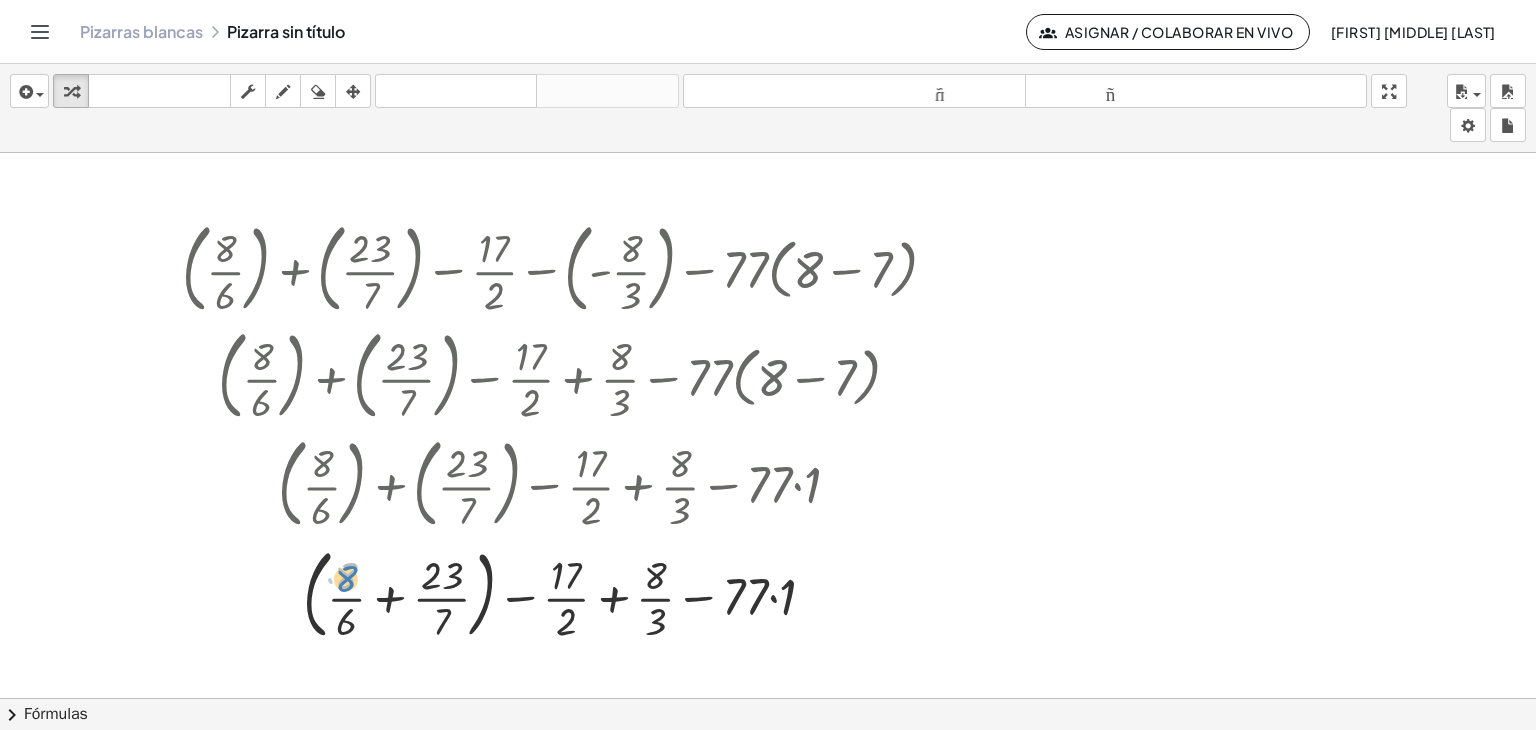 click at bounding box center [567, 594] 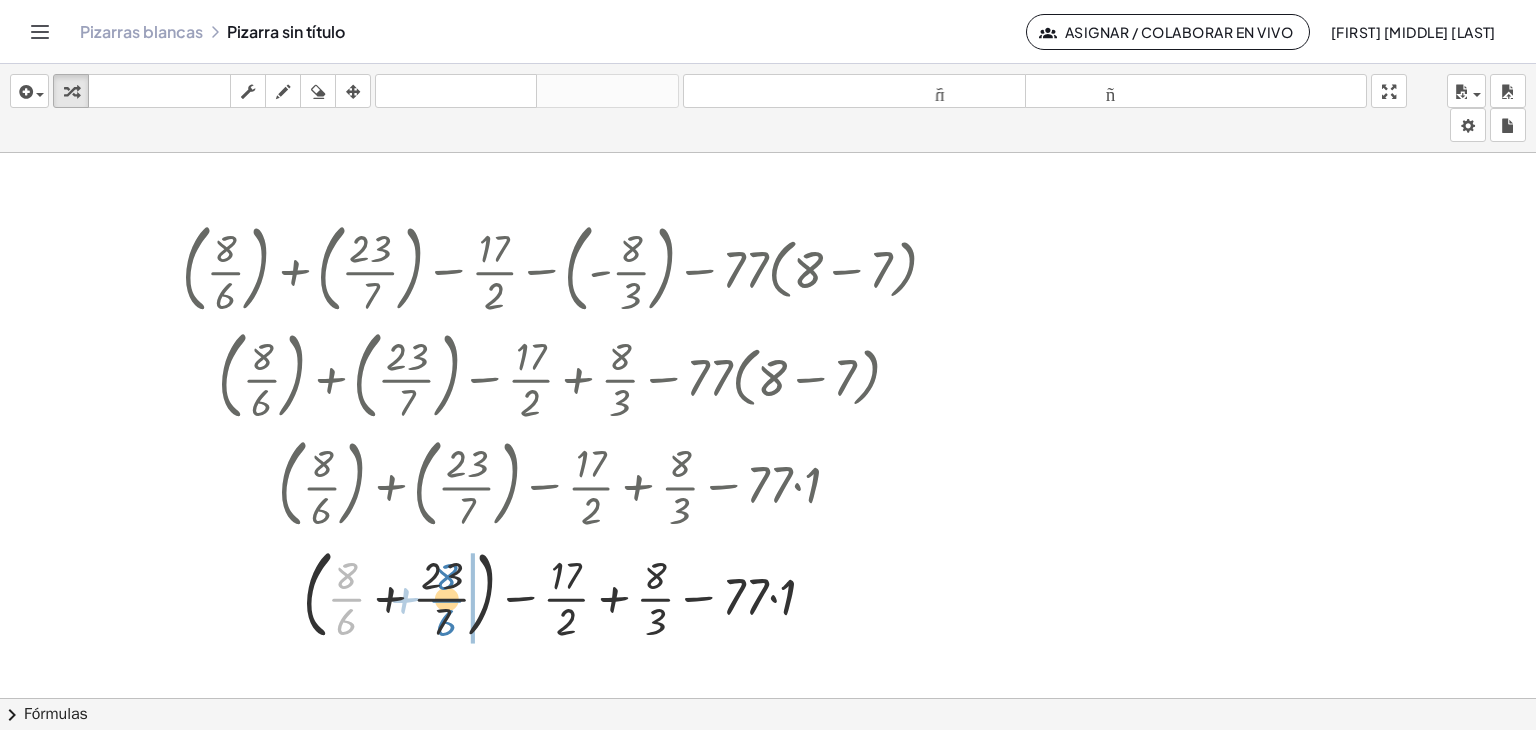drag, startPoint x: 351, startPoint y: 604, endPoint x: 450, endPoint y: 605, distance: 99.00505 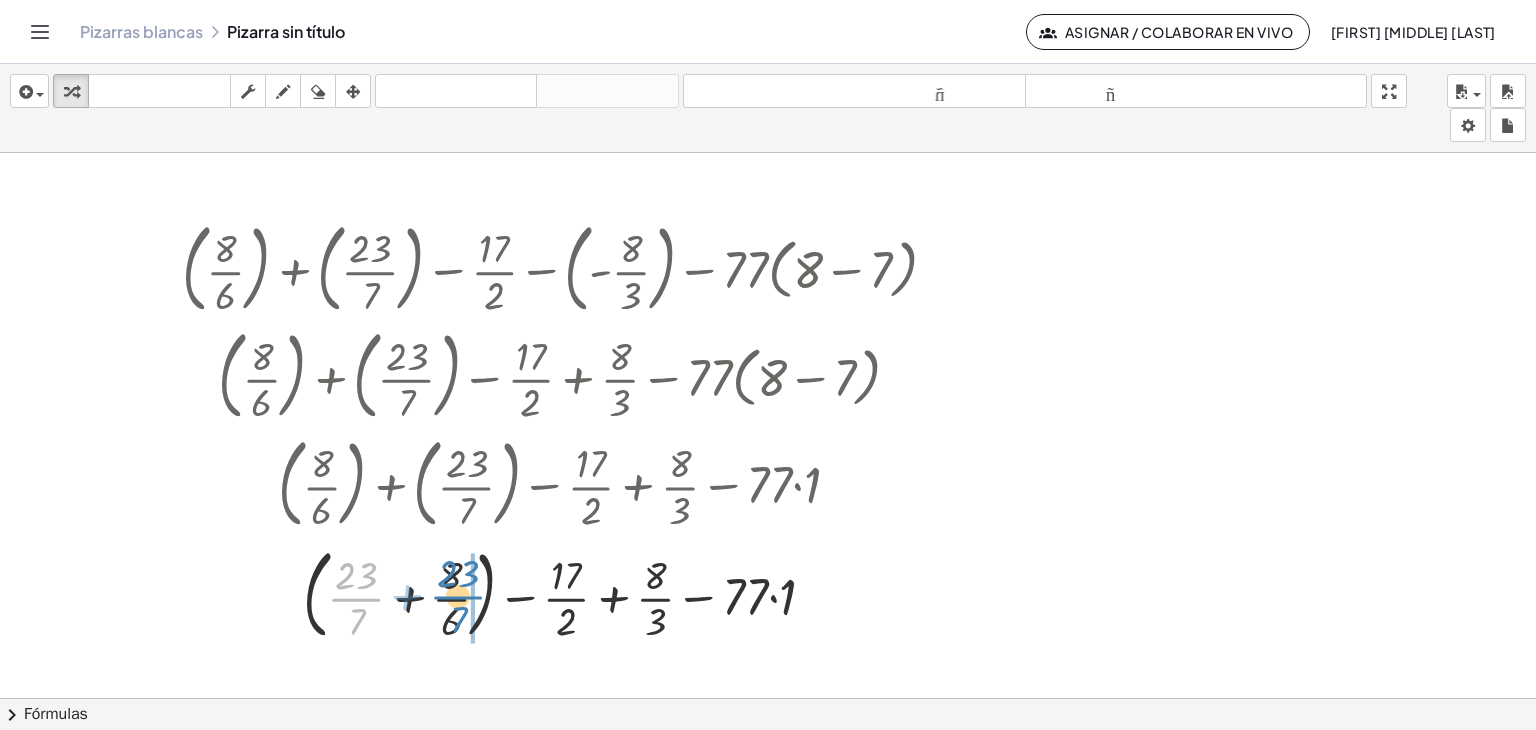 drag, startPoint x: 366, startPoint y: 597, endPoint x: 467, endPoint y: 595, distance: 101.0198 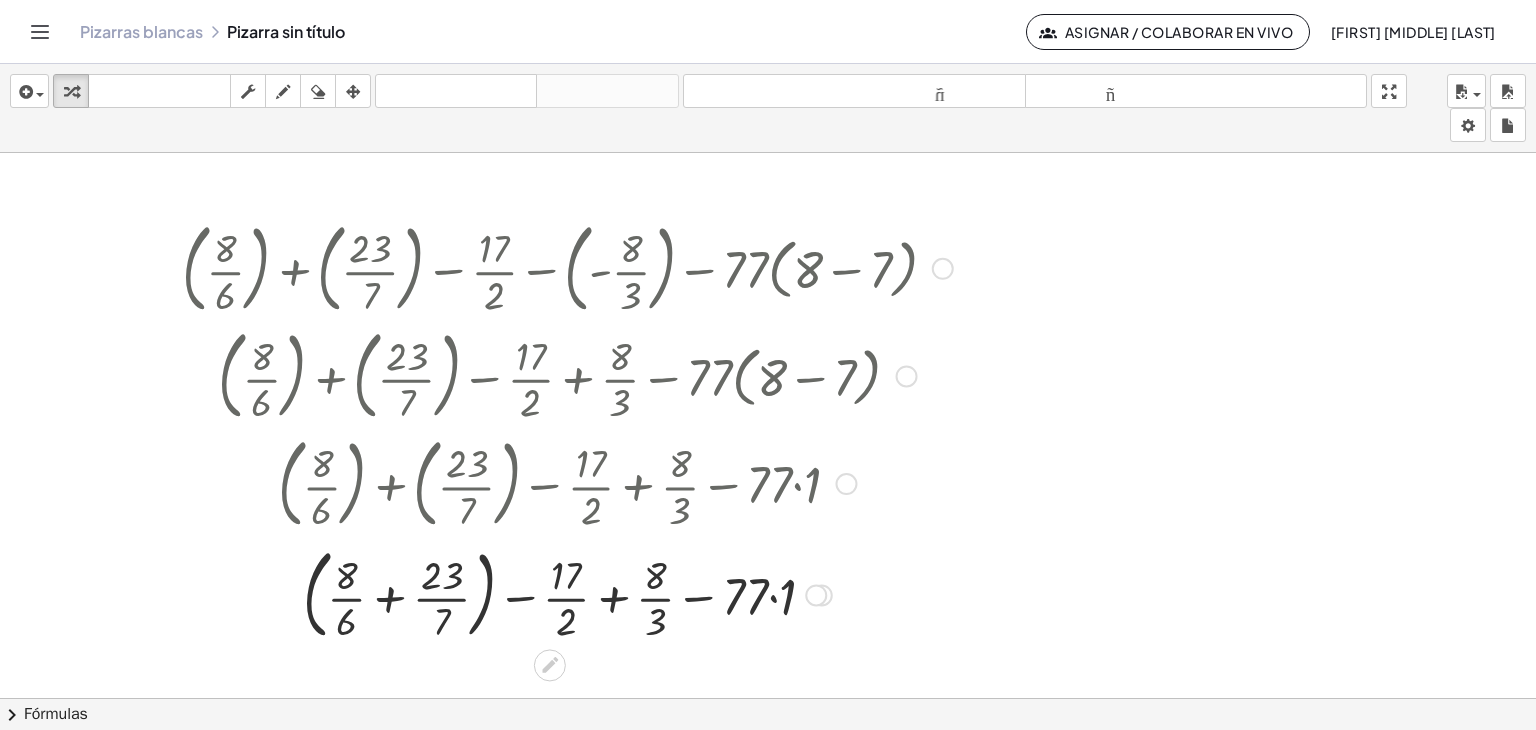 click at bounding box center (567, 594) 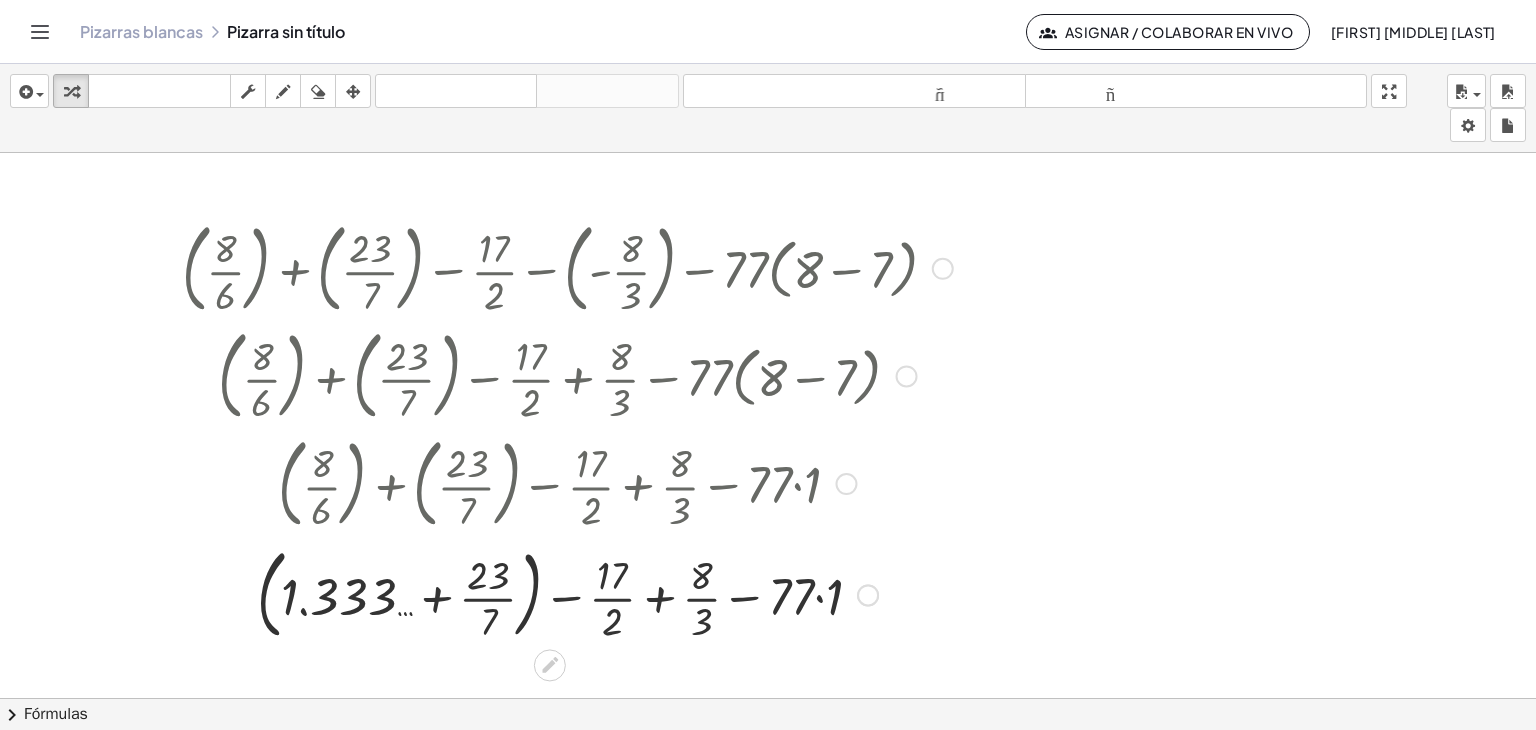 click at bounding box center [567, 594] 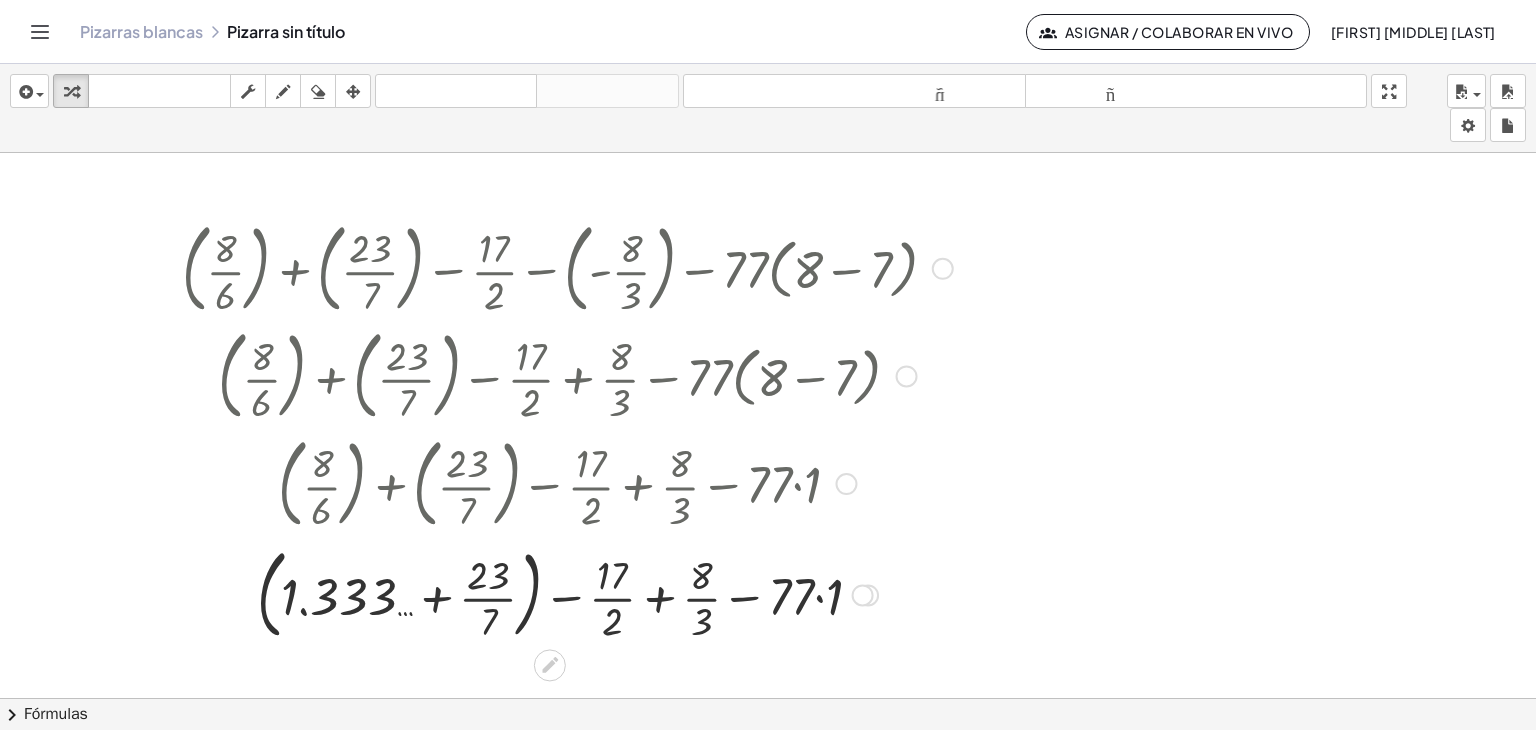 click at bounding box center [567, 594] 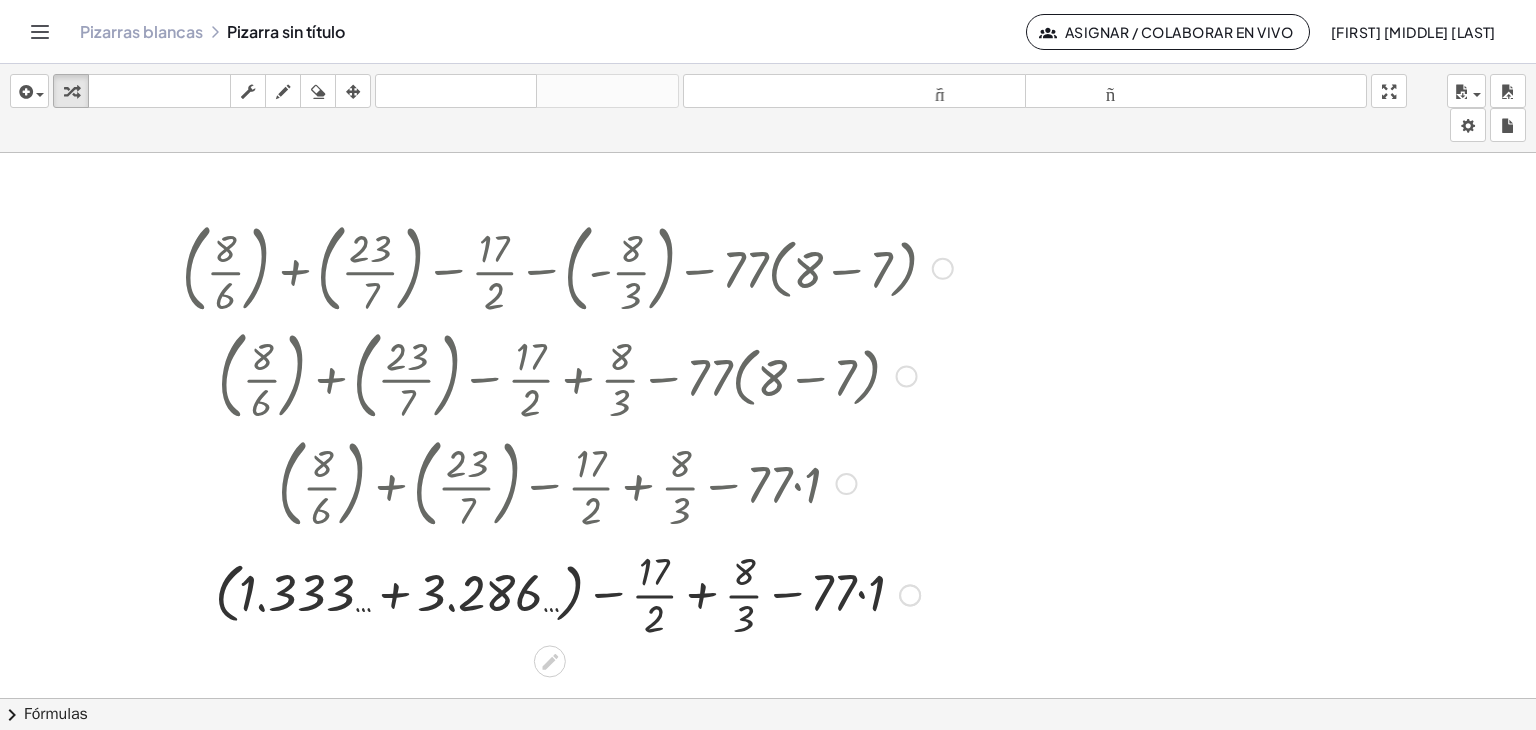 click at bounding box center [567, 593] 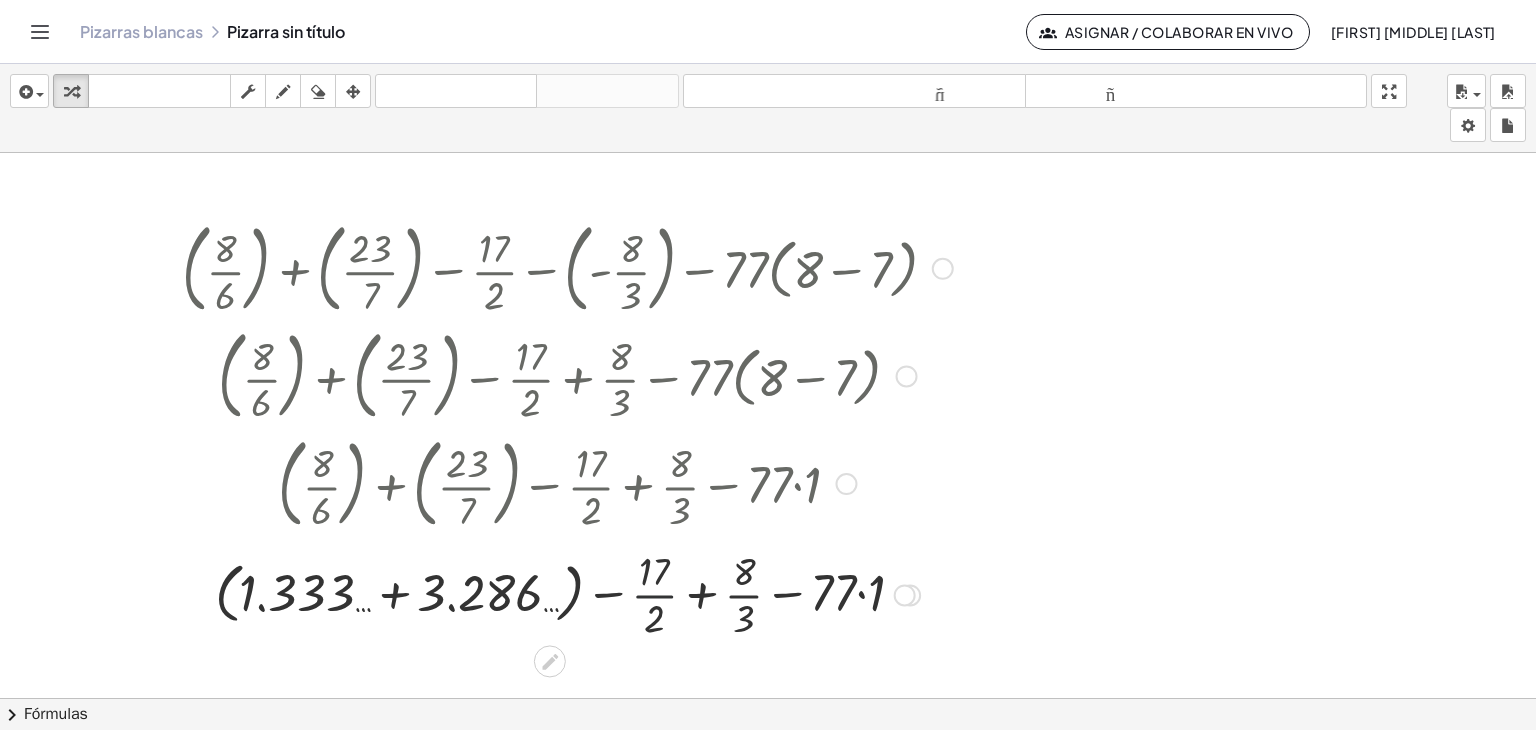 click at bounding box center [567, 593] 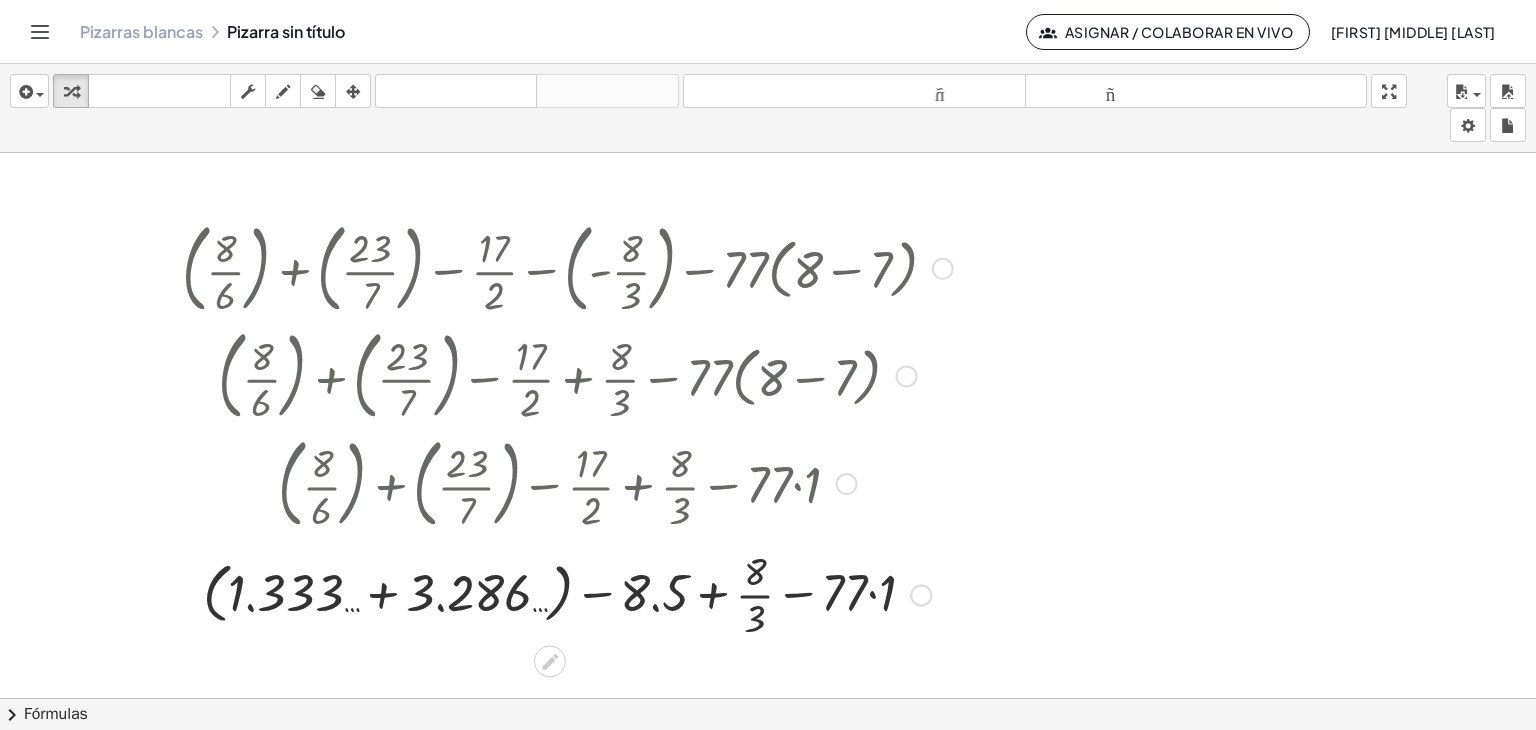 click at bounding box center [567, 593] 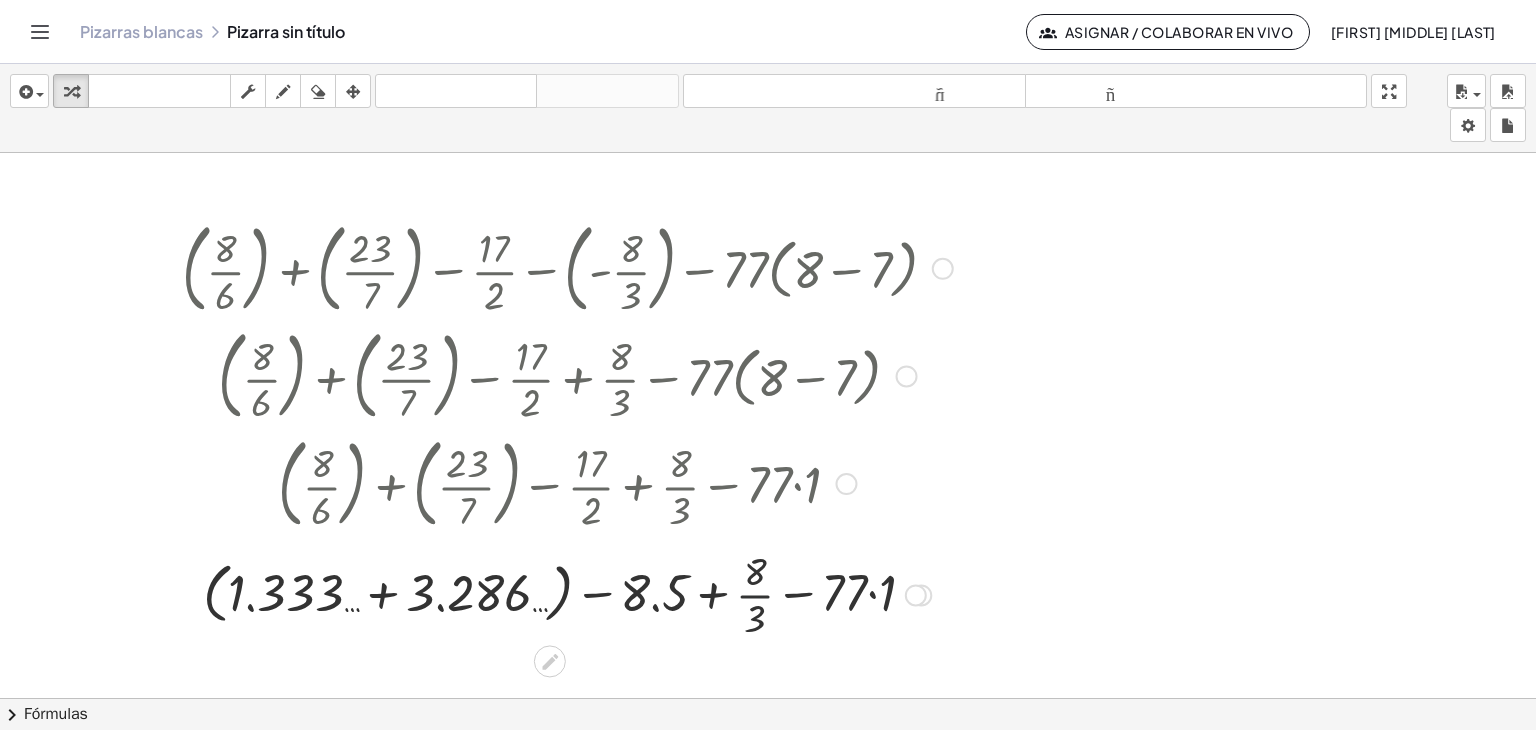 click at bounding box center (567, 593) 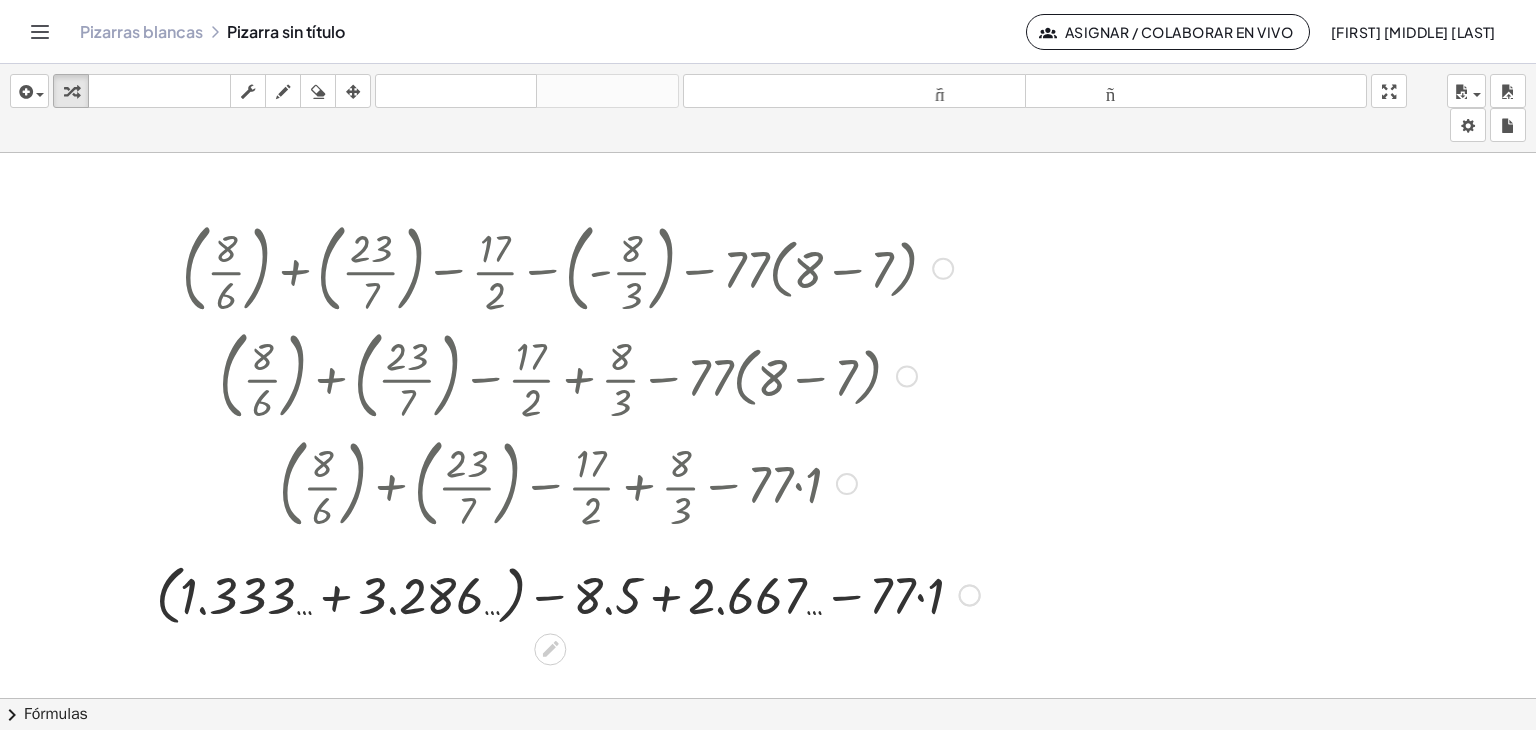 click at bounding box center (568, 594) 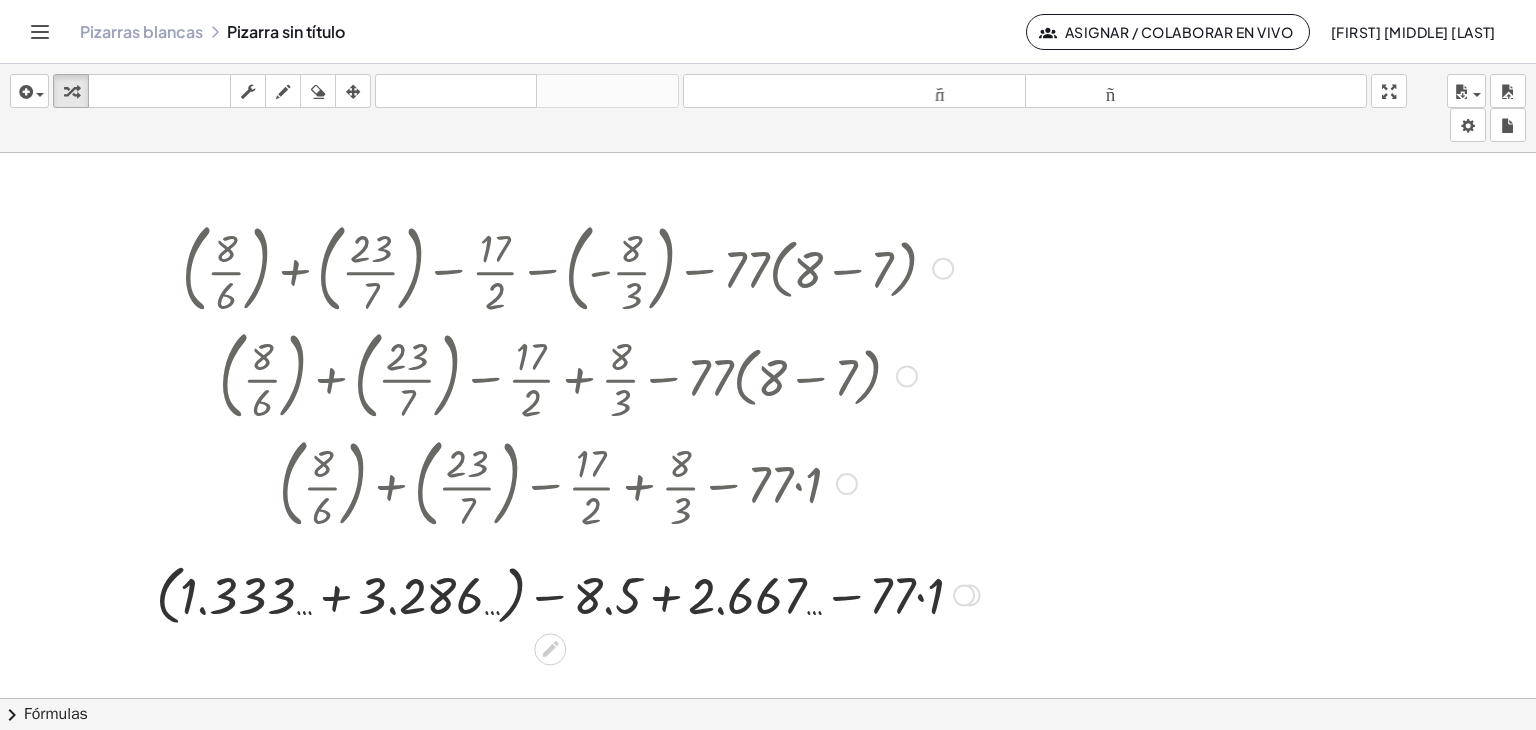 click at bounding box center (568, 594) 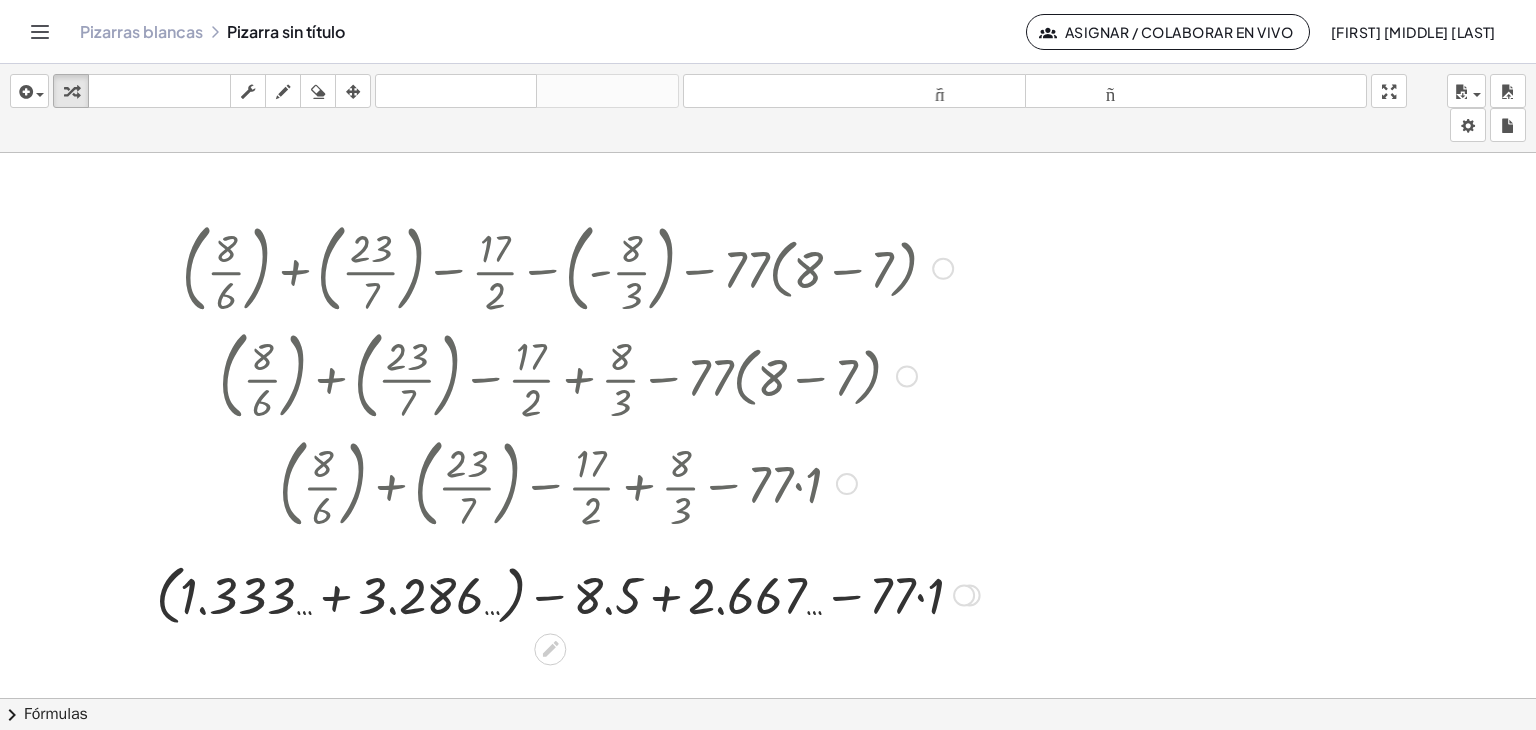 click at bounding box center (568, 594) 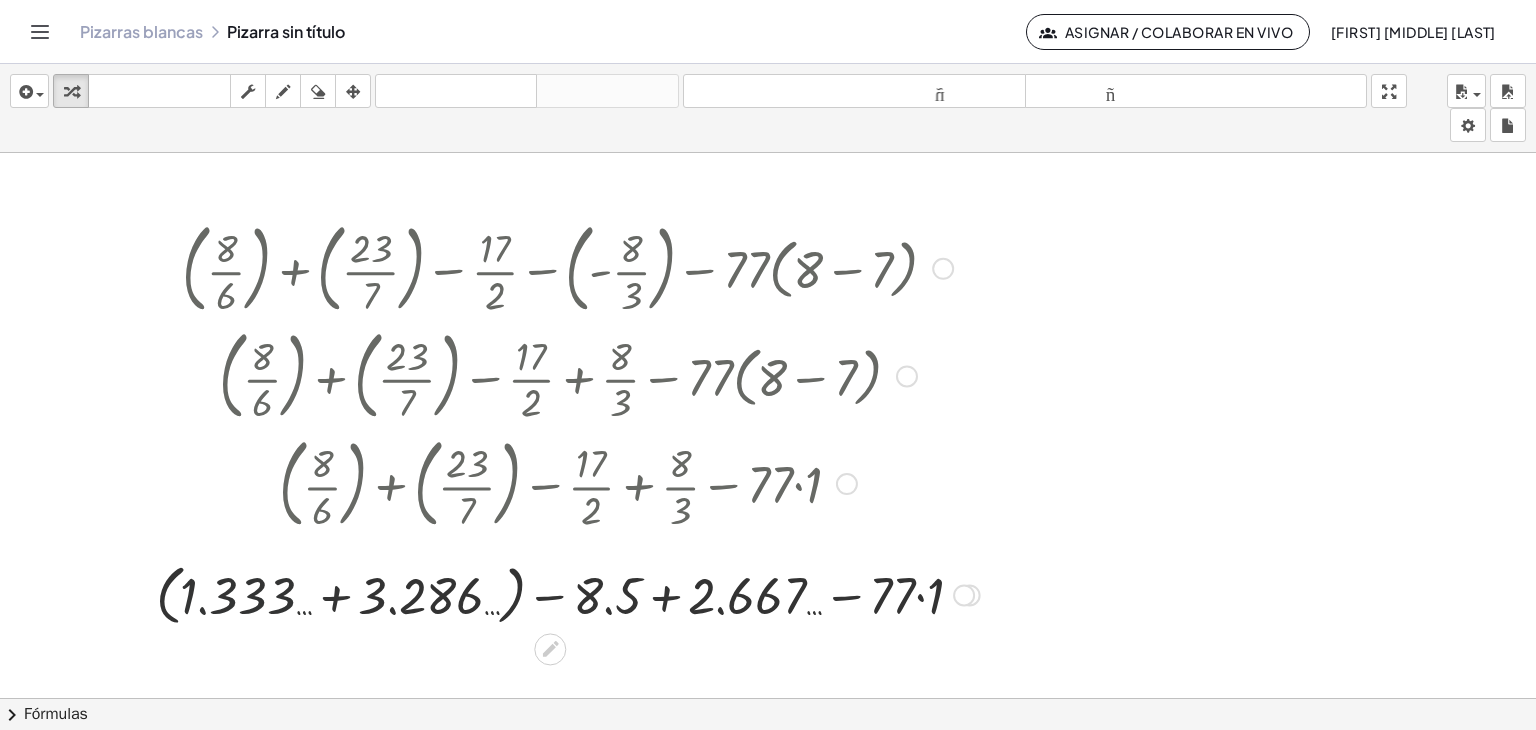 click at bounding box center [568, 594] 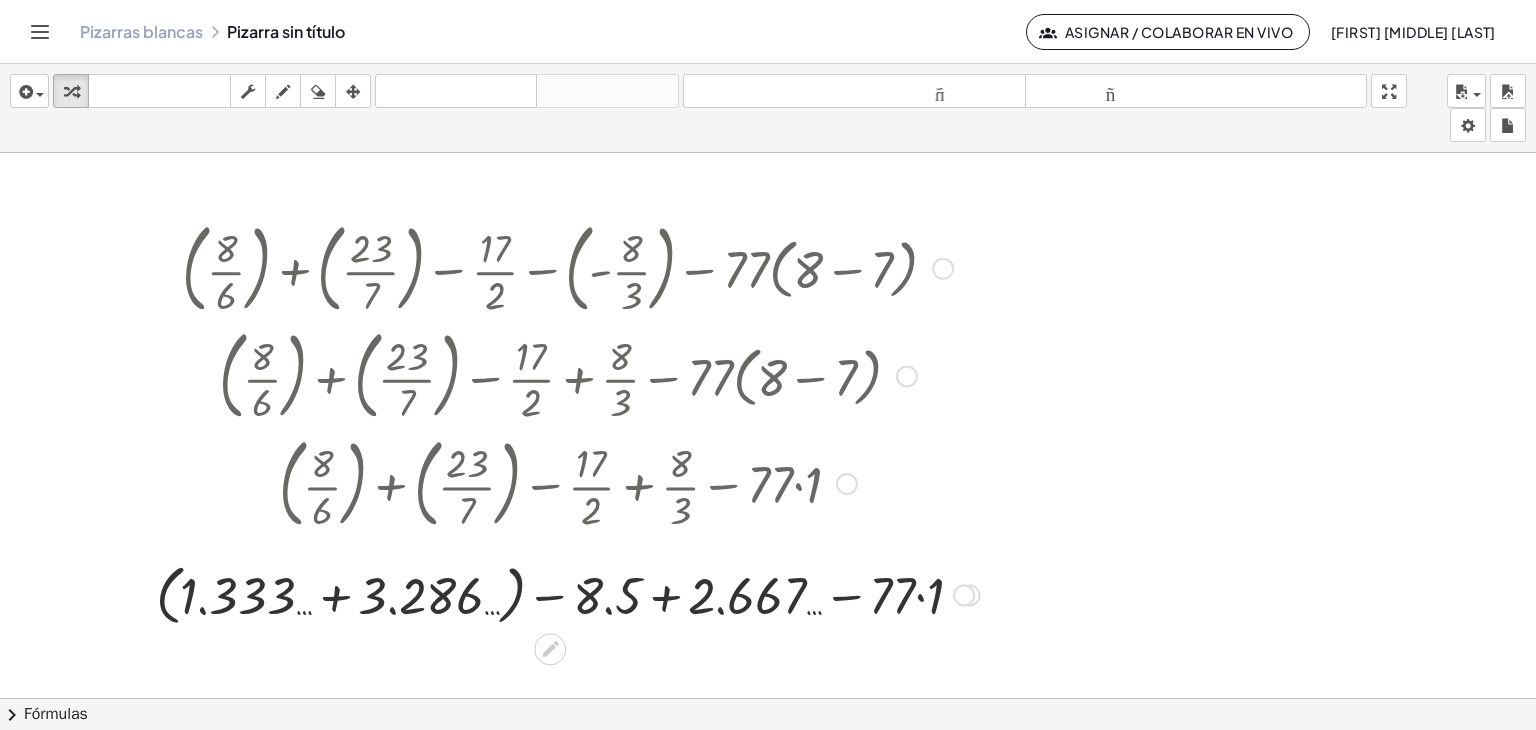 click at bounding box center [568, 594] 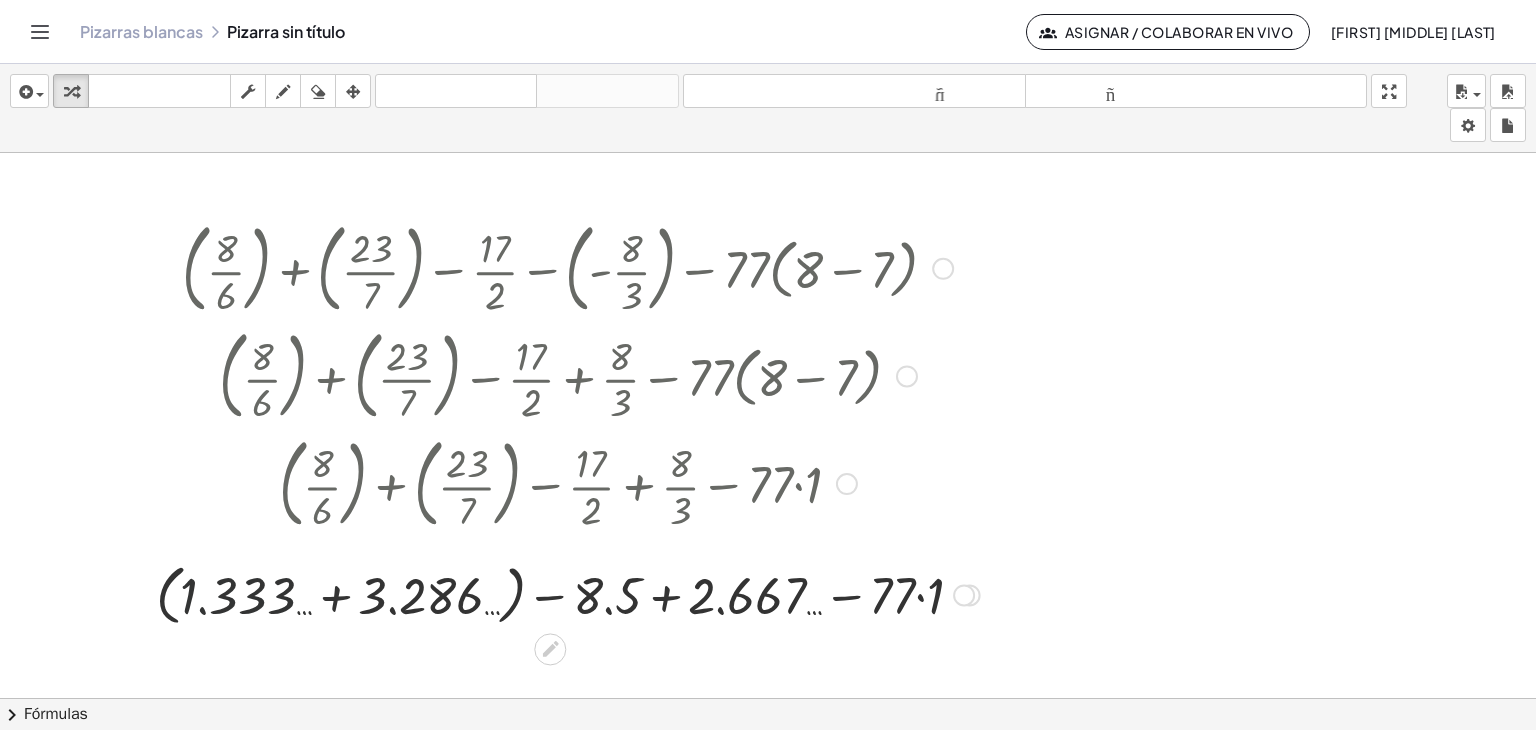 click at bounding box center [568, 594] 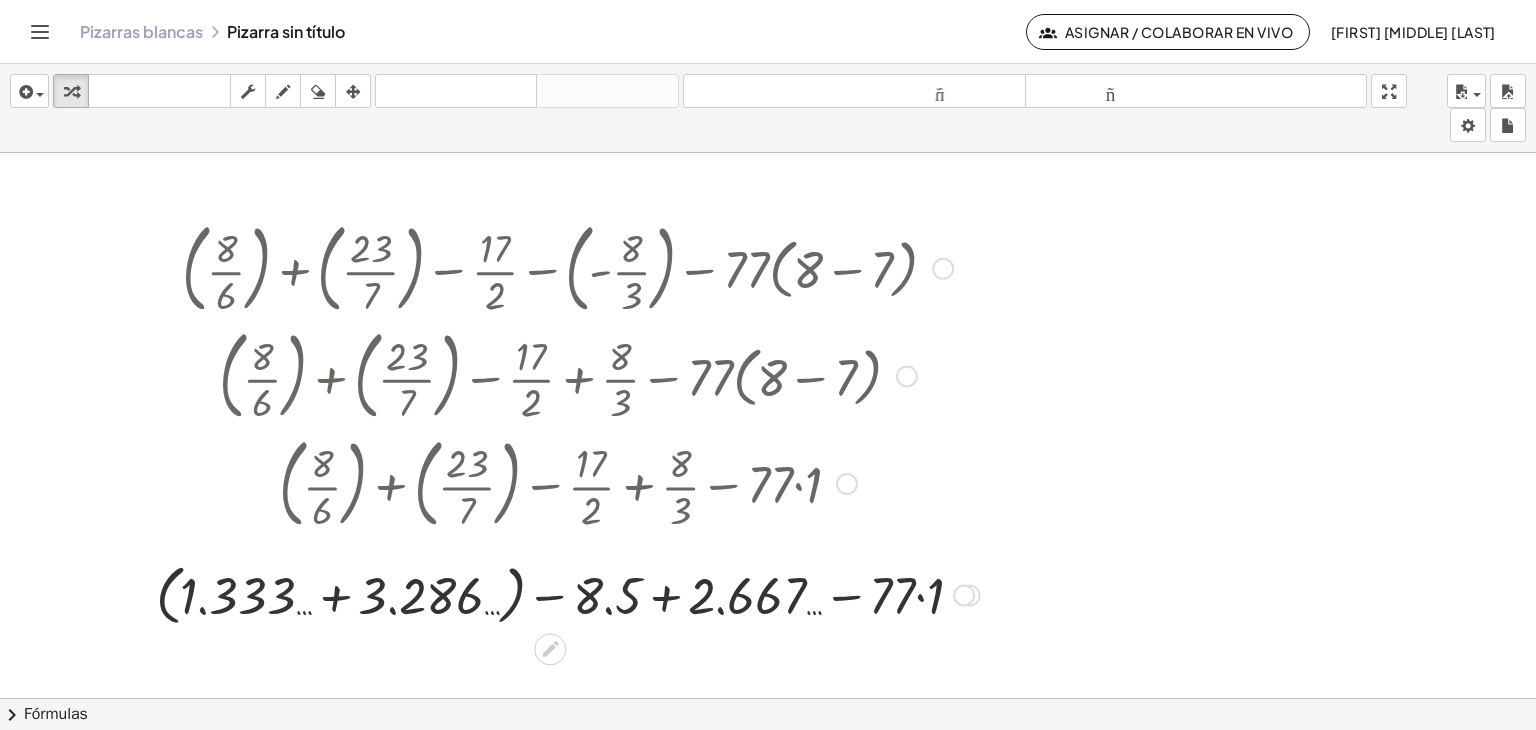 click at bounding box center (568, 594) 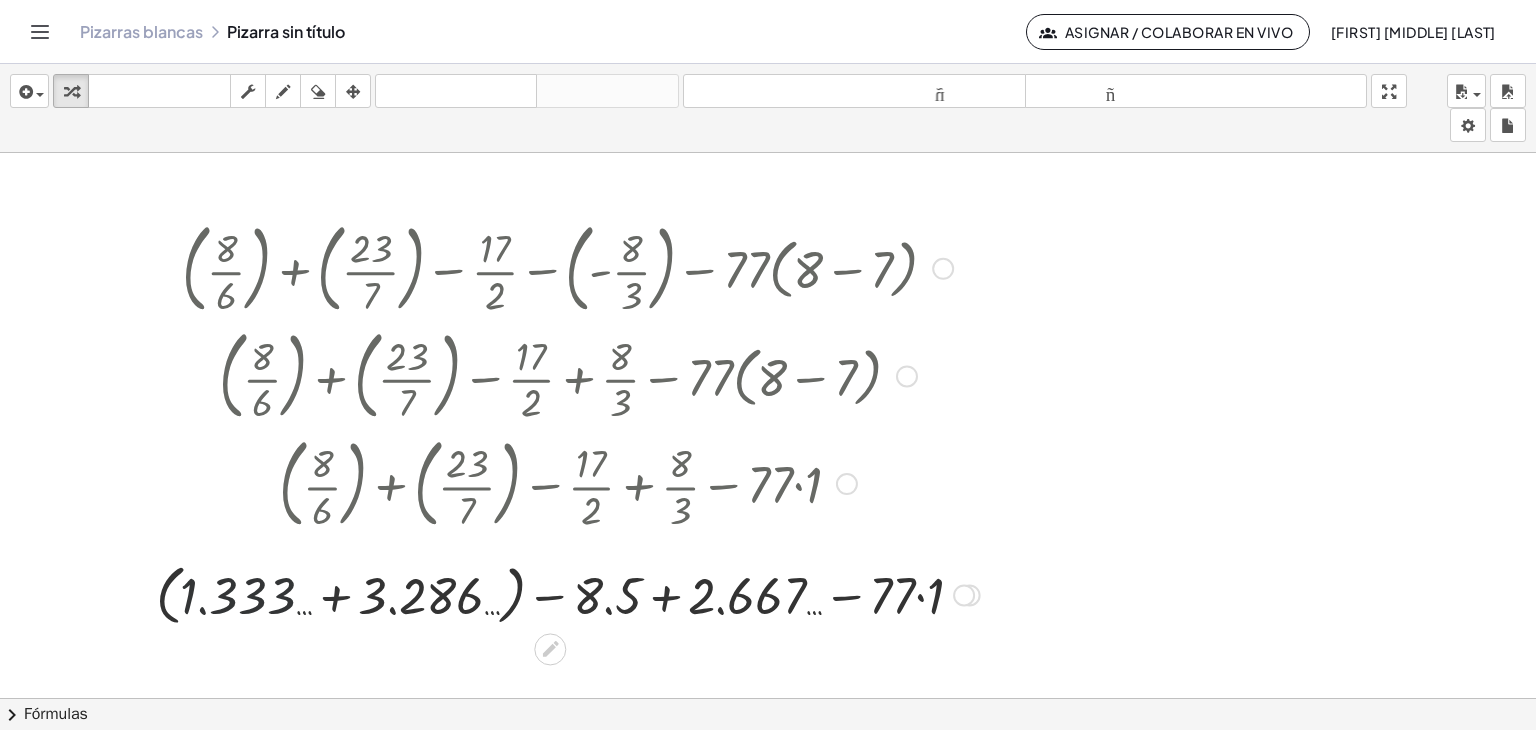 click at bounding box center (568, 594) 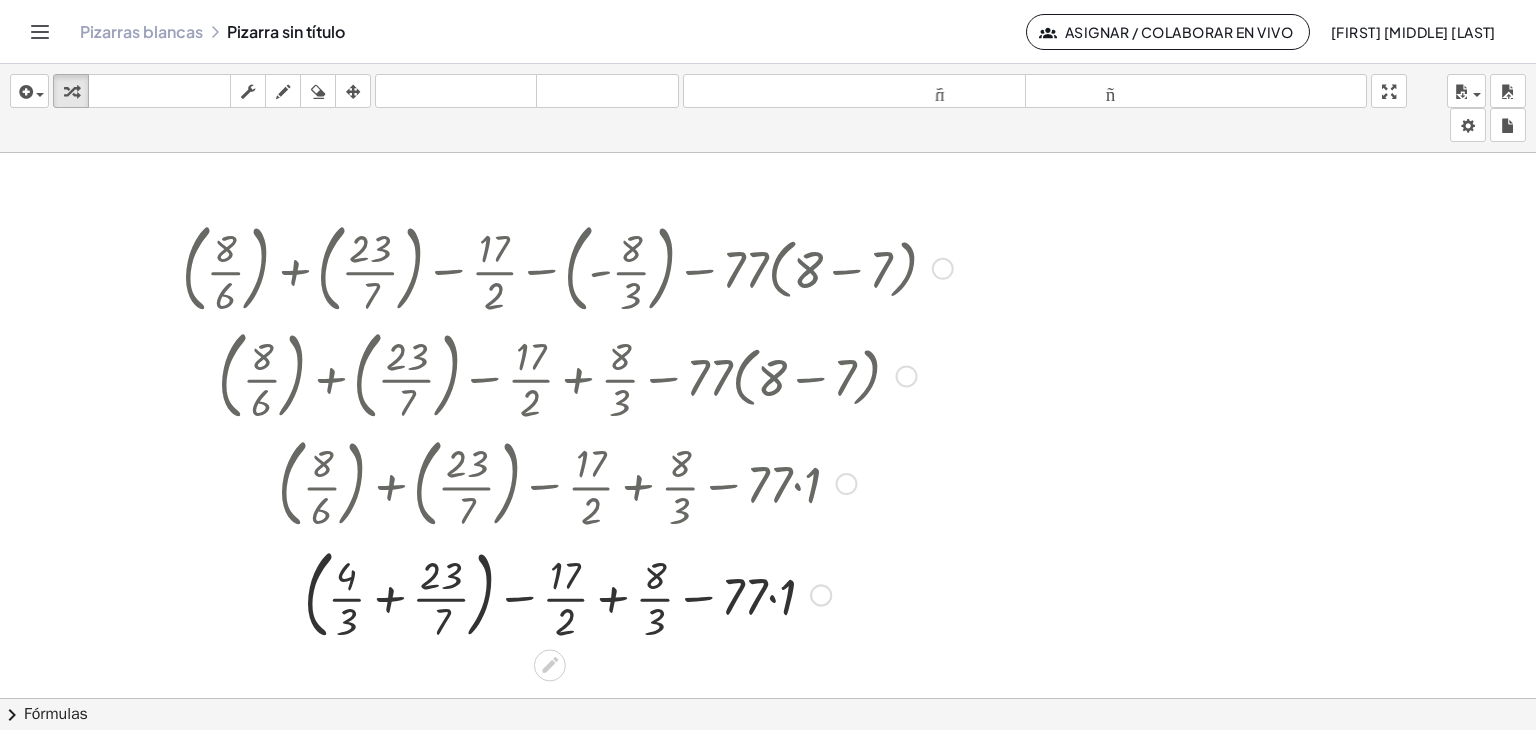click at bounding box center [567, 594] 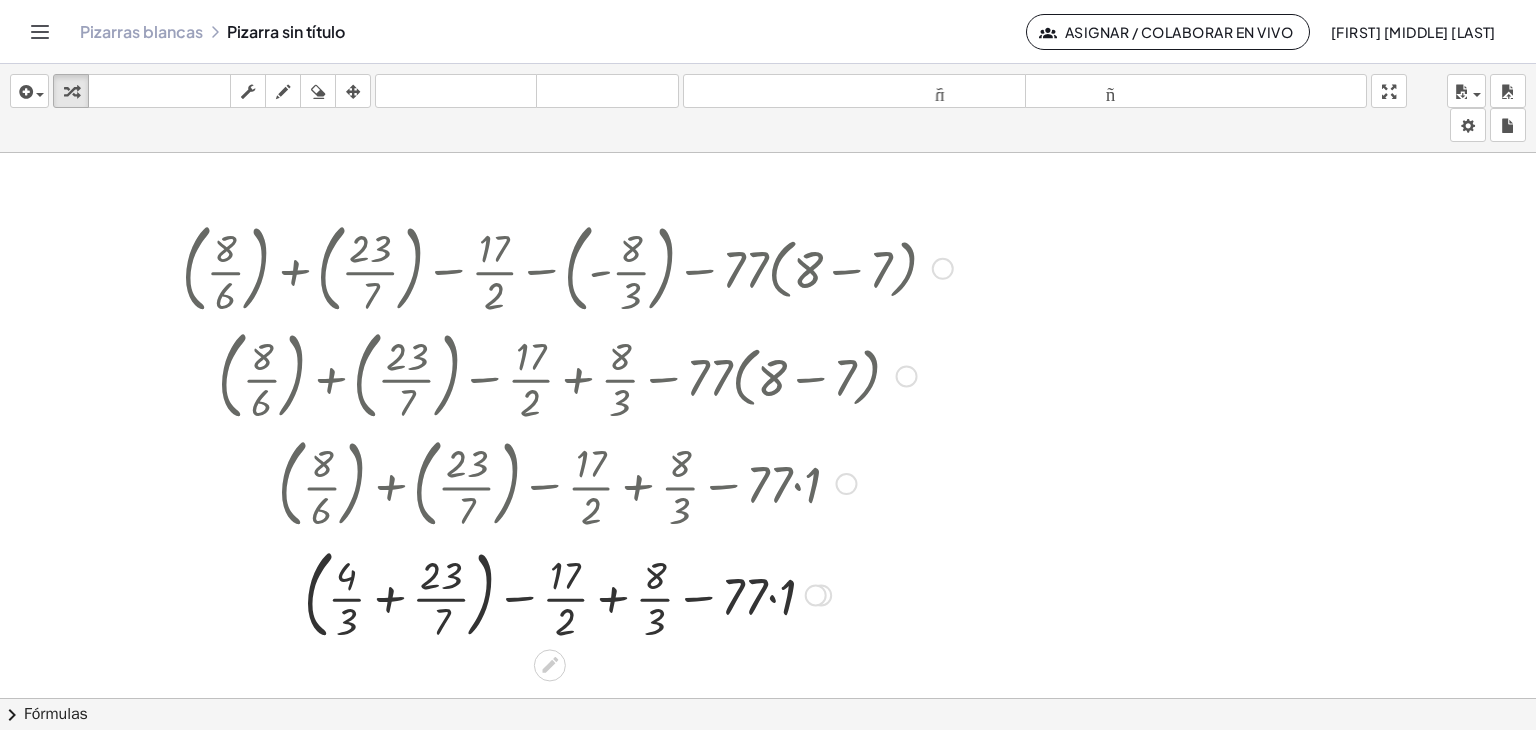 click at bounding box center (567, 594) 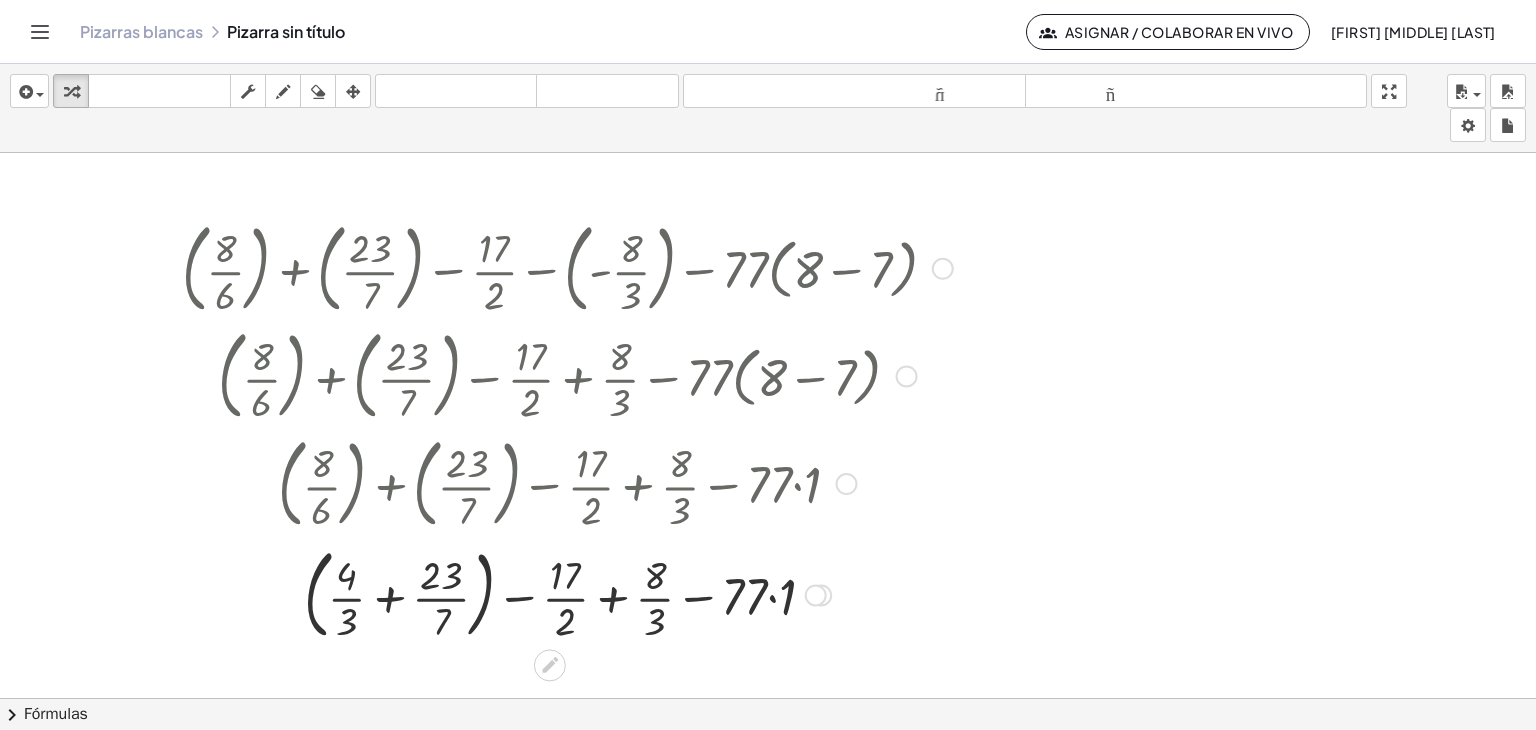 click at bounding box center [567, 594] 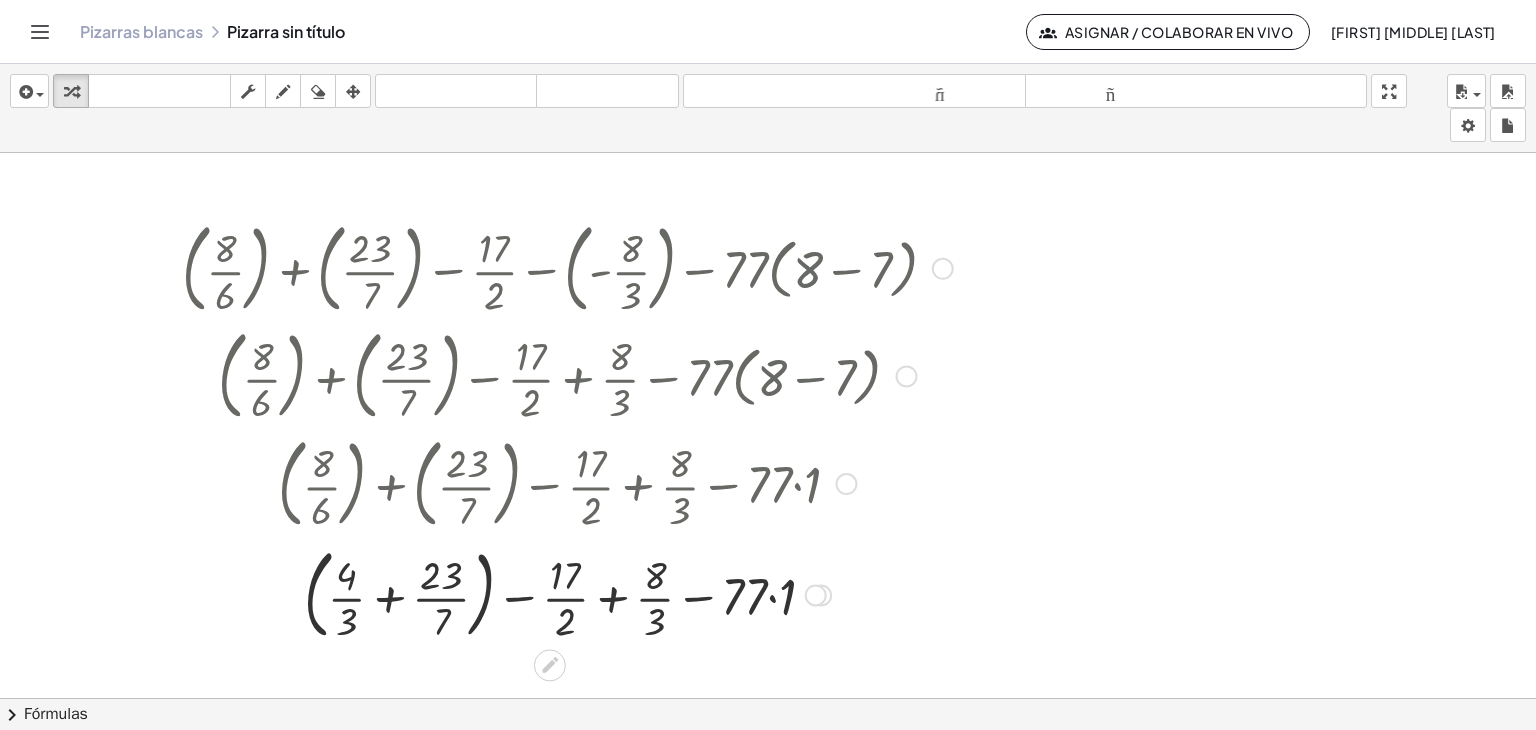 click at bounding box center (567, 594) 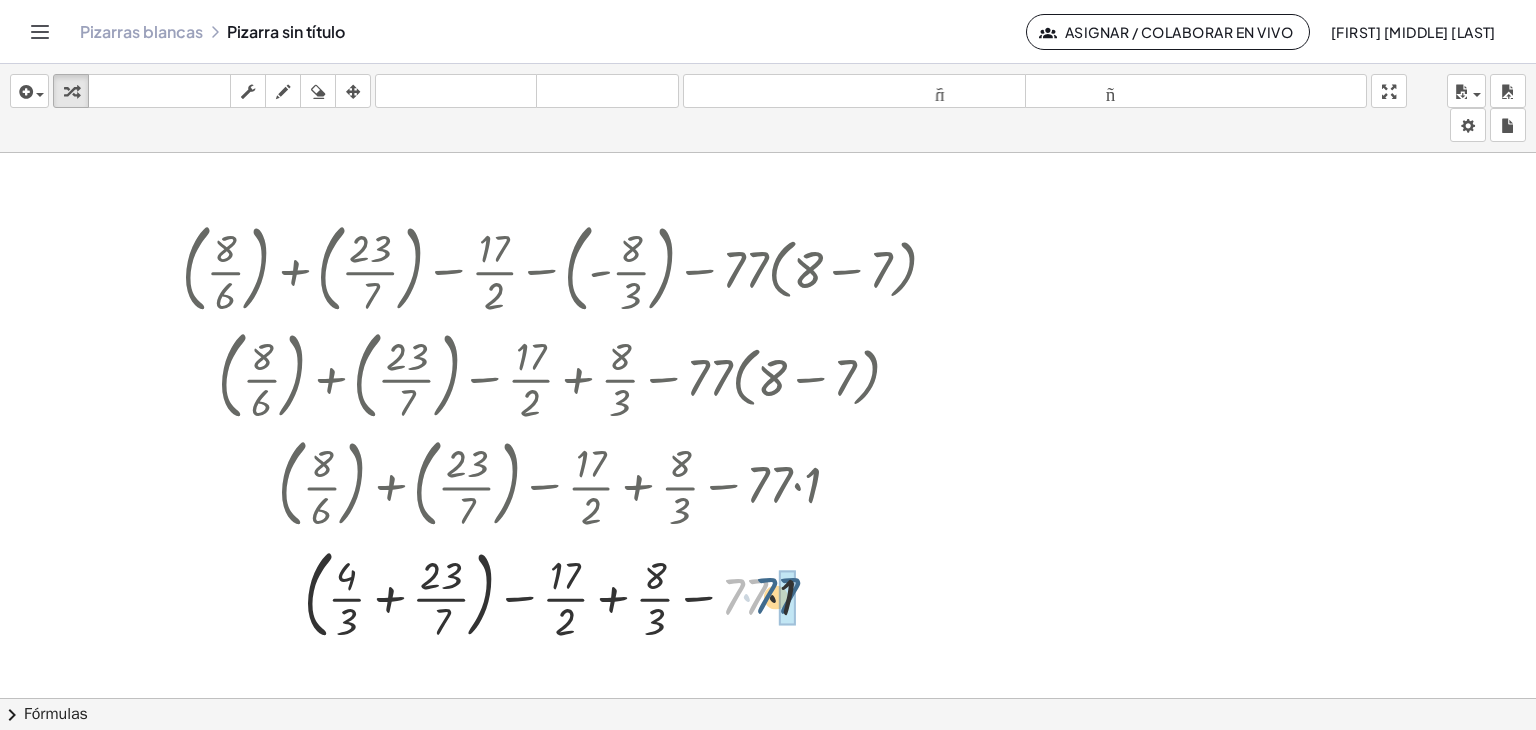 drag, startPoint x: 753, startPoint y: 597, endPoint x: 785, endPoint y: 596, distance: 32.01562 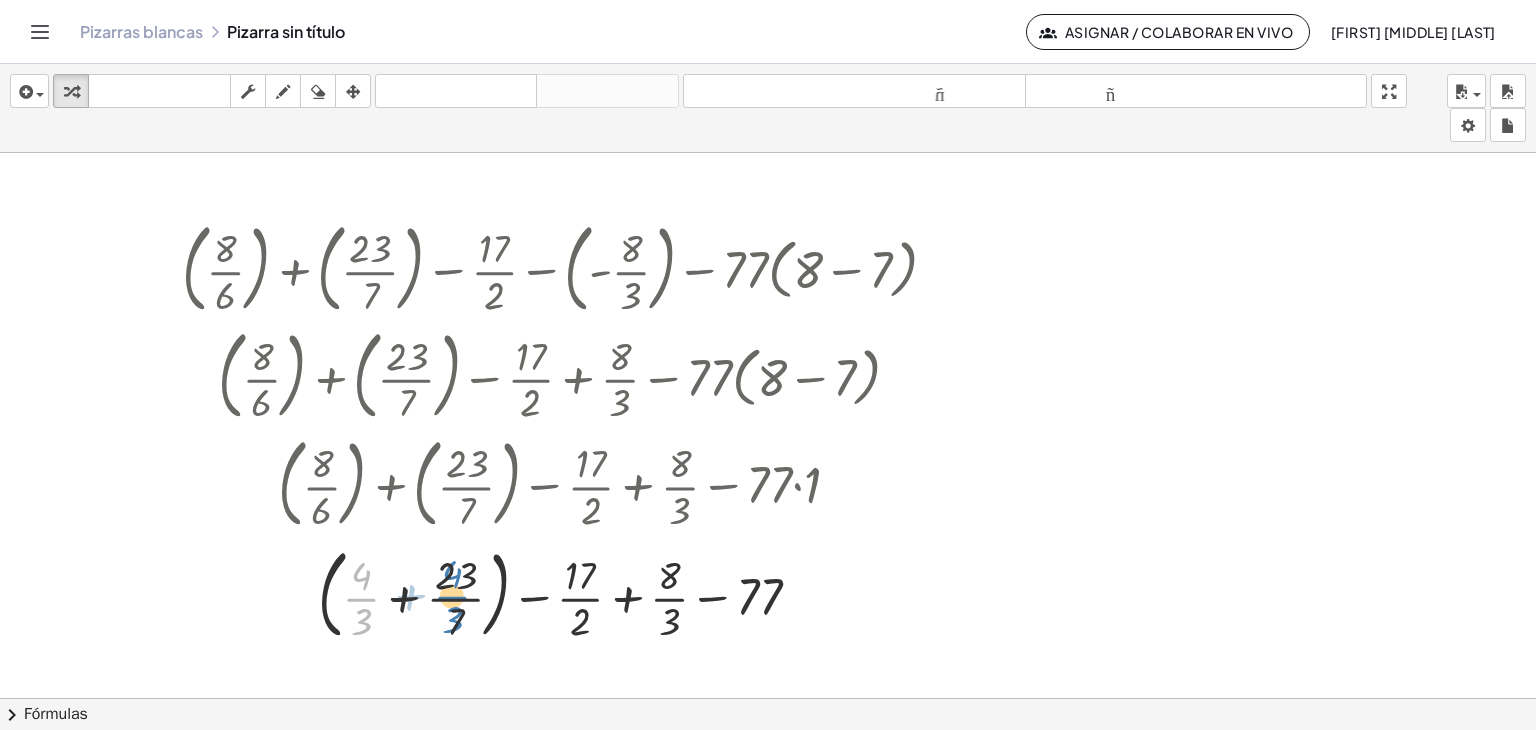 drag, startPoint x: 362, startPoint y: 589, endPoint x: 453, endPoint y: 587, distance: 91.02197 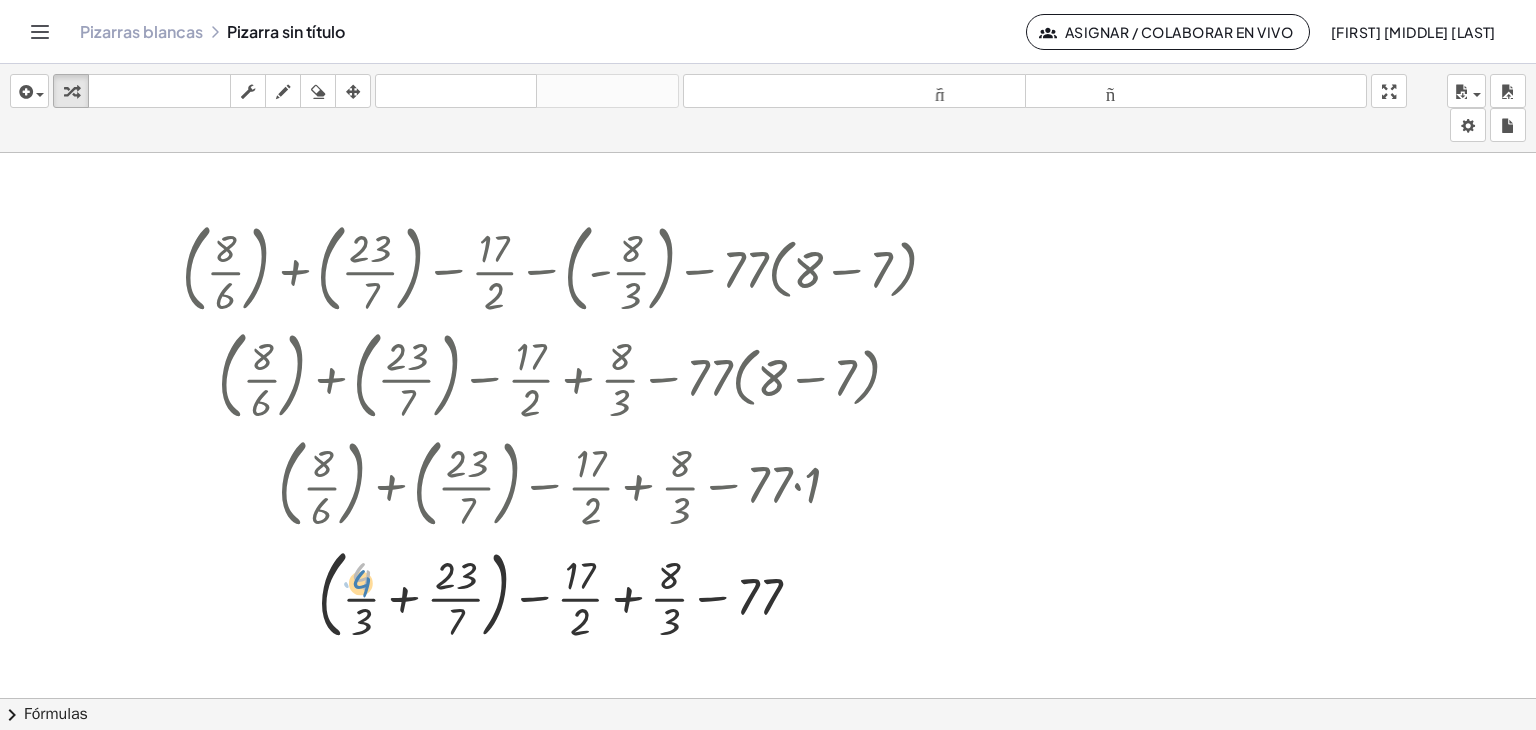 drag, startPoint x: 357, startPoint y: 581, endPoint x: 347, endPoint y: 586, distance: 11.18034 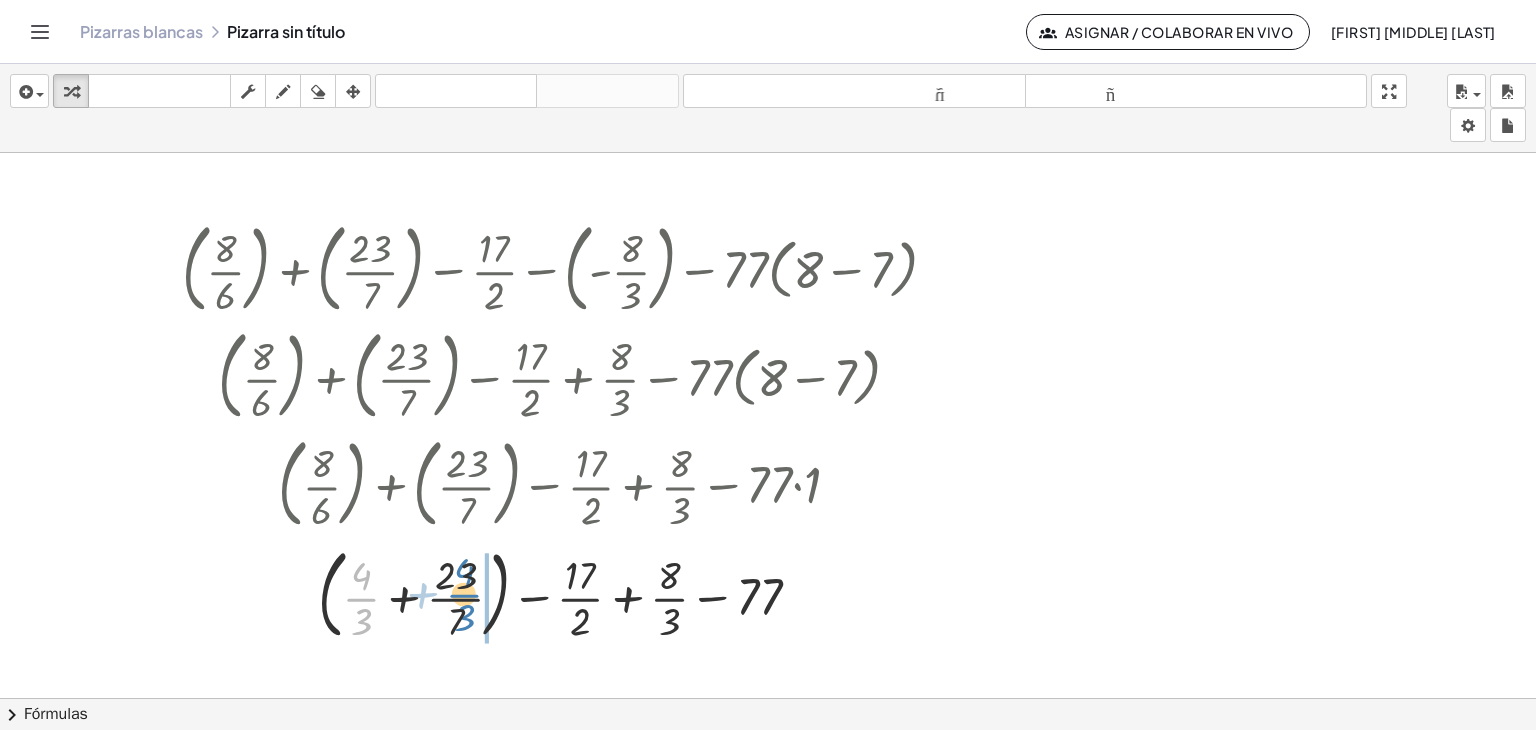 drag, startPoint x: 361, startPoint y: 593, endPoint x: 464, endPoint y: 589, distance: 103.077644 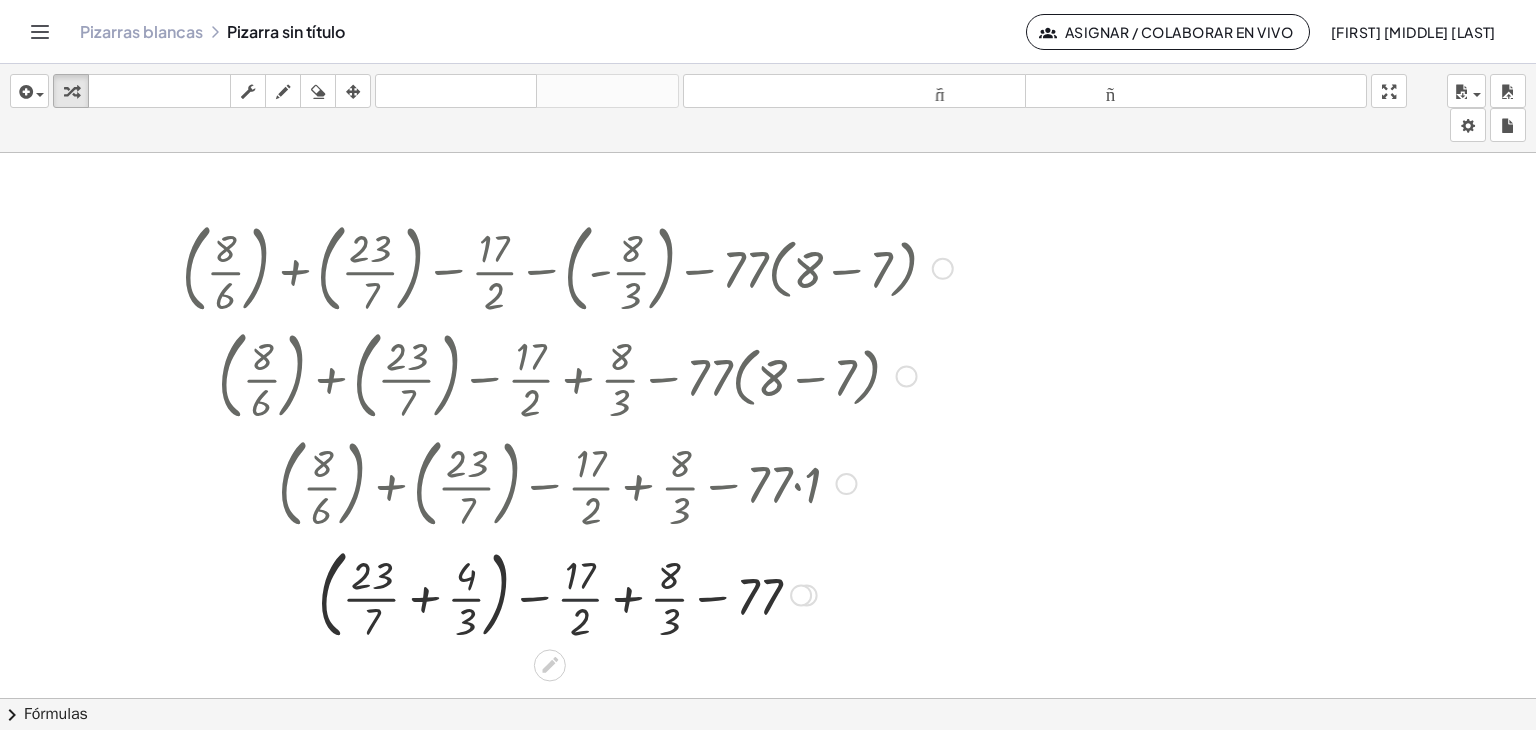 click at bounding box center [567, 594] 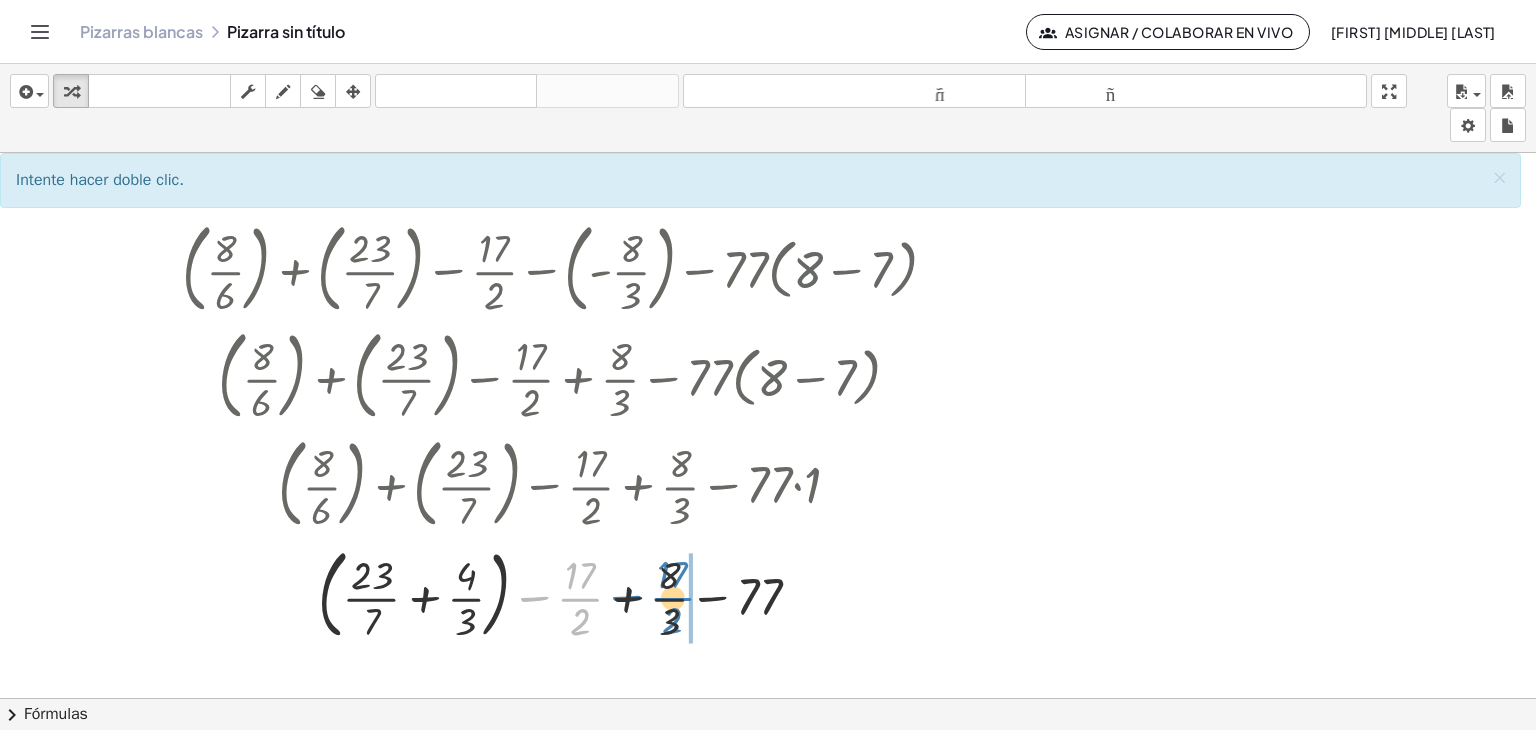 drag, startPoint x: 578, startPoint y: 595, endPoint x: 670, endPoint y: 594, distance: 92.00543 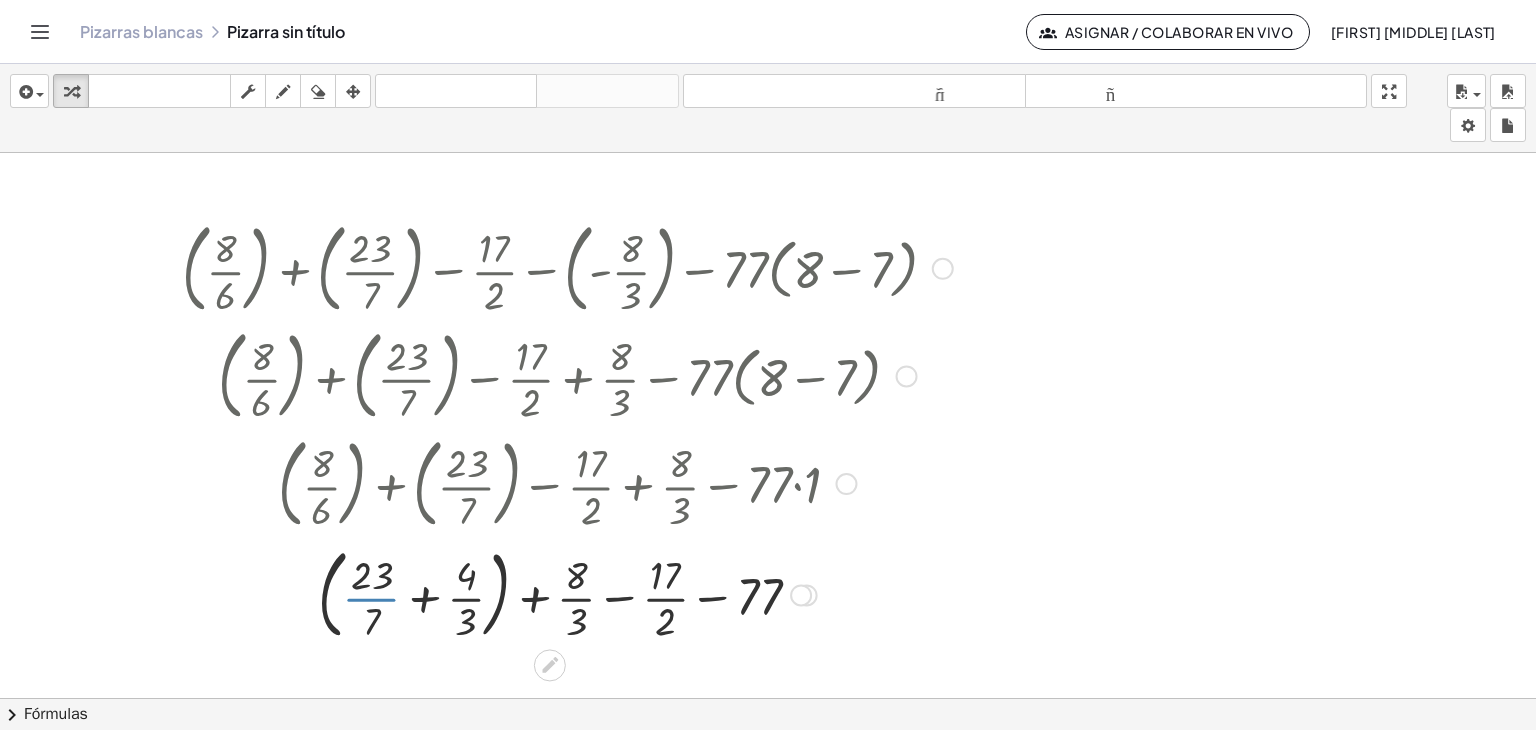 click at bounding box center [567, 594] 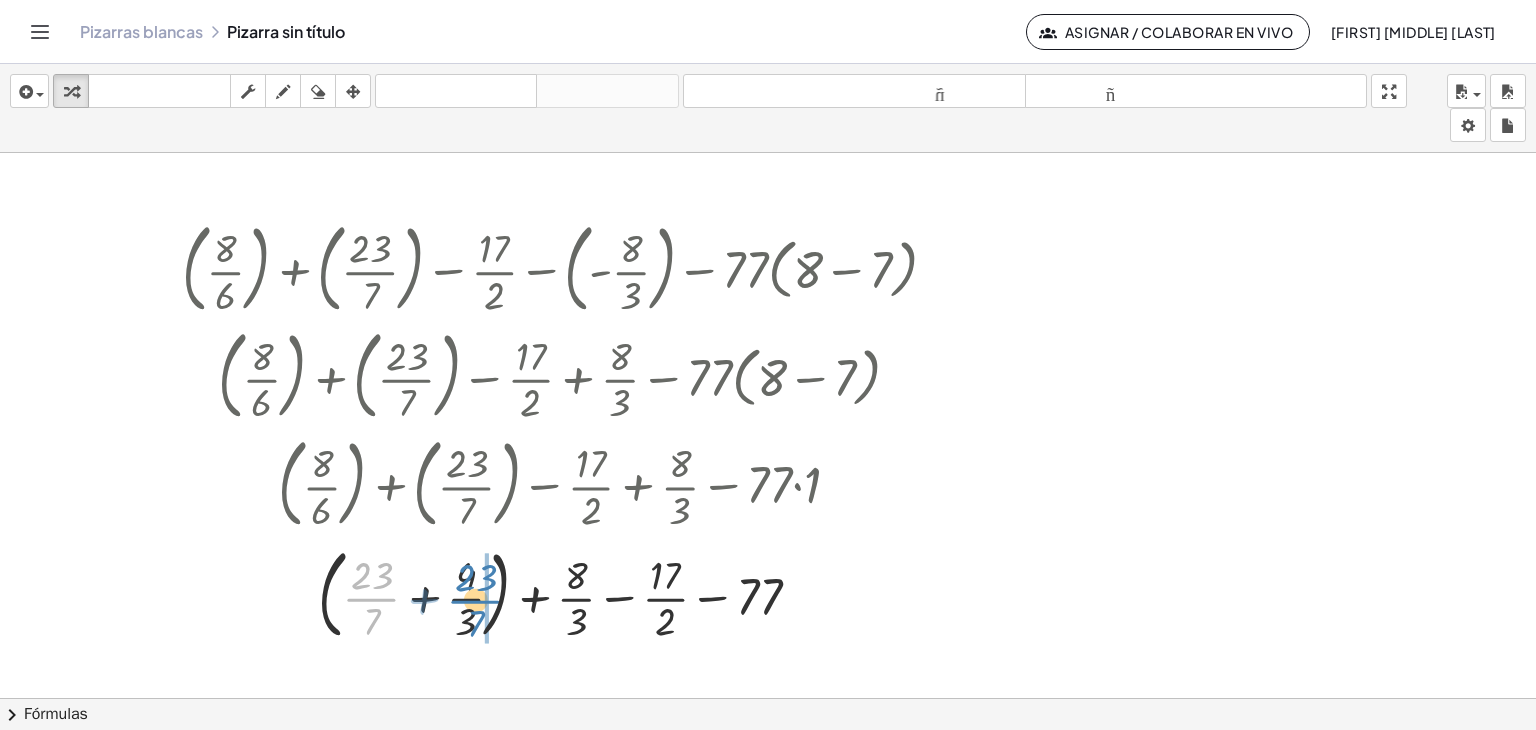 drag, startPoint x: 369, startPoint y: 603, endPoint x: 473, endPoint y: 605, distance: 104.019226 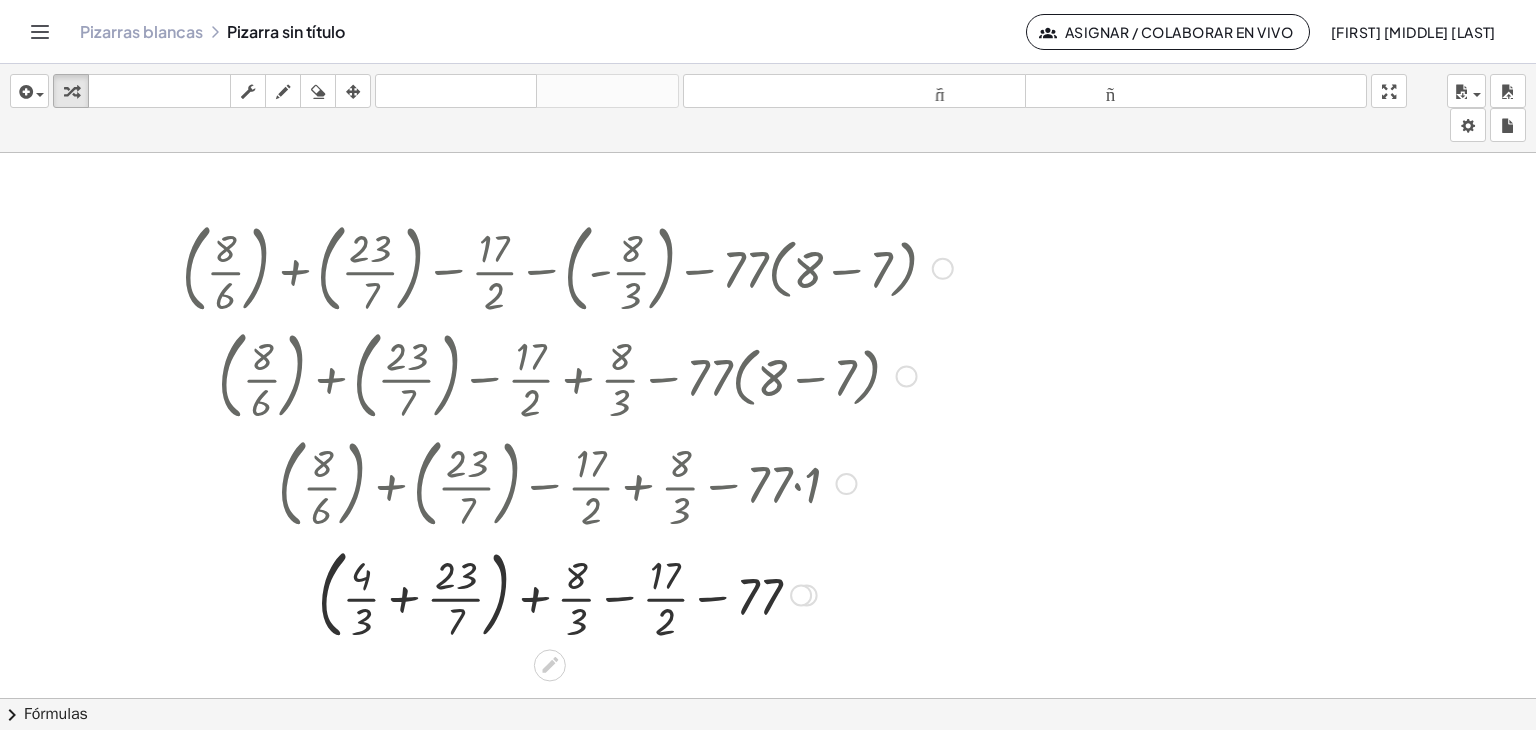 click at bounding box center [567, 594] 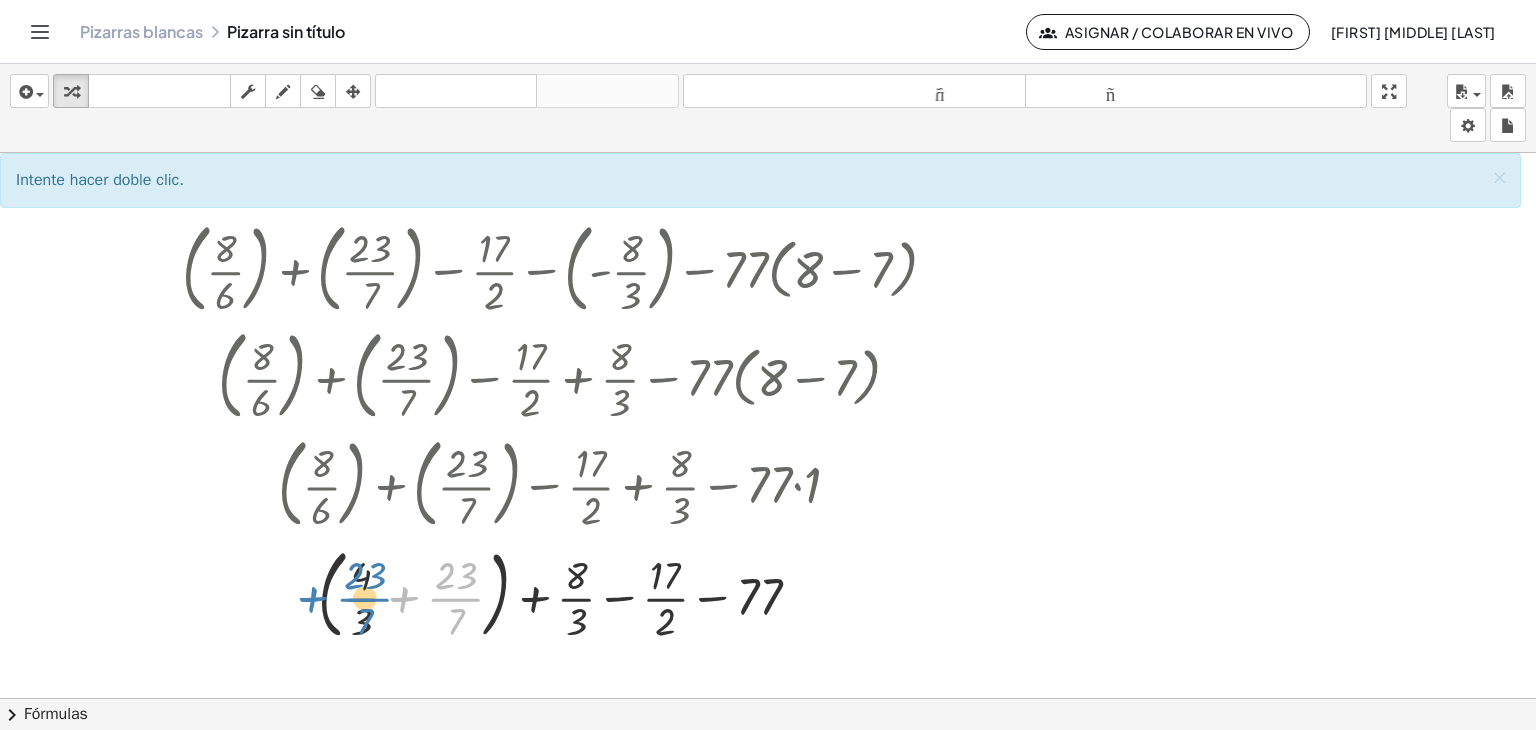 drag, startPoint x: 465, startPoint y: 600, endPoint x: 374, endPoint y: 600, distance: 91 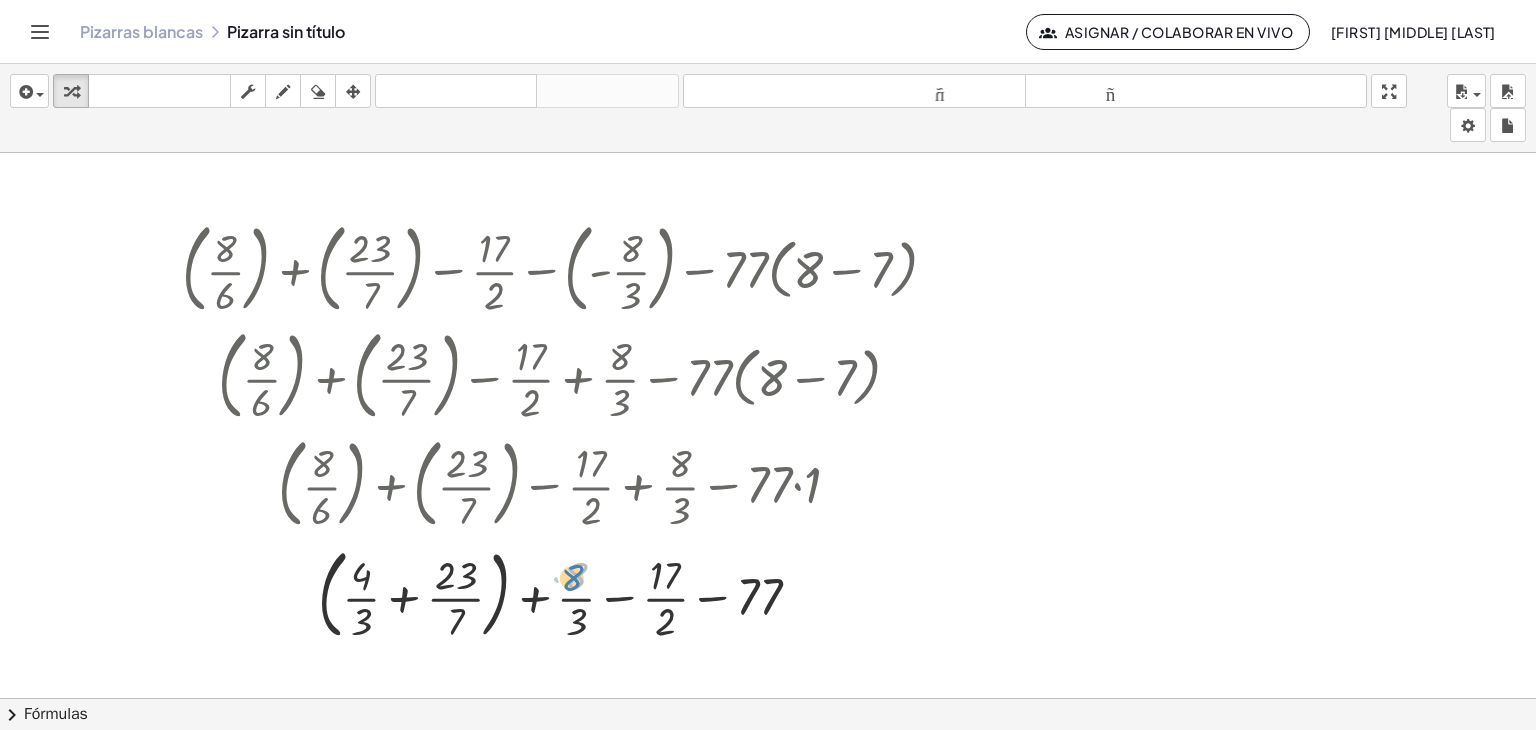 click at bounding box center (567, 594) 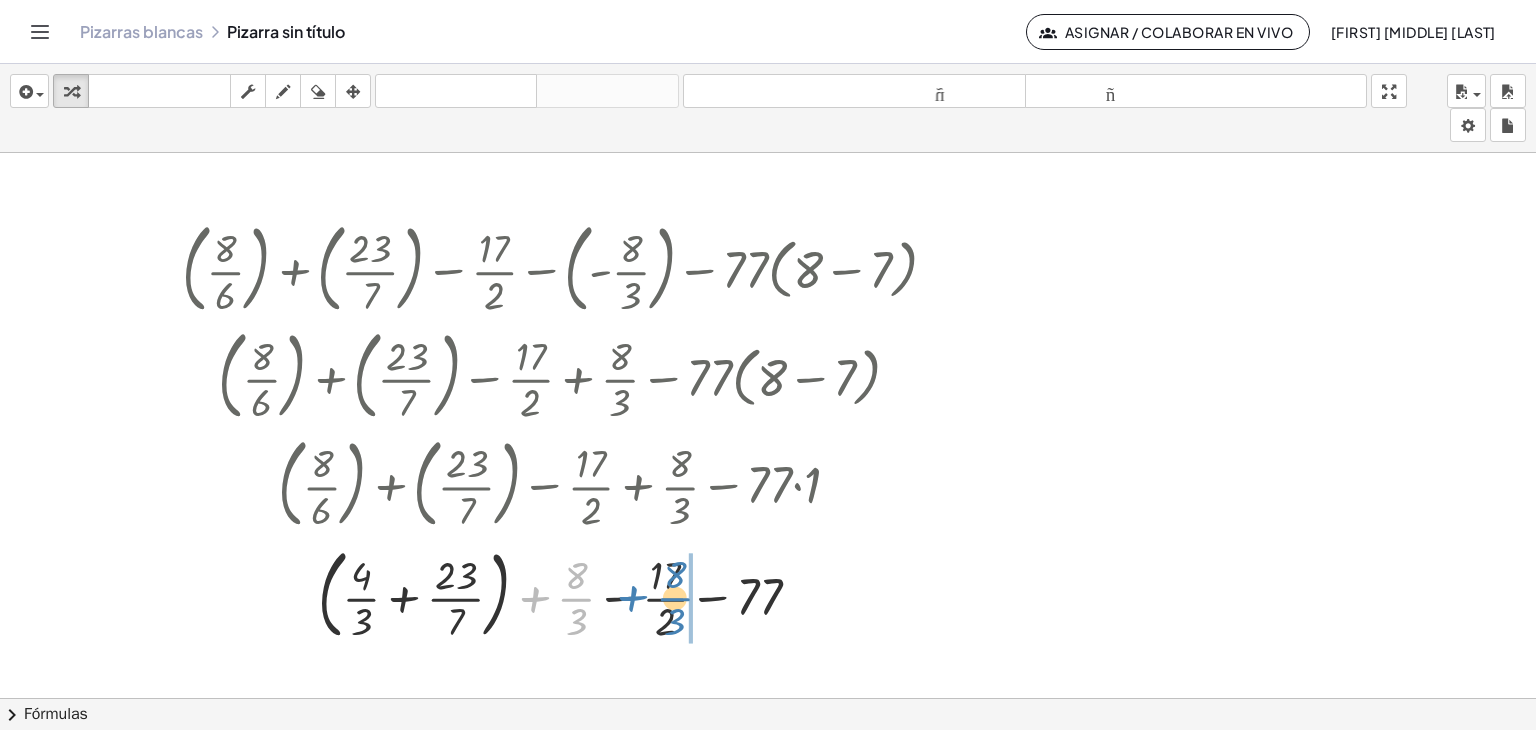 drag, startPoint x: 580, startPoint y: 598, endPoint x: 680, endPoint y: 598, distance: 100 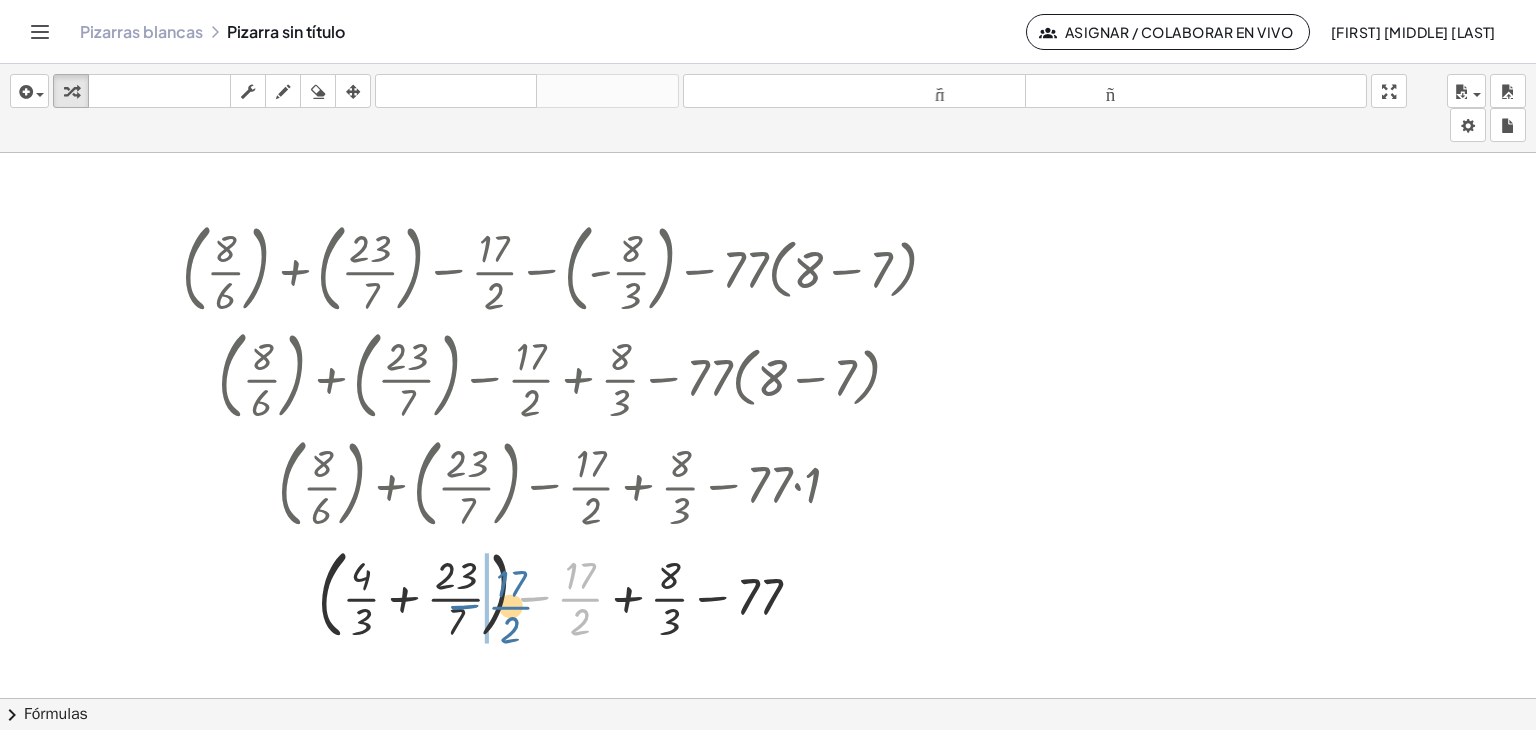 drag, startPoint x: 583, startPoint y: 597, endPoint x: 513, endPoint y: 605, distance: 70.45566 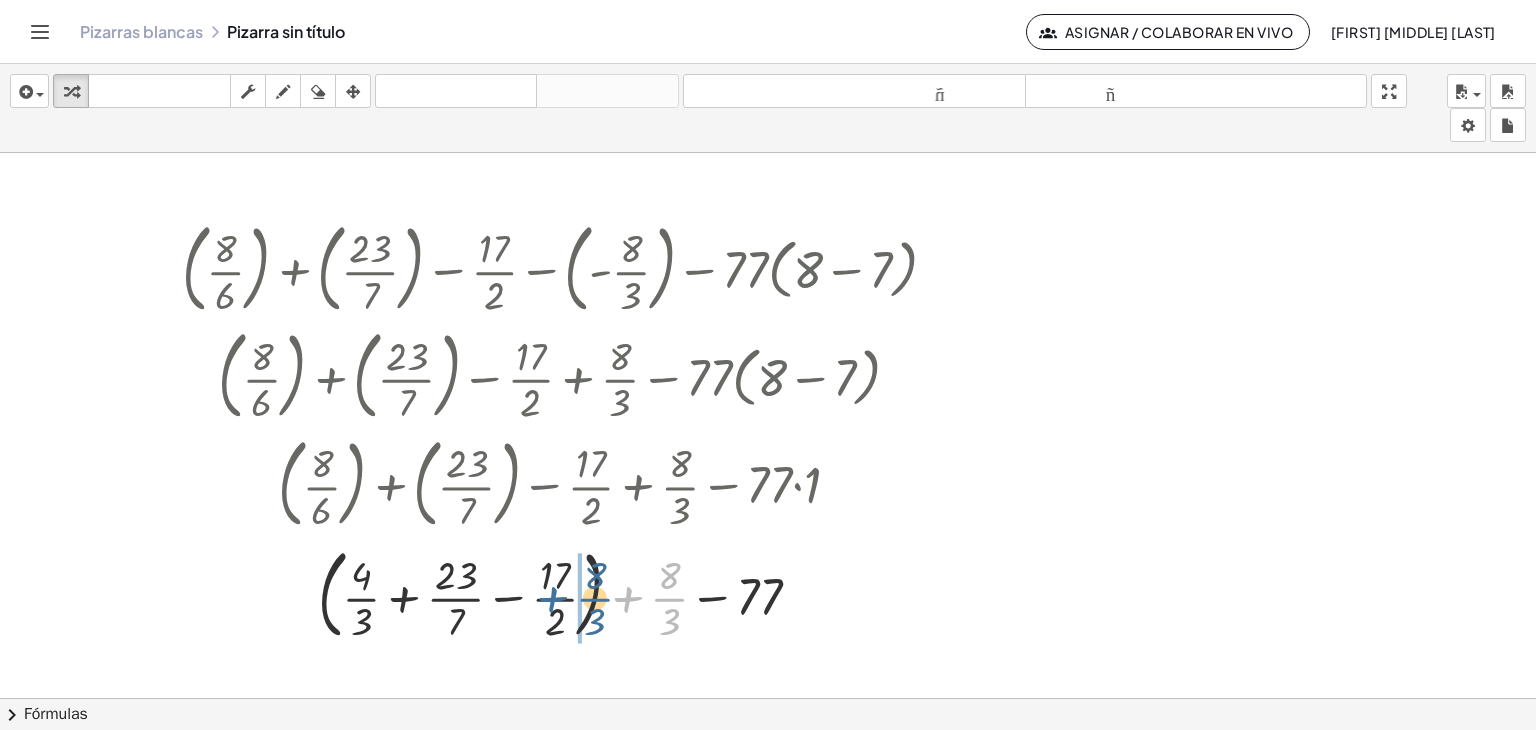 drag, startPoint x: 667, startPoint y: 601, endPoint x: 590, endPoint y: 601, distance: 77 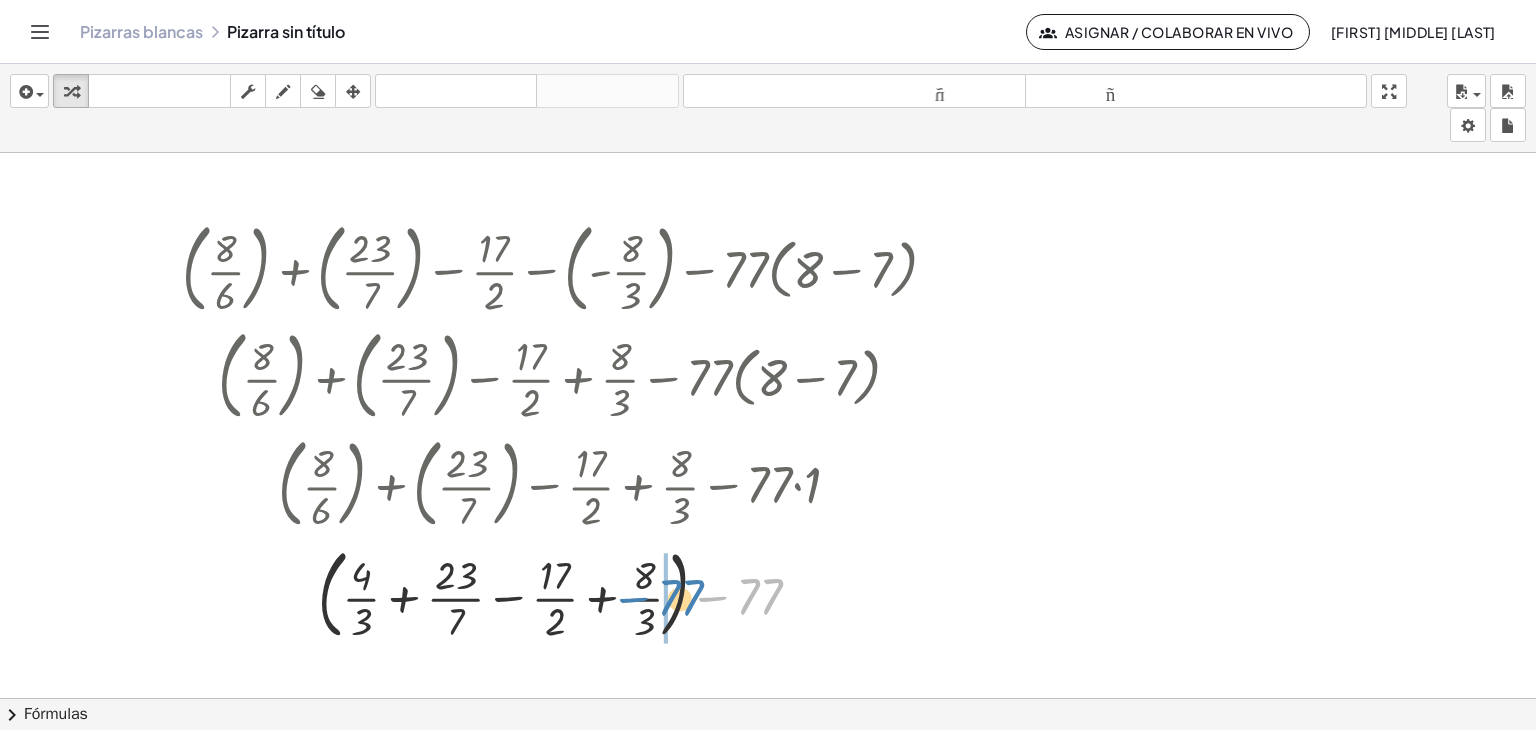 drag, startPoint x: 752, startPoint y: 605, endPoint x: 673, endPoint y: 606, distance: 79.00633 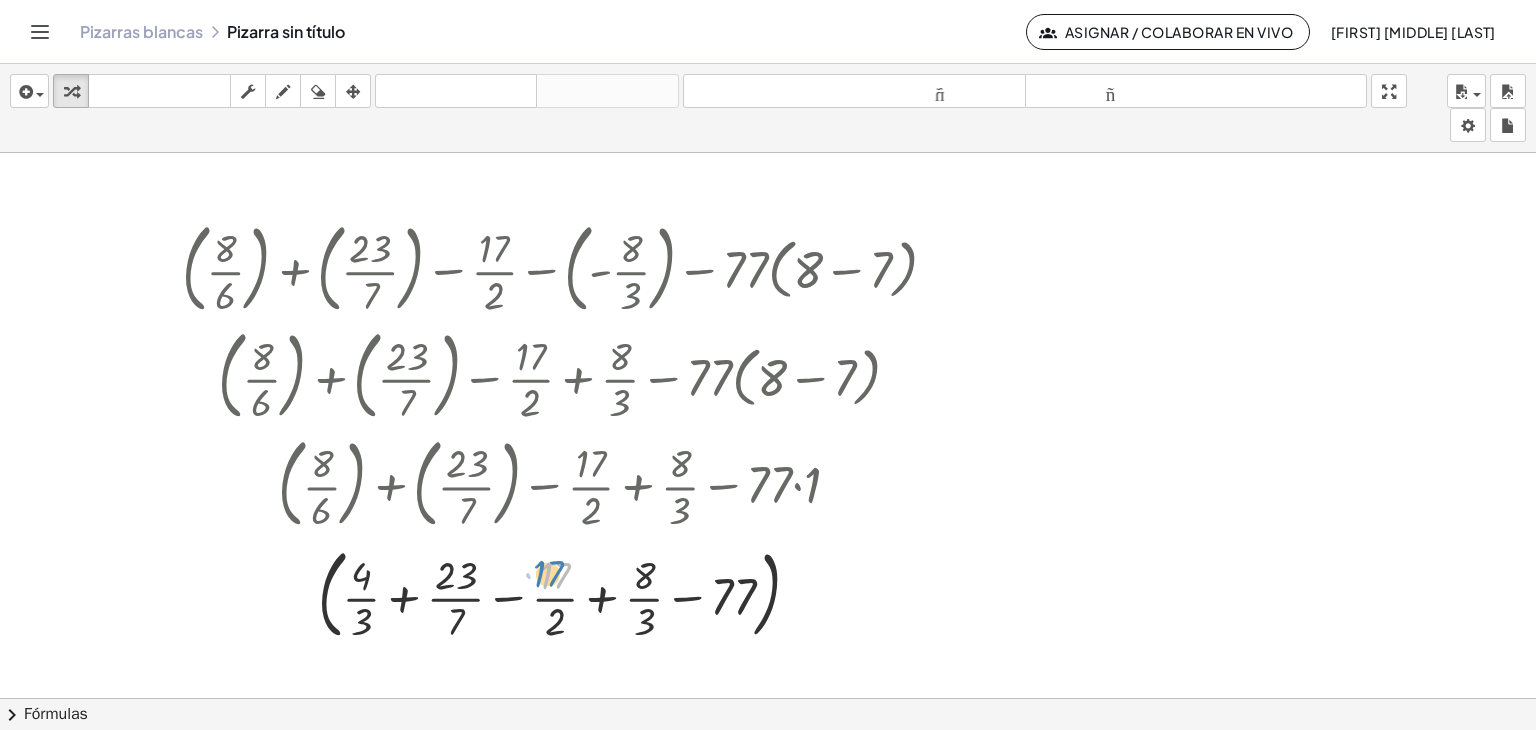 click at bounding box center [567, 594] 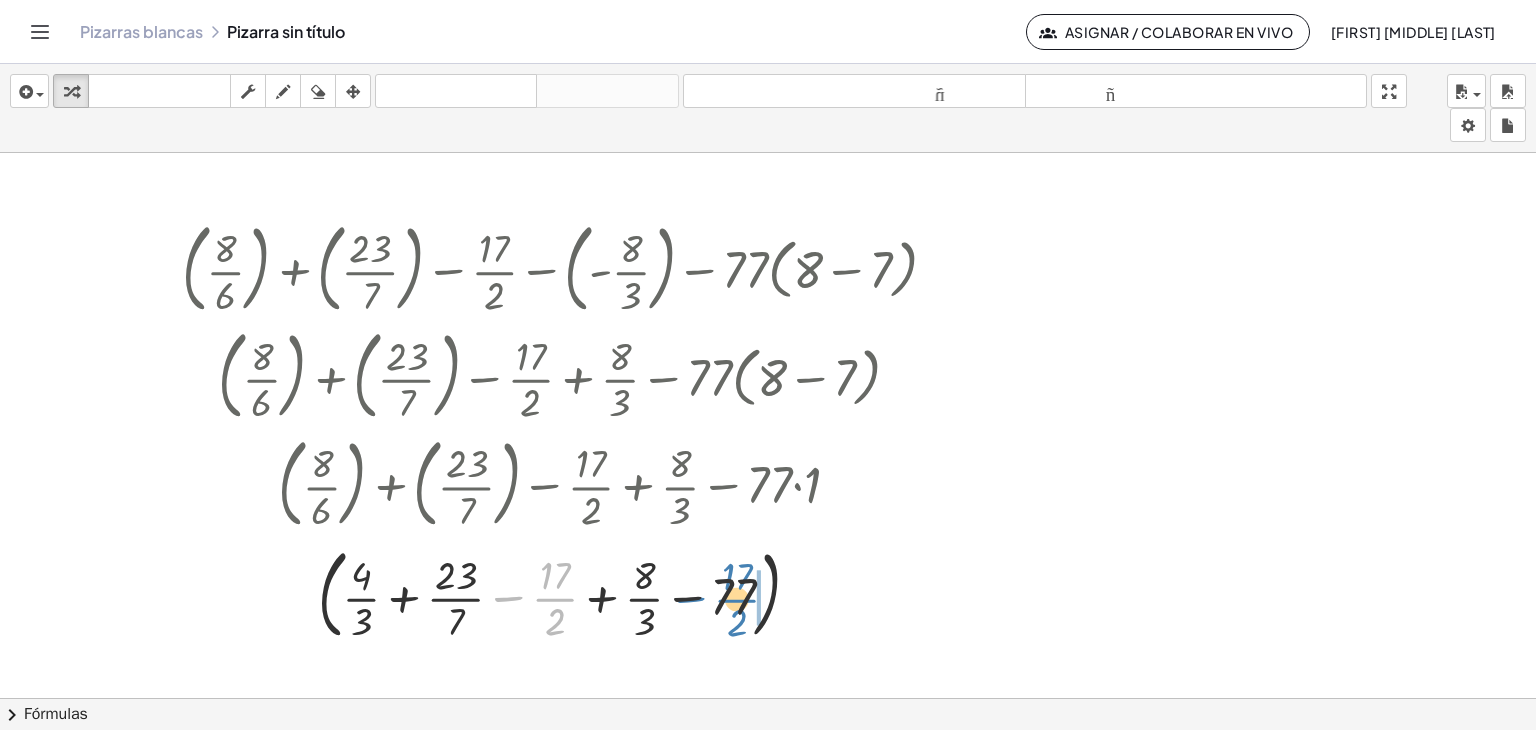 drag, startPoint x: 560, startPoint y: 597, endPoint x: 742, endPoint y: 598, distance: 182.00275 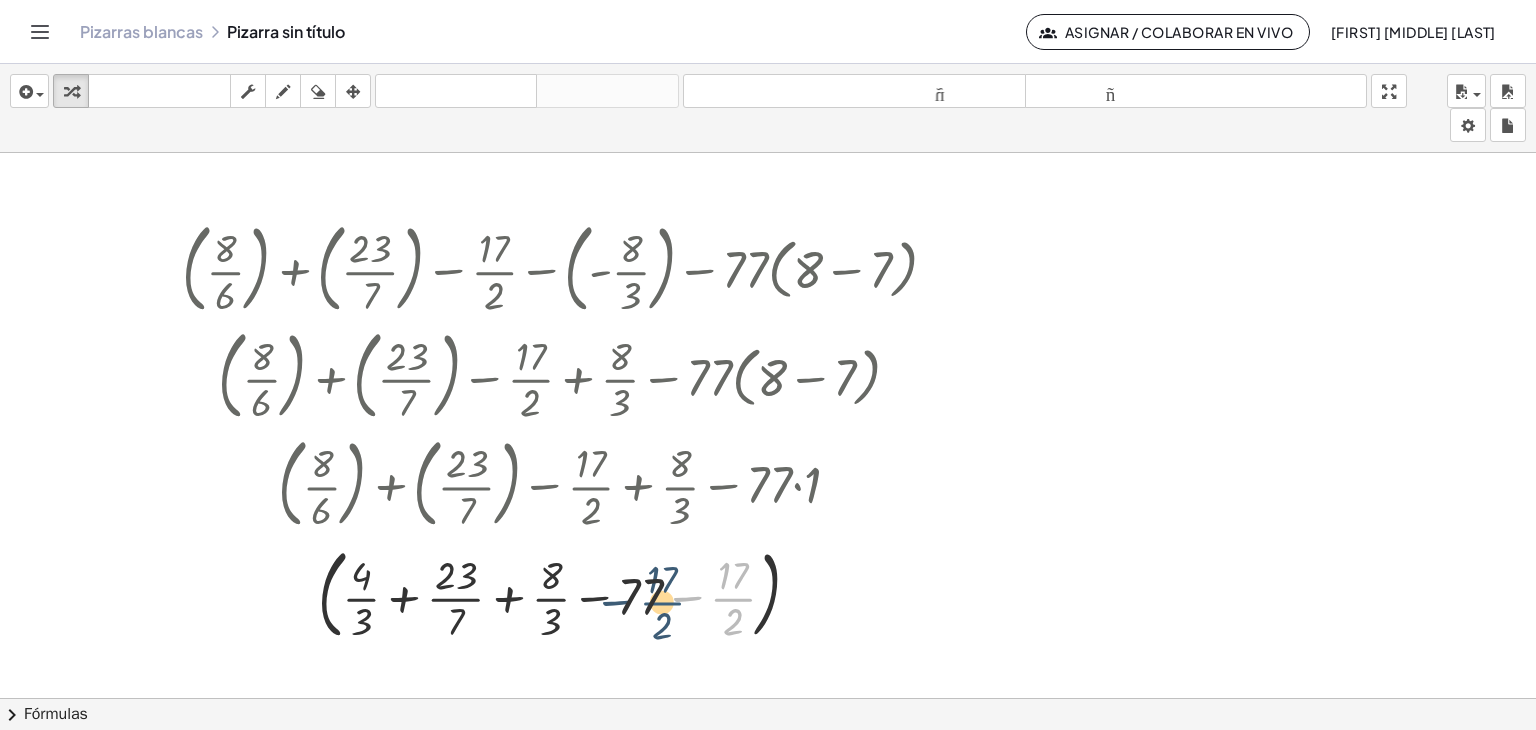 drag, startPoint x: 736, startPoint y: 592, endPoint x: 664, endPoint y: 594, distance: 72.02777 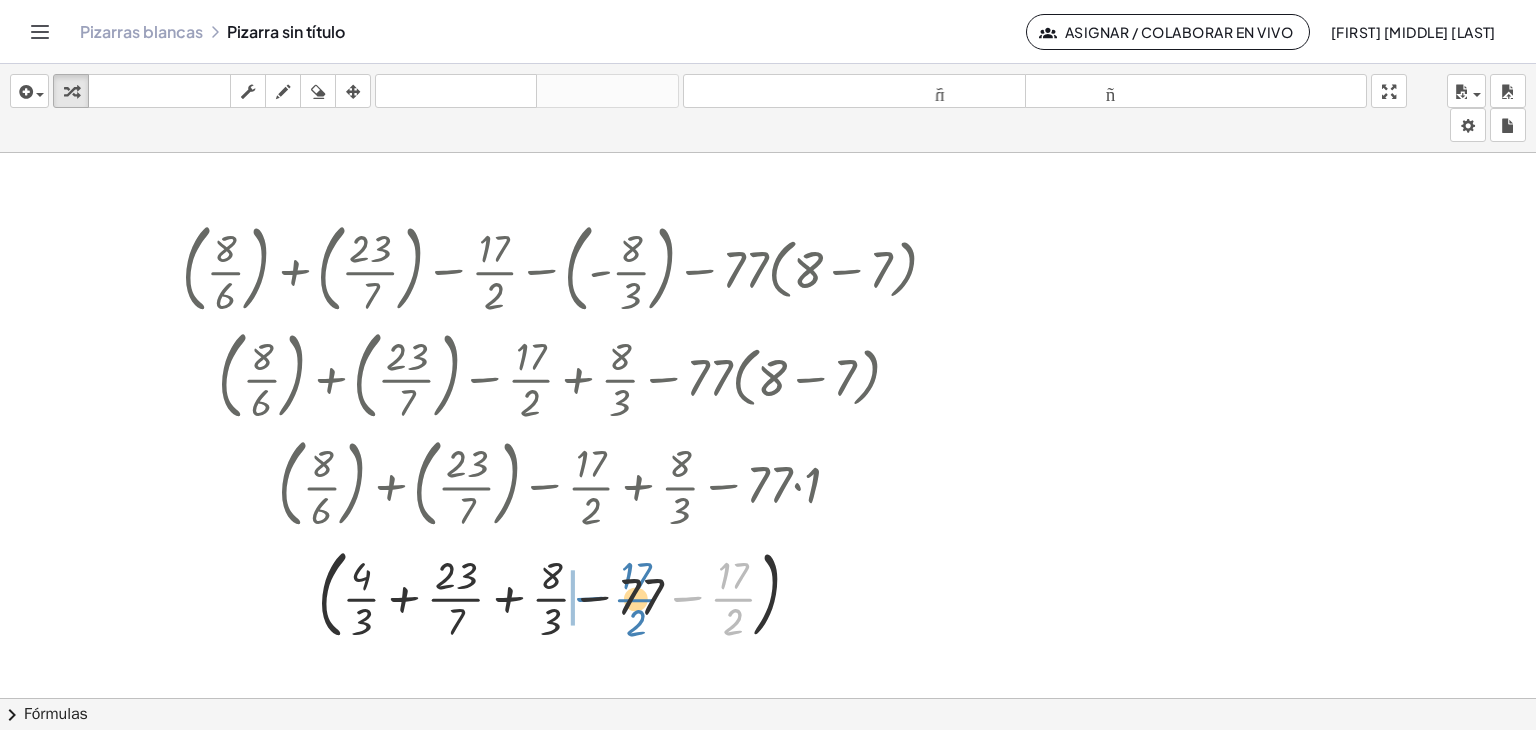 drag, startPoint x: 728, startPoint y: 596, endPoint x: 631, endPoint y: 596, distance: 97 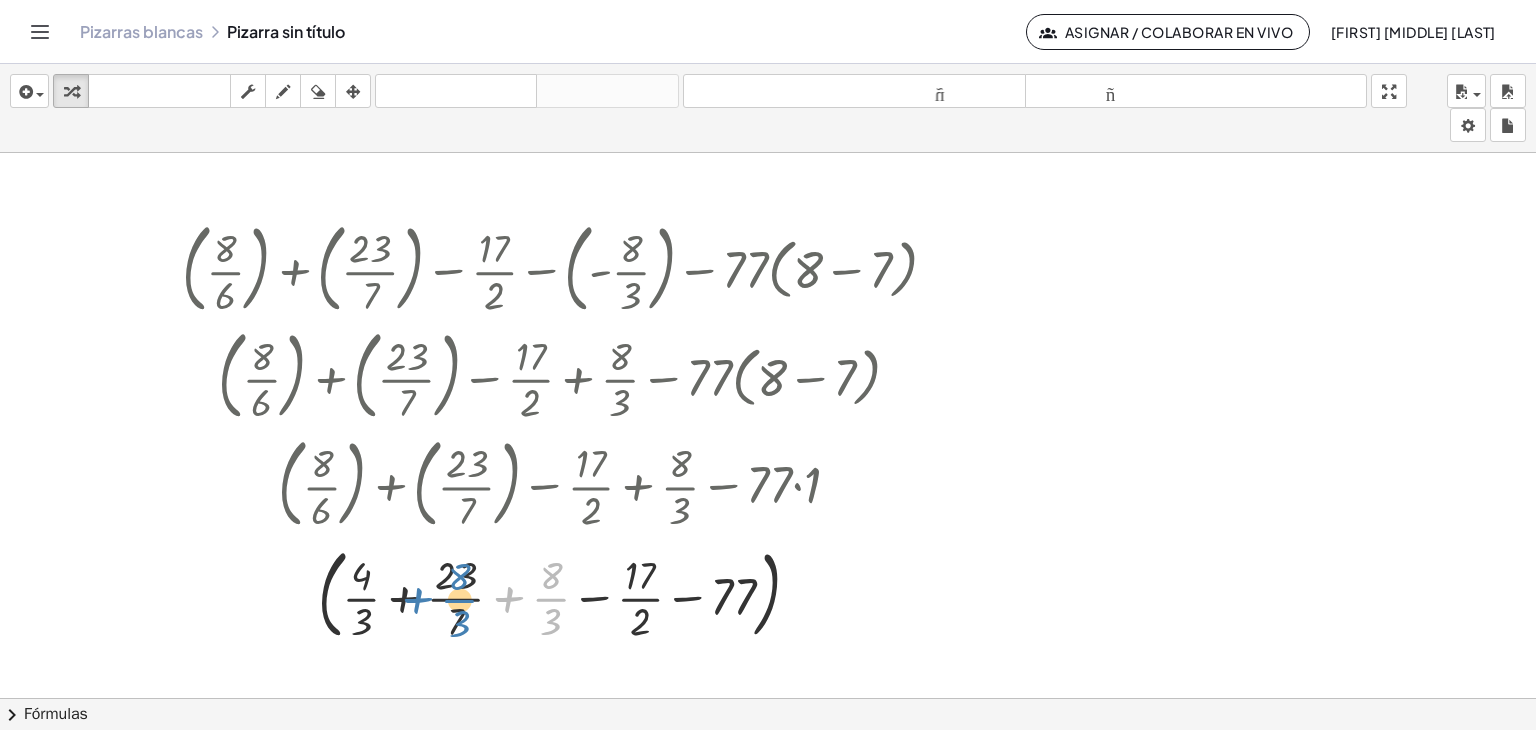 drag, startPoint x: 551, startPoint y: 597, endPoint x: 460, endPoint y: 597, distance: 91 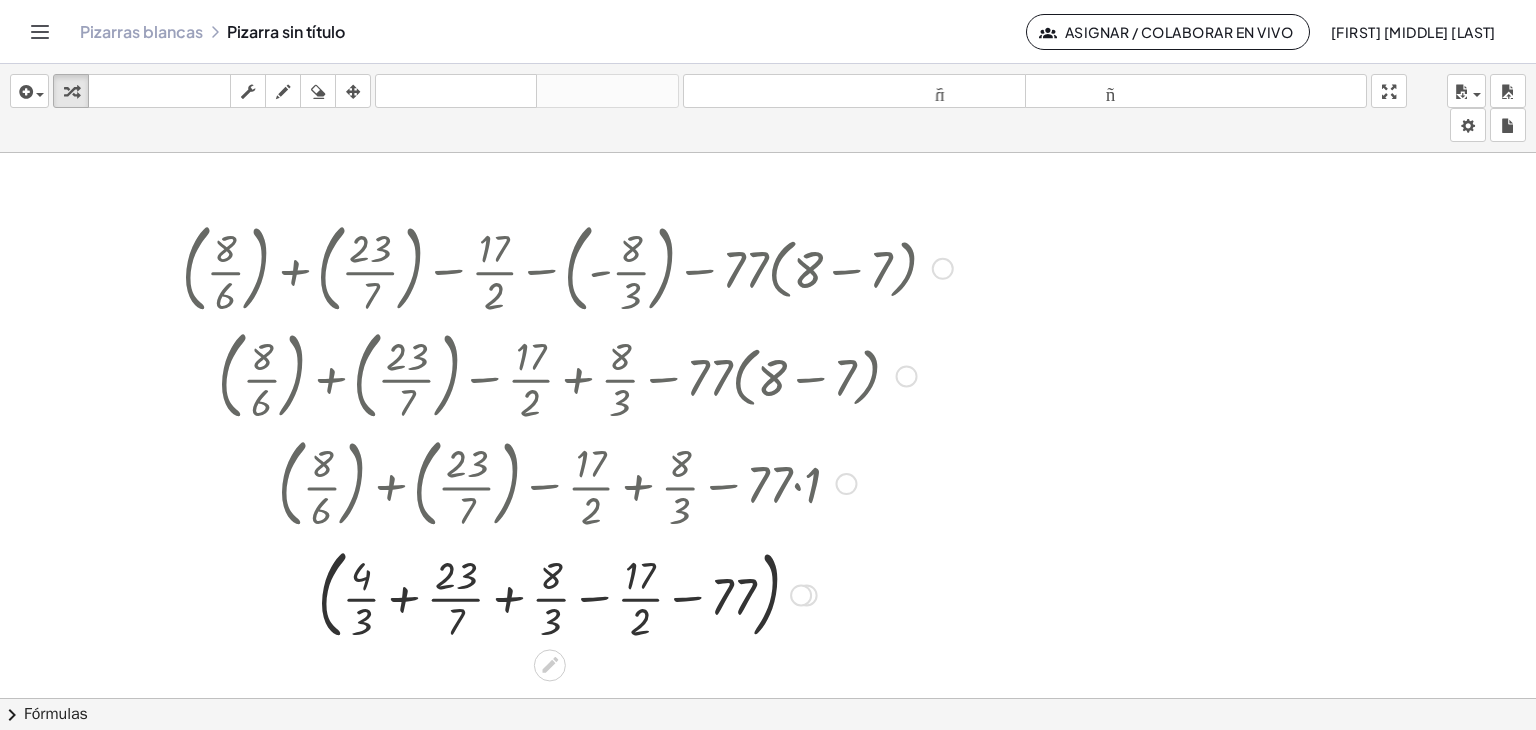 click at bounding box center [567, 594] 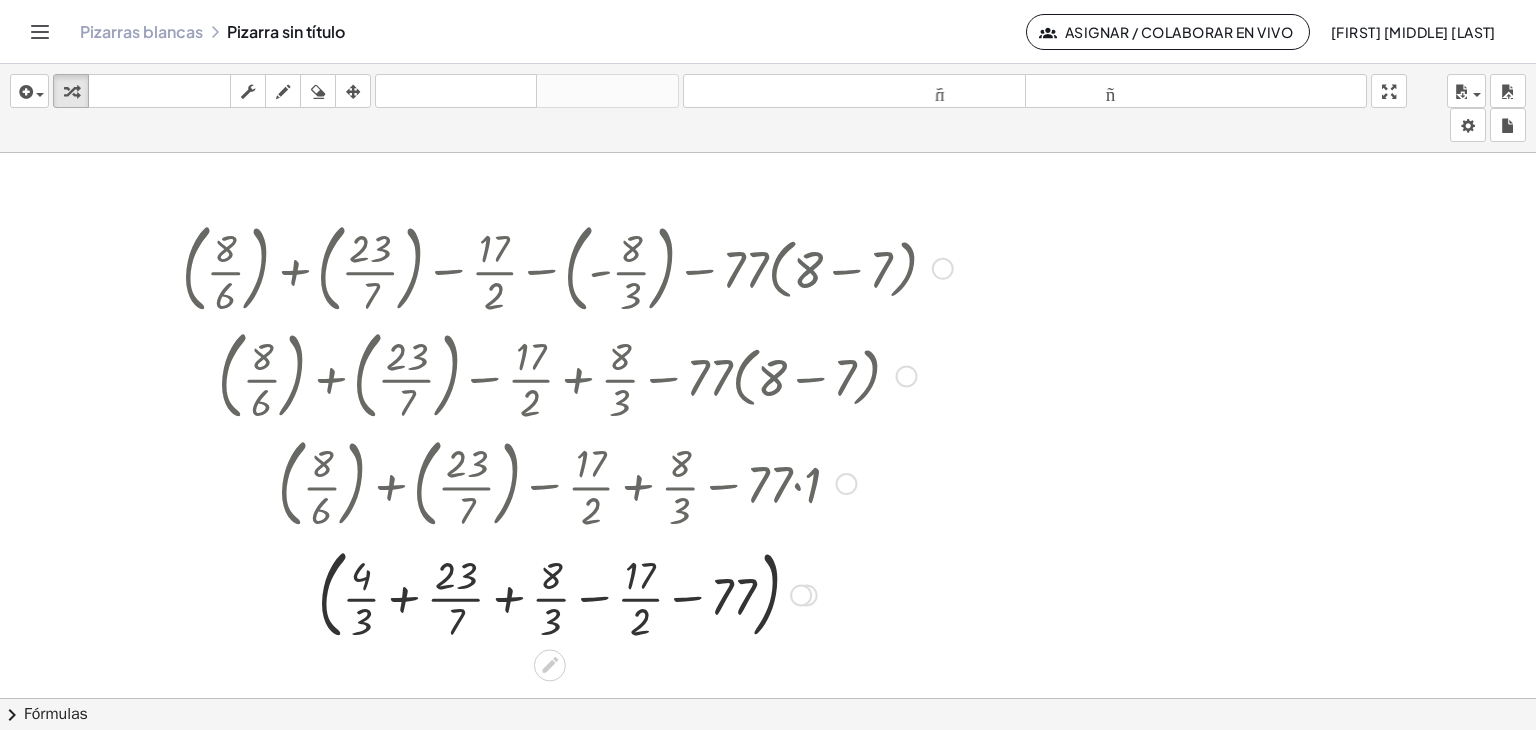 click at bounding box center (567, 594) 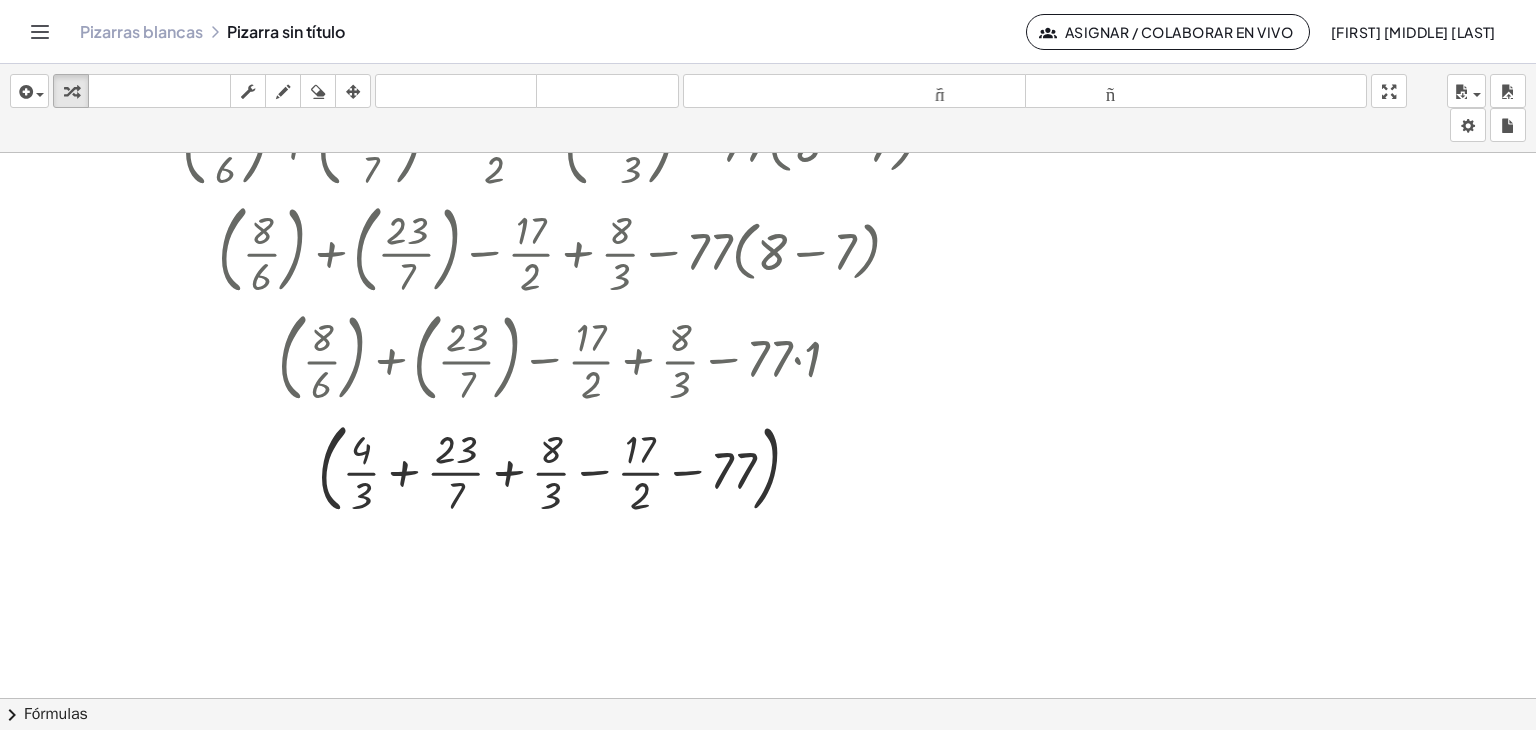 scroll, scrollTop: 96, scrollLeft: 0, axis: vertical 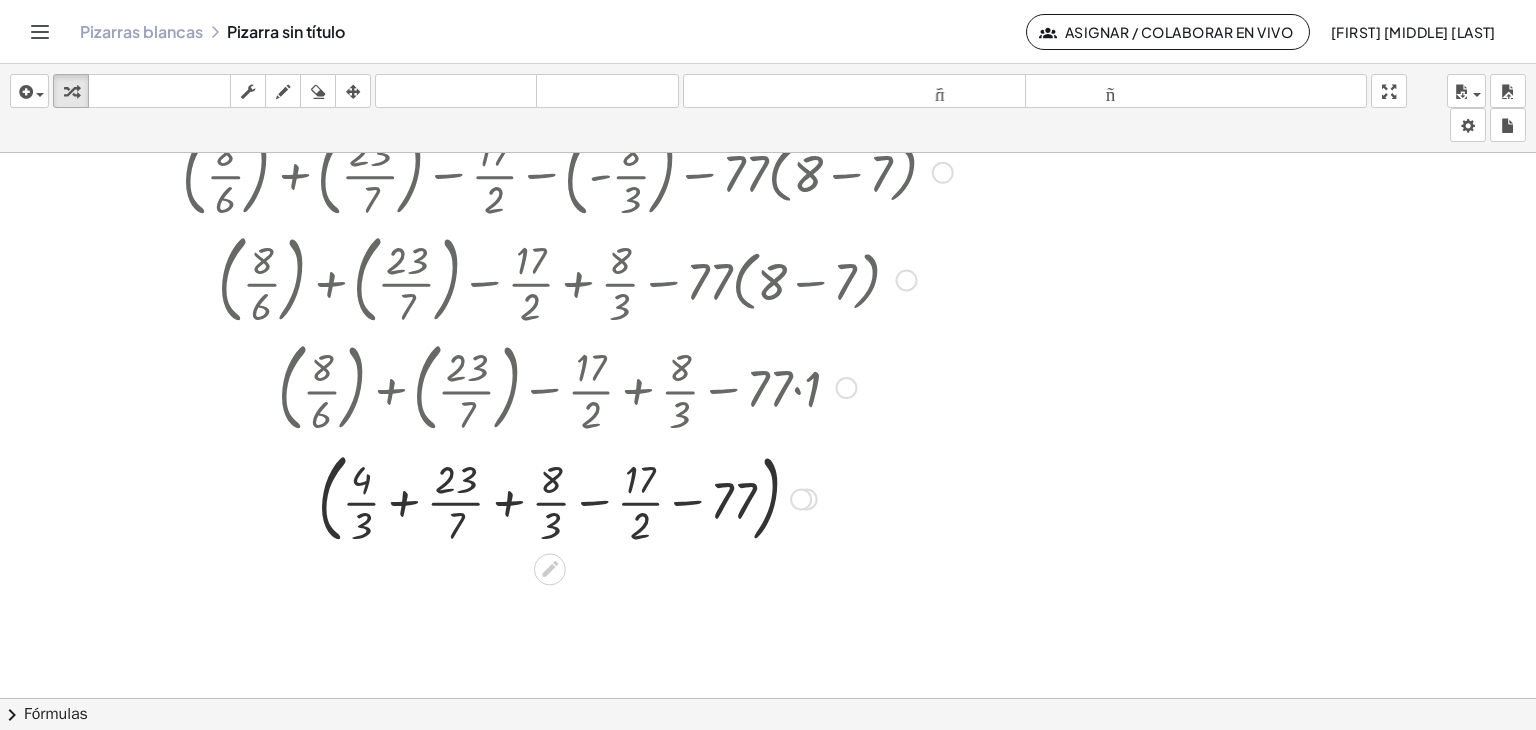click at bounding box center [567, 498] 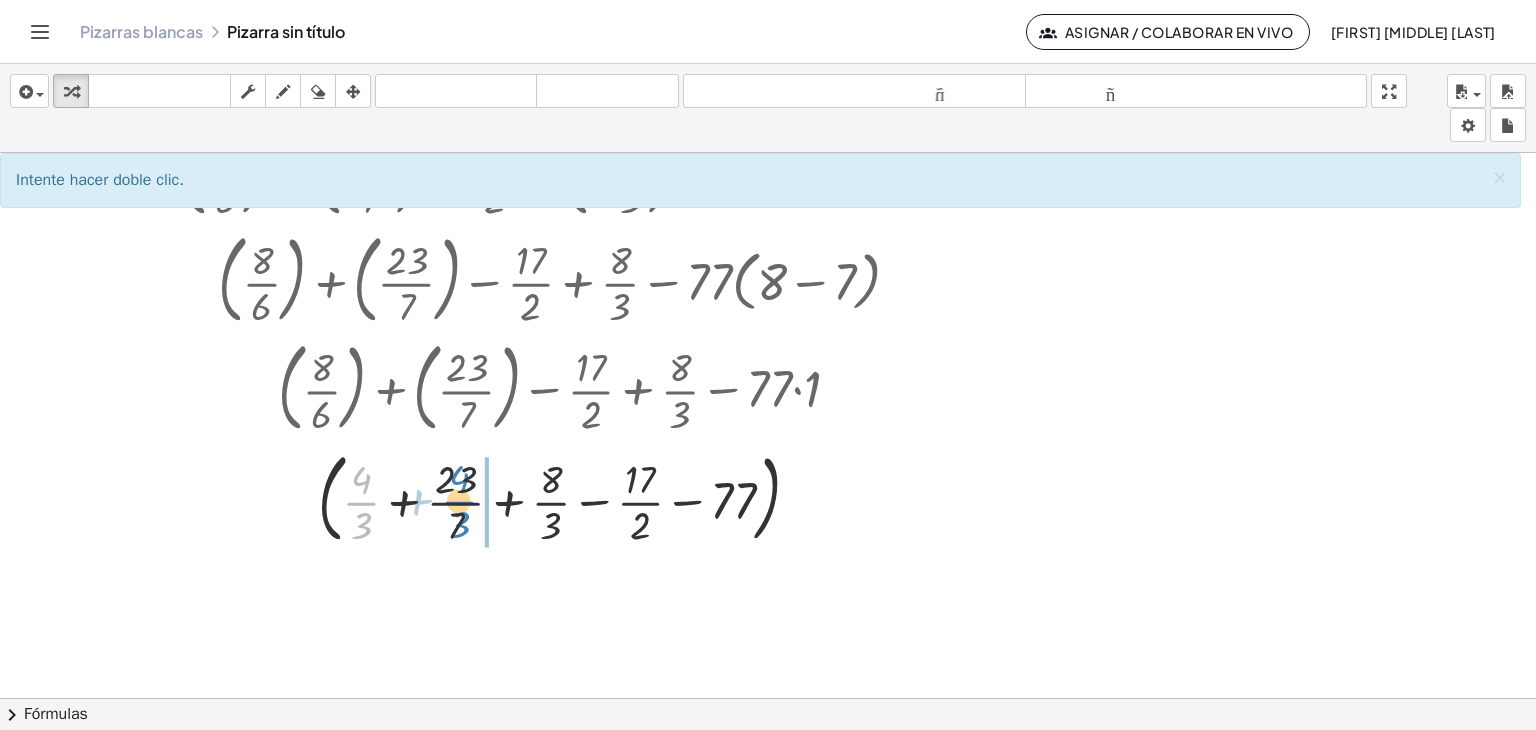 drag, startPoint x: 360, startPoint y: 510, endPoint x: 458, endPoint y: 509, distance: 98.005104 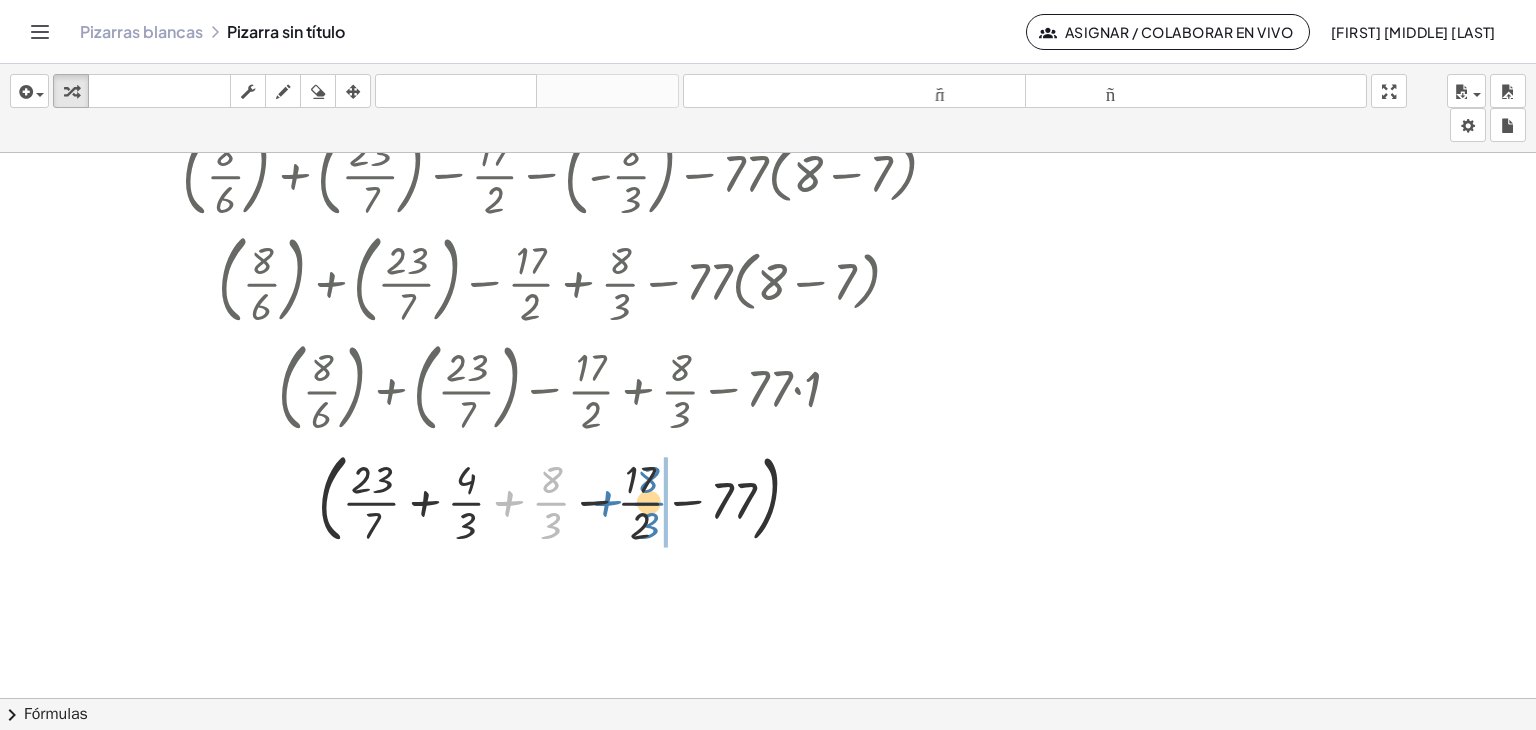 drag, startPoint x: 552, startPoint y: 504, endPoint x: 652, endPoint y: 504, distance: 100 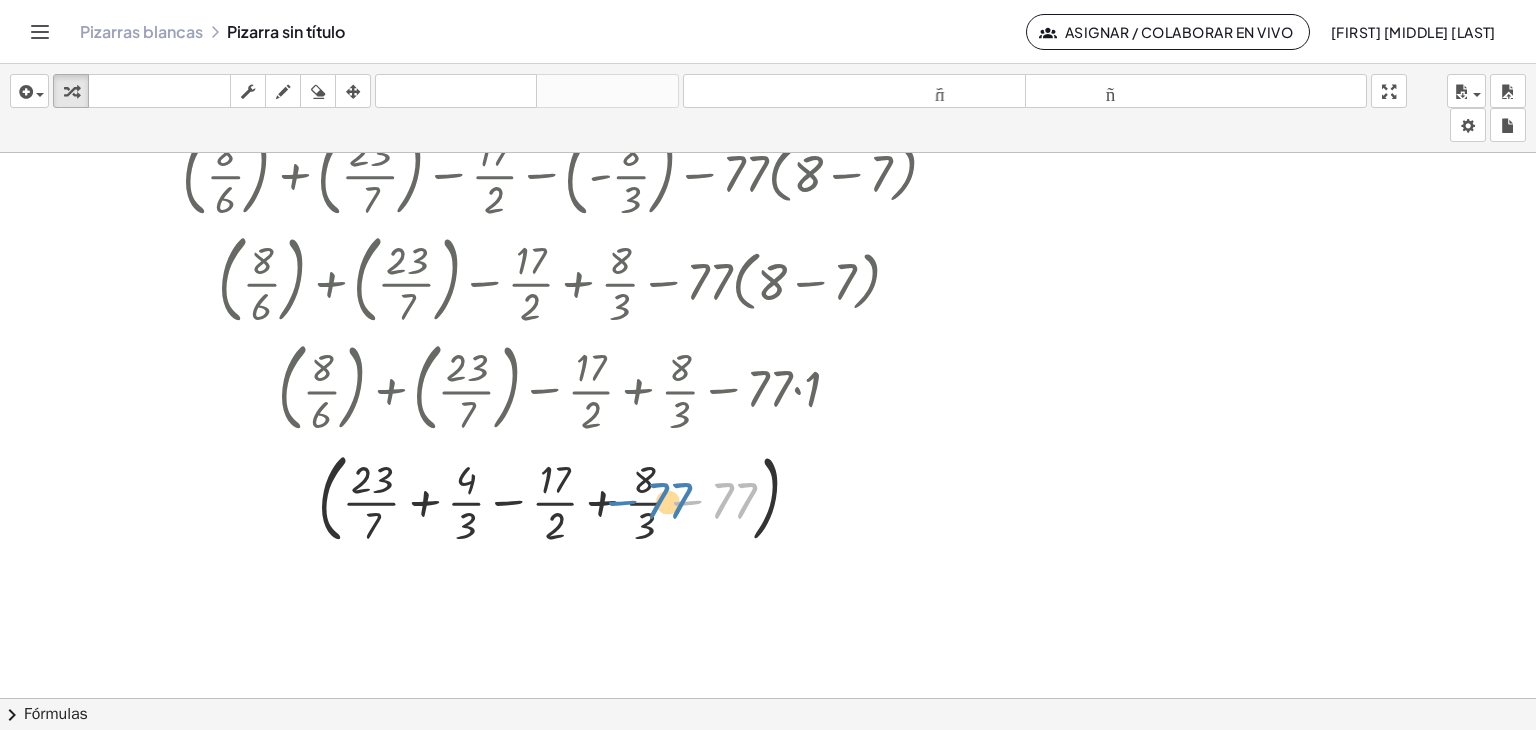 drag, startPoint x: 746, startPoint y: 500, endPoint x: 680, endPoint y: 498, distance: 66.0303 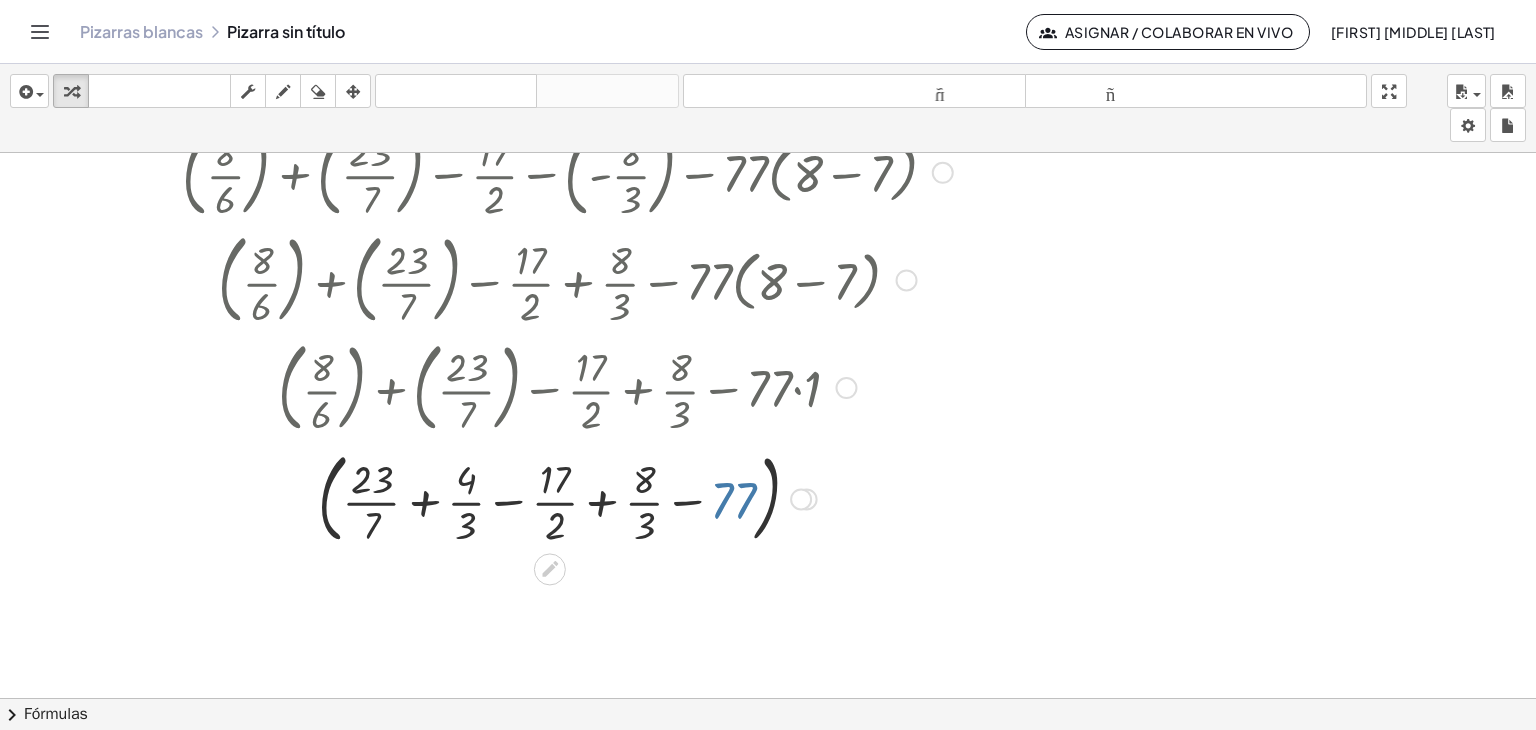 click at bounding box center (567, 498) 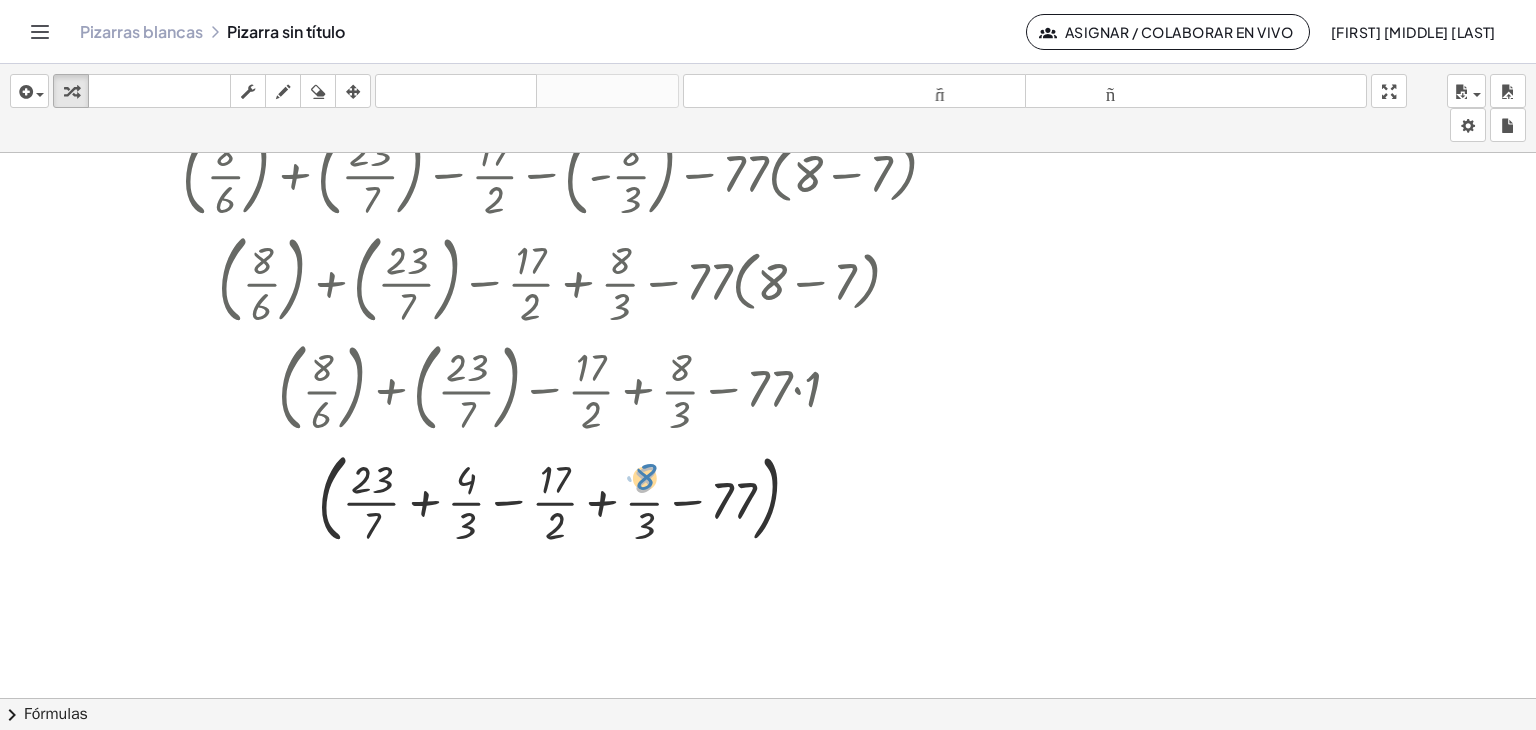 click at bounding box center [567, 498] 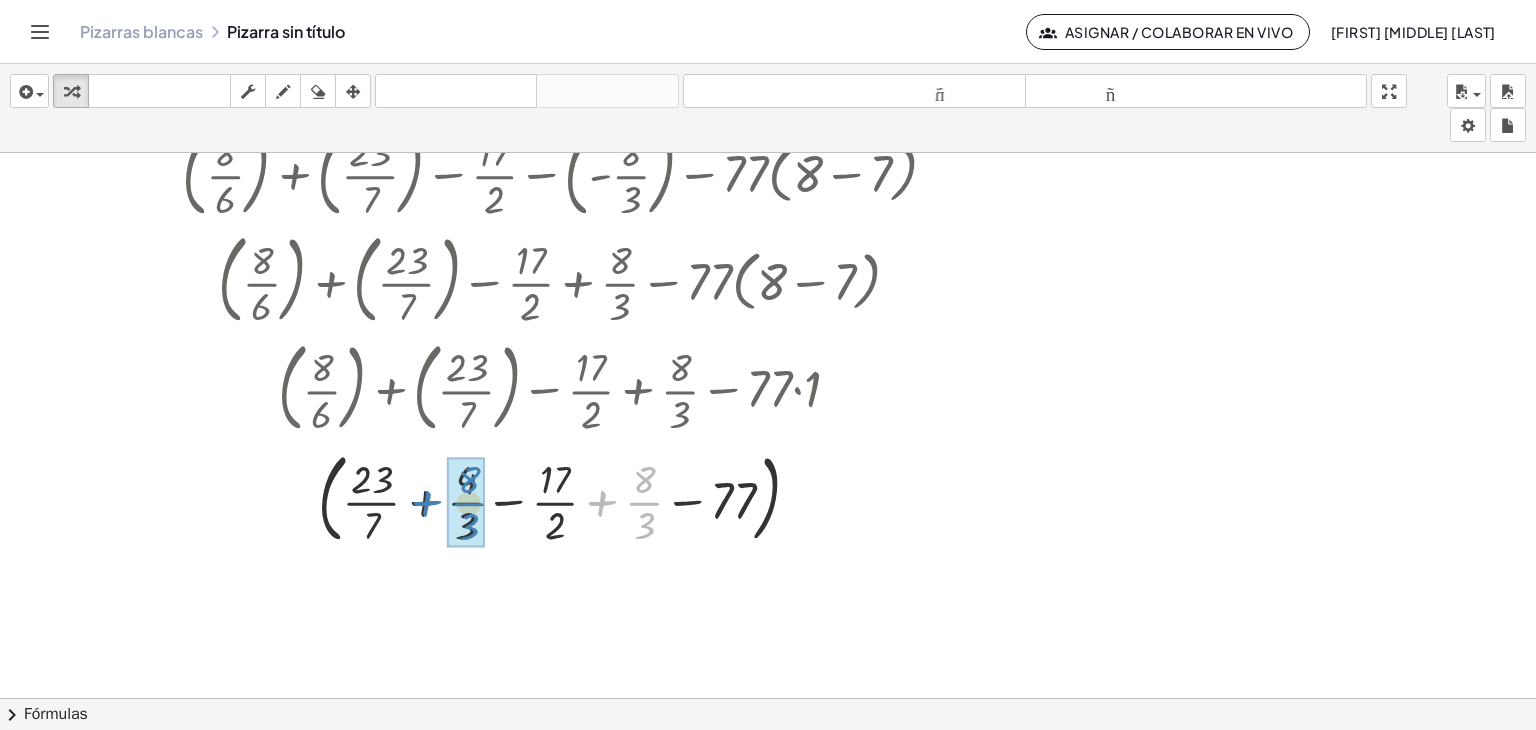 drag, startPoint x: 644, startPoint y: 501, endPoint x: 469, endPoint y: 501, distance: 175 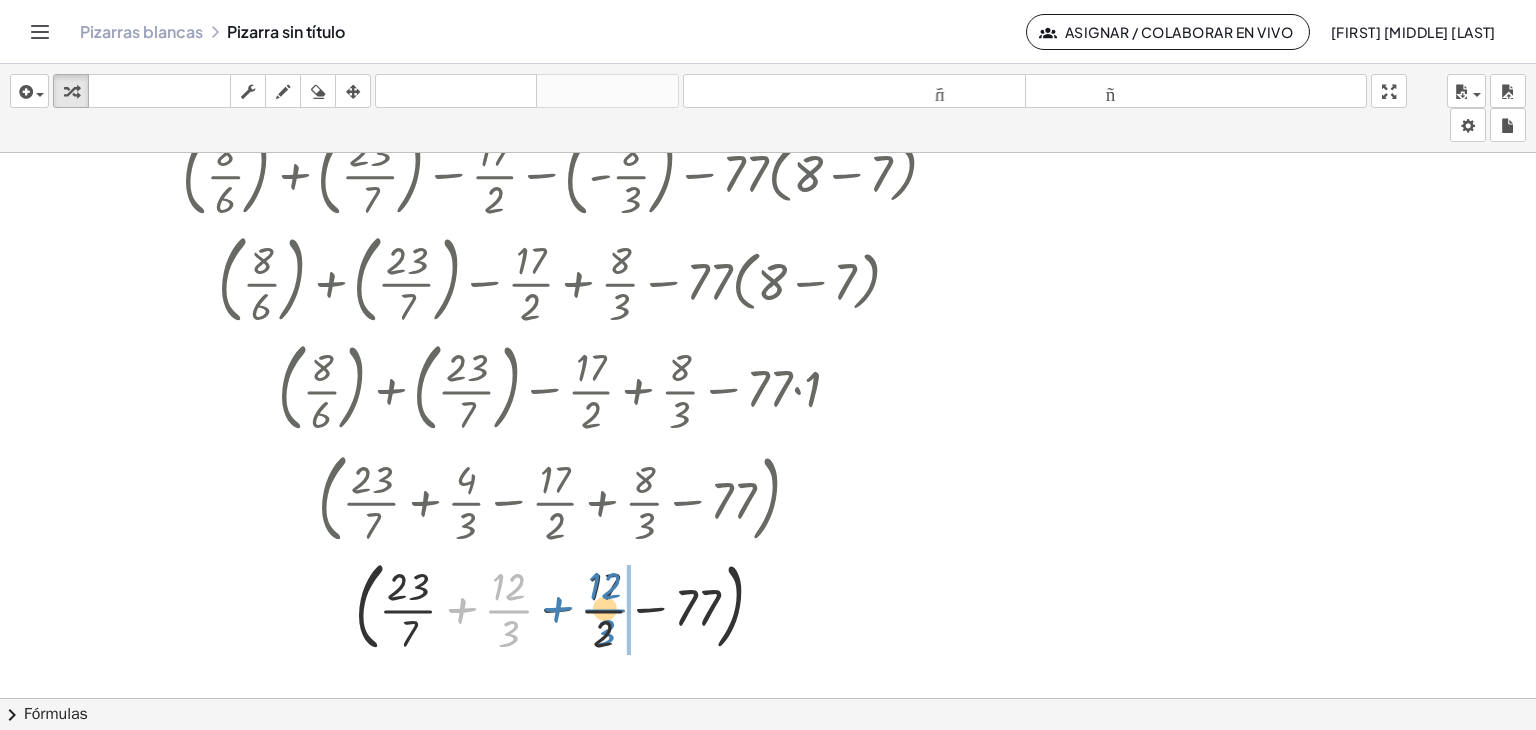 drag, startPoint x: 508, startPoint y: 609, endPoint x: 604, endPoint y: 608, distance: 96.00521 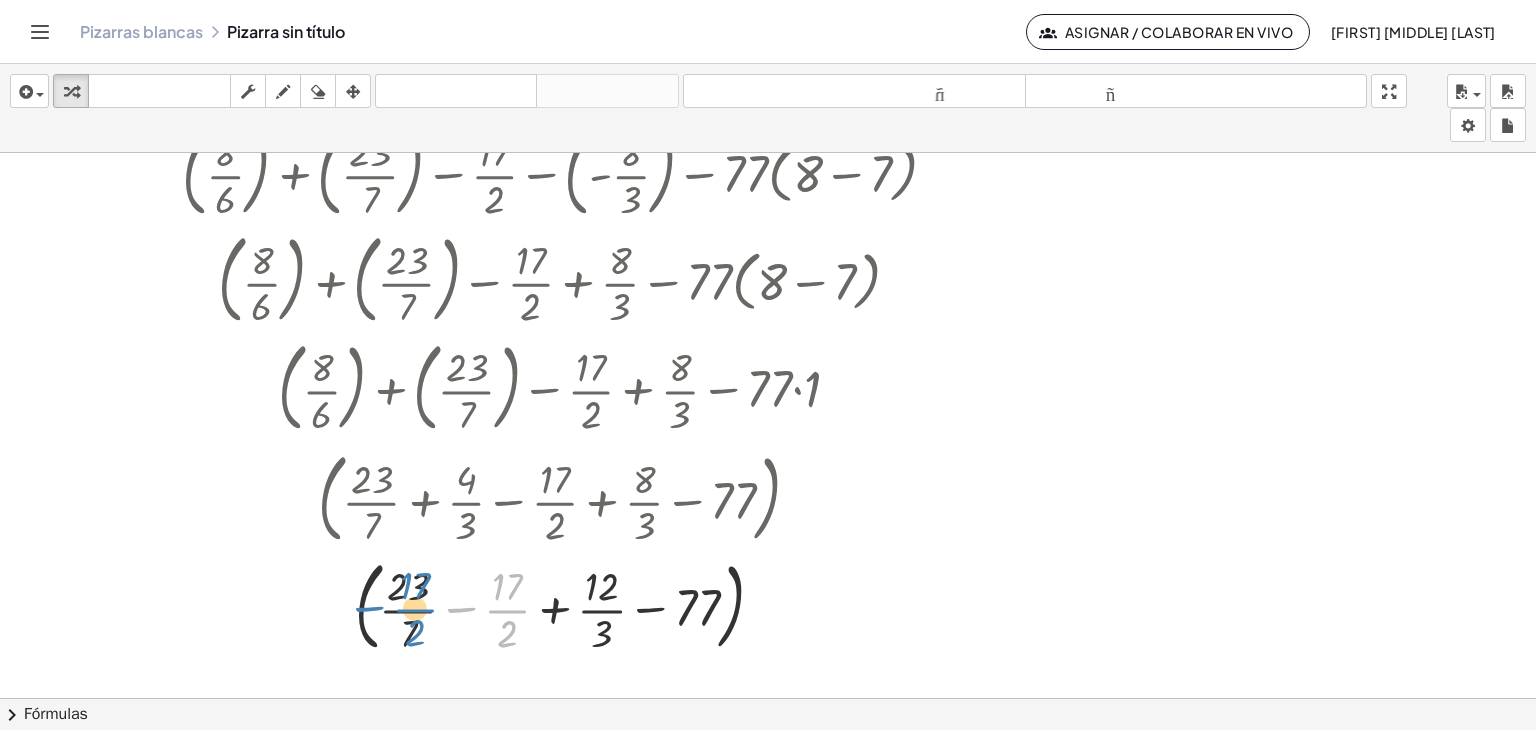 drag, startPoint x: 512, startPoint y: 610, endPoint x: 420, endPoint y: 609, distance: 92.00543 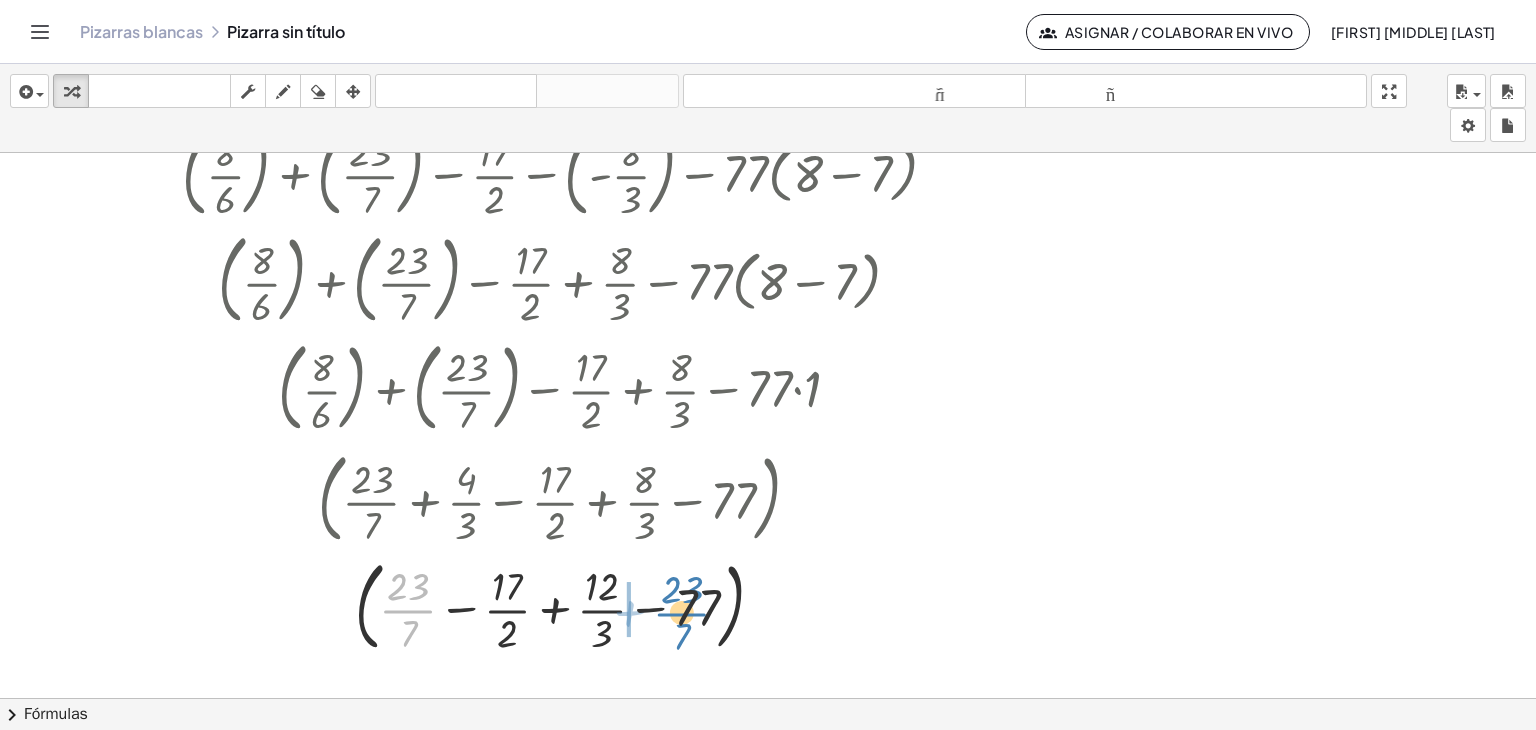drag, startPoint x: 399, startPoint y: 609, endPoint x: 673, endPoint y: 612, distance: 274.01642 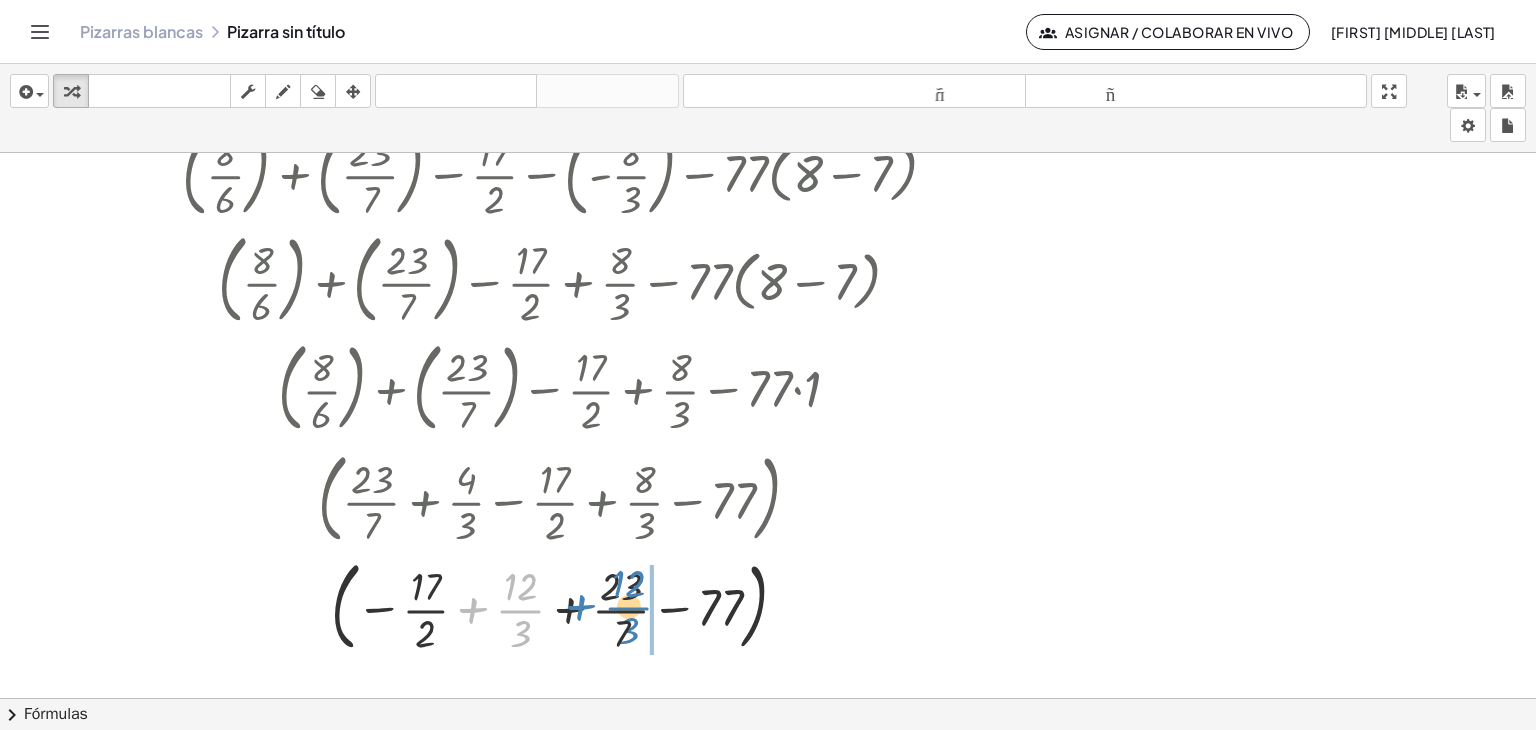 drag, startPoint x: 516, startPoint y: 600, endPoint x: 624, endPoint y: 597, distance: 108.04166 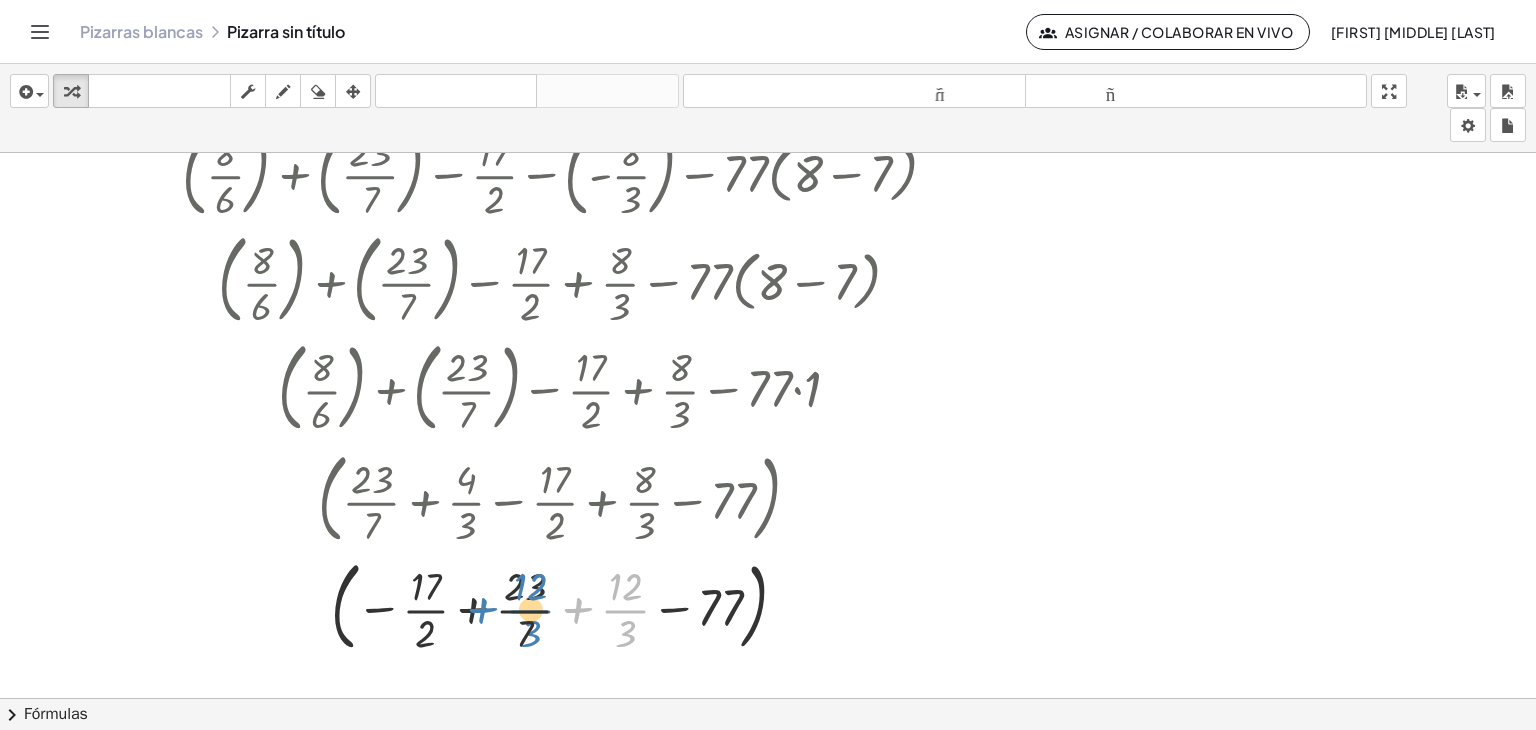drag, startPoint x: 623, startPoint y: 609, endPoint x: 528, endPoint y: 609, distance: 95 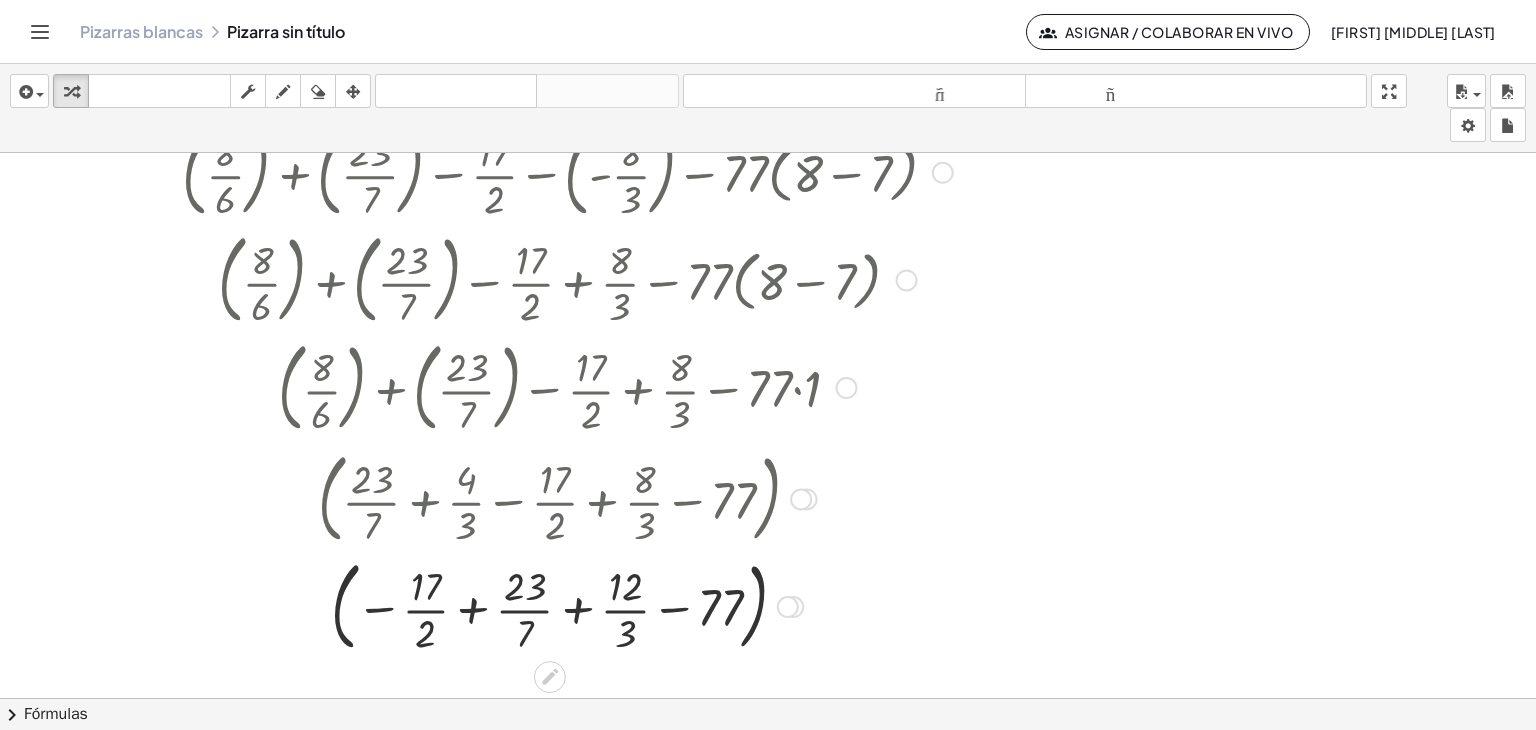 drag, startPoint x: 625, startPoint y: 608, endPoint x: 501, endPoint y: 610, distance: 124.01613 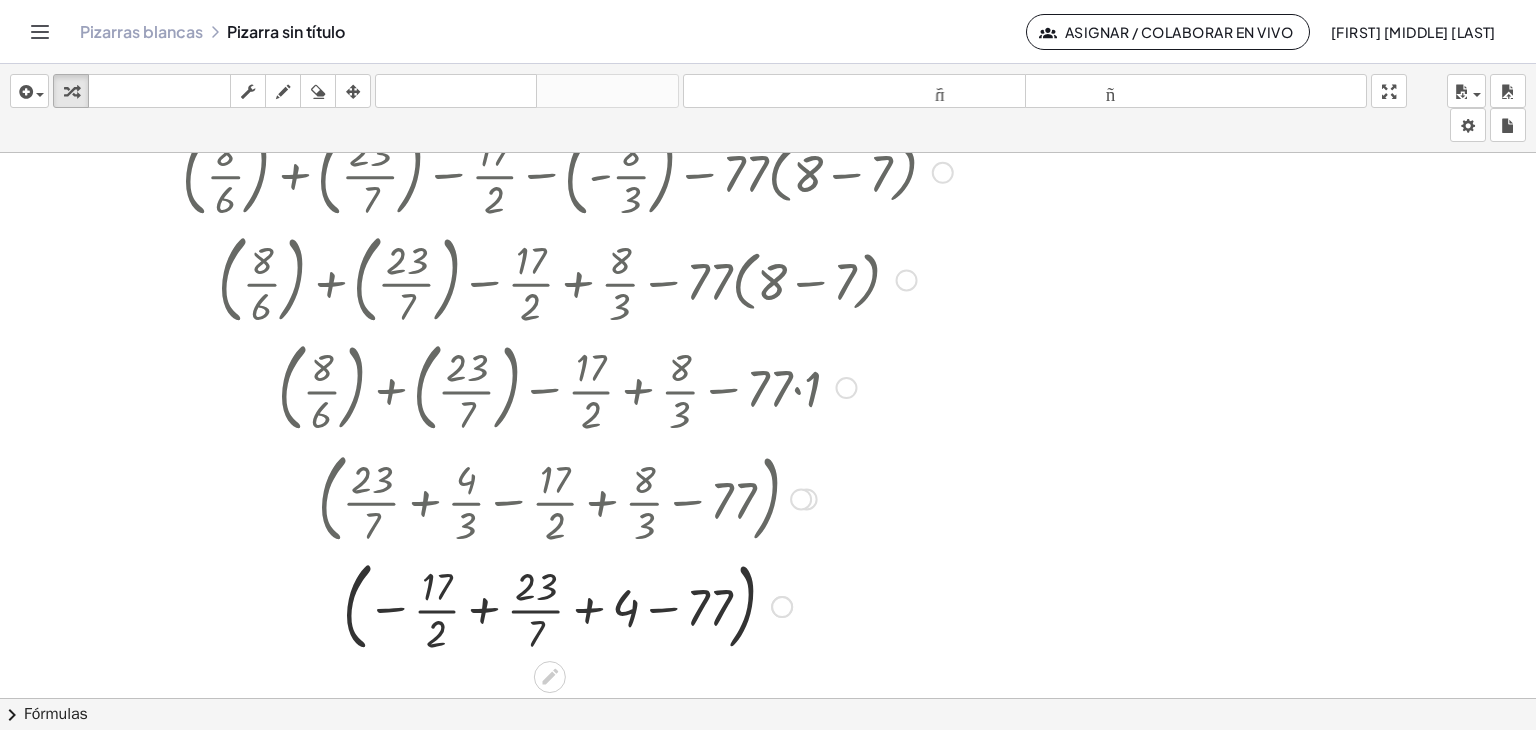 click at bounding box center (567, 605) 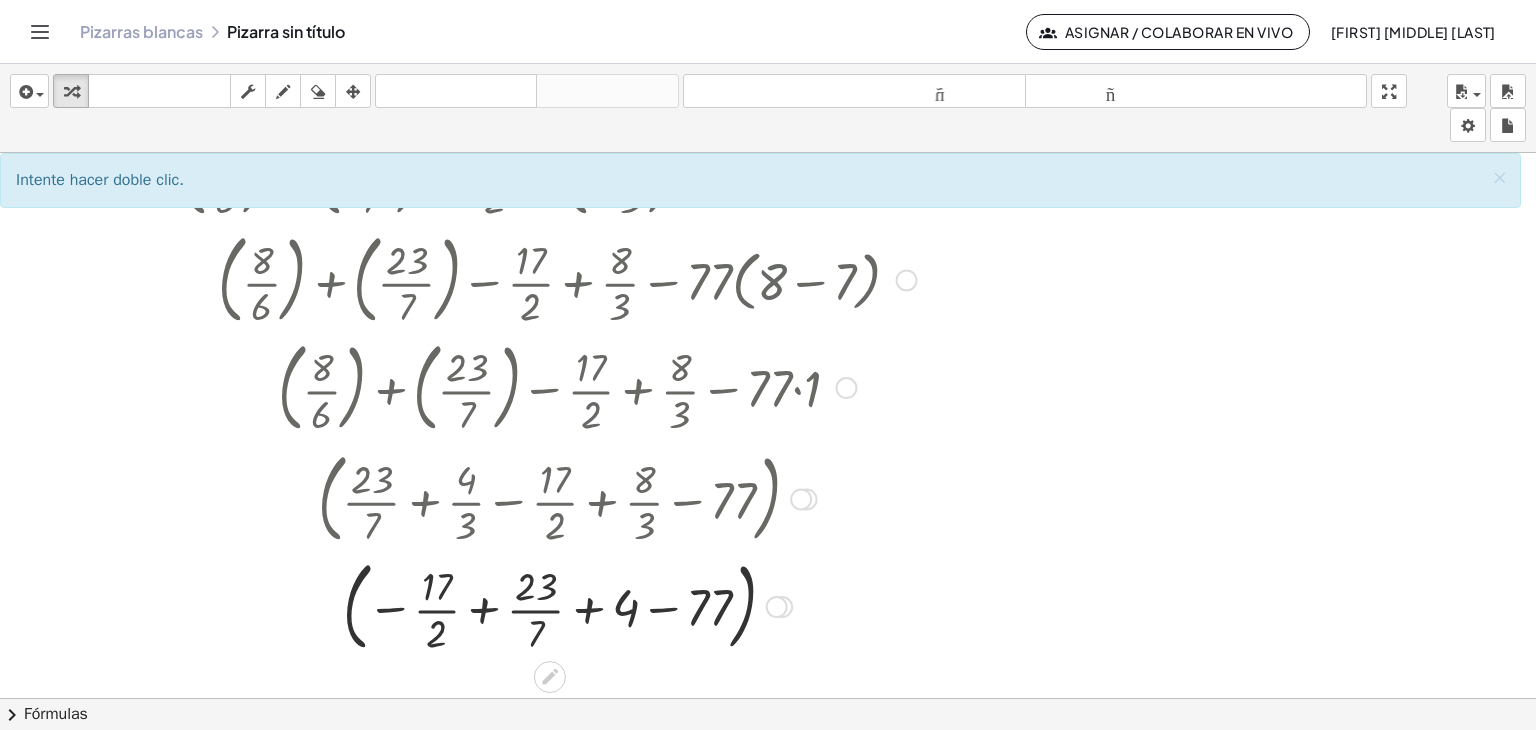 click at bounding box center [567, 605] 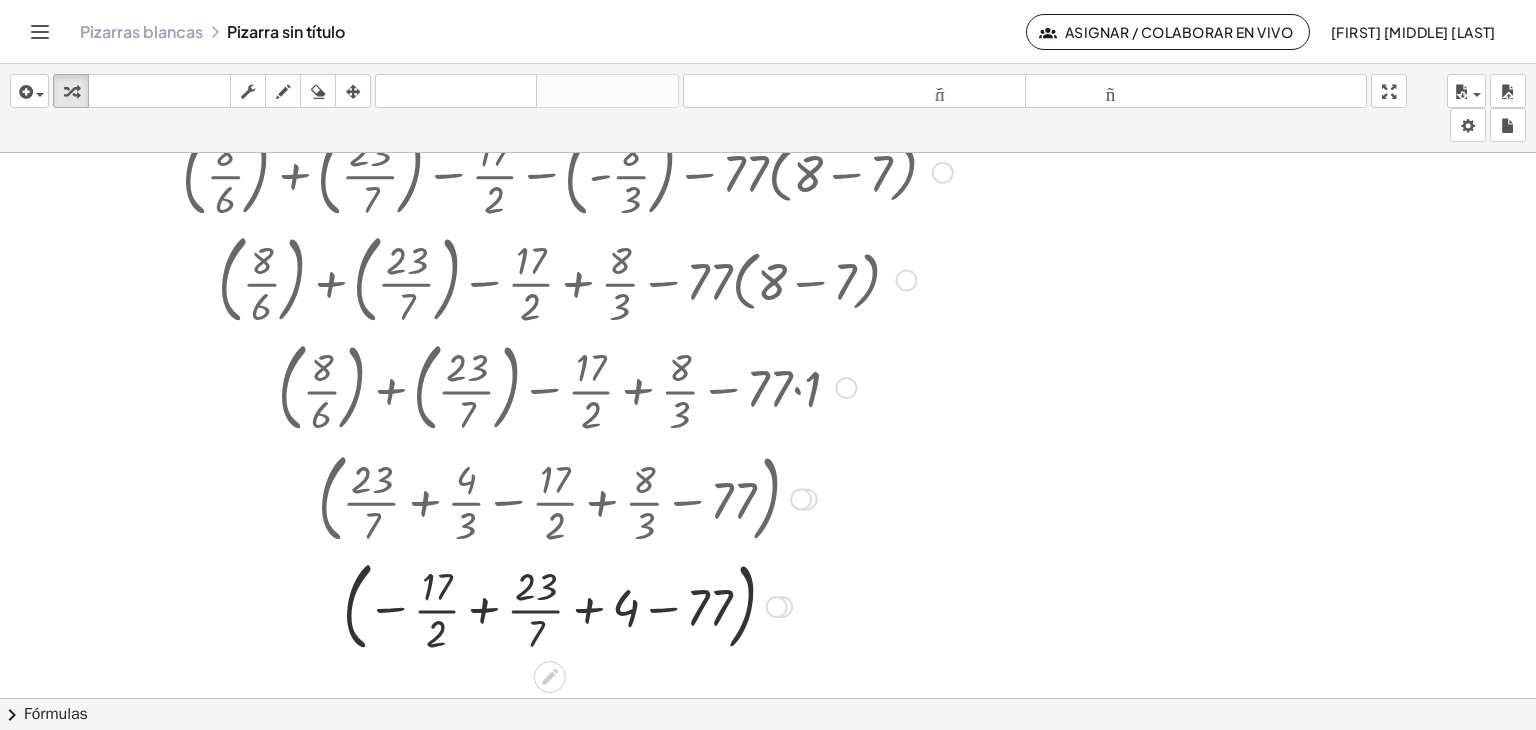 click at bounding box center (567, 605) 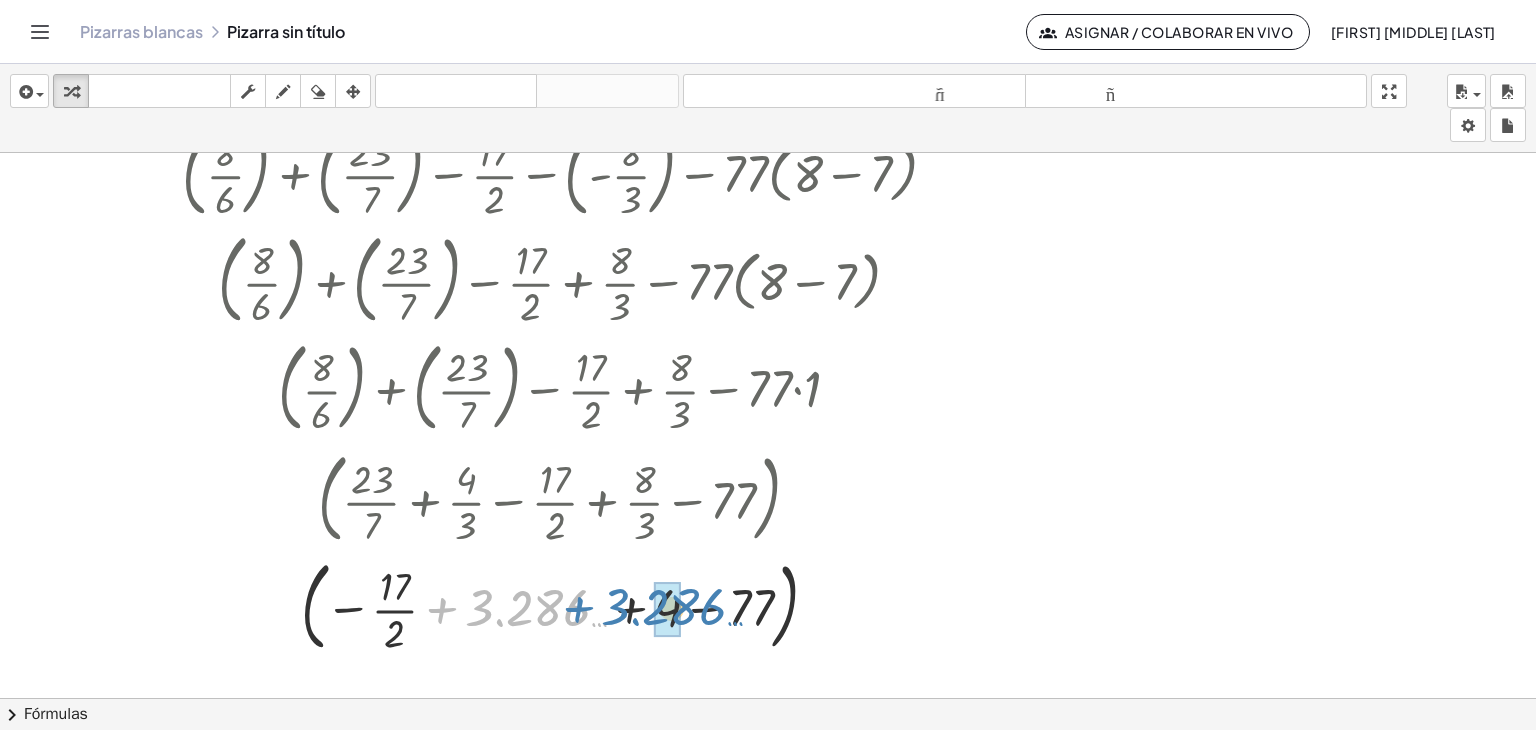 drag, startPoint x: 536, startPoint y: 609, endPoint x: 661, endPoint y: 608, distance: 125.004 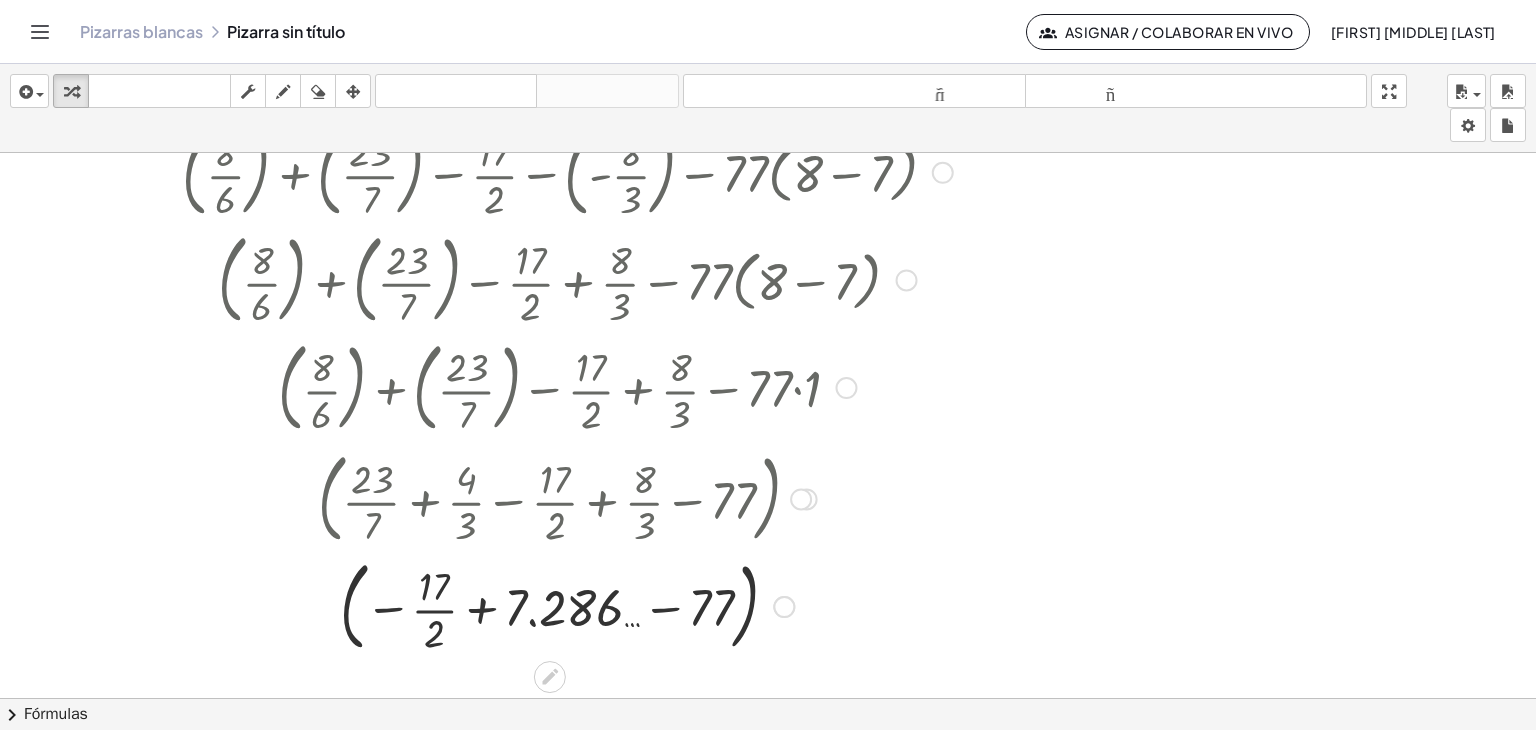 click at bounding box center [567, 605] 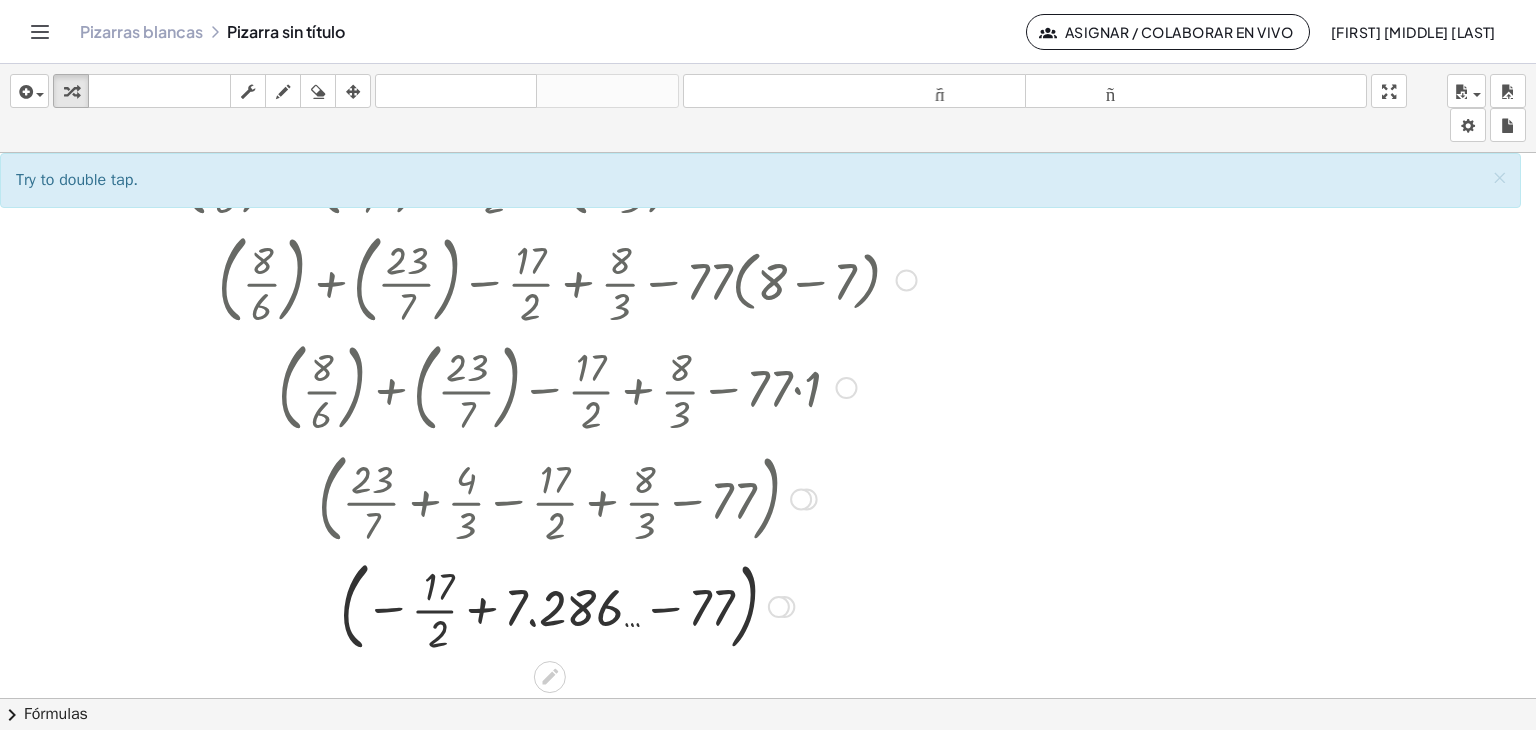 click at bounding box center [567, 605] 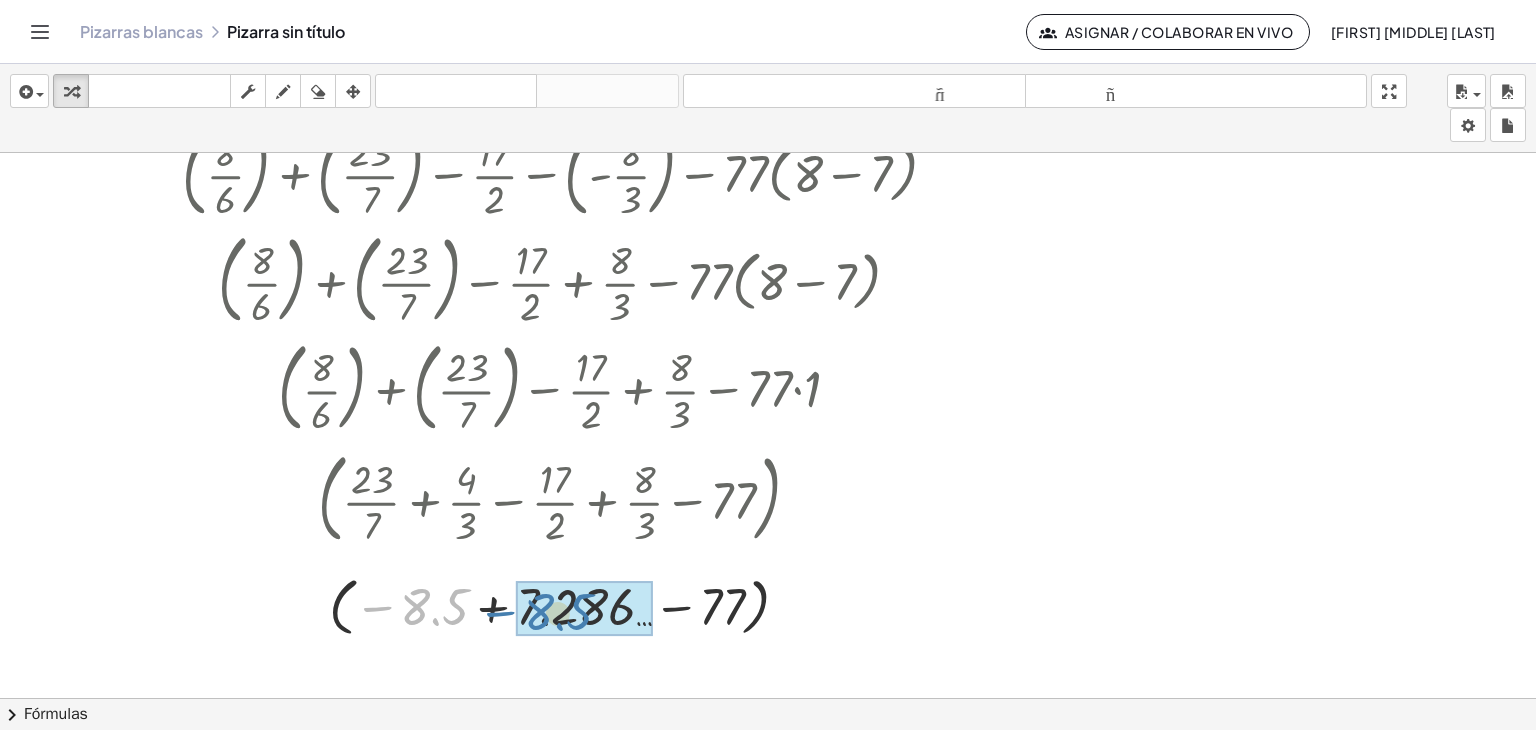 drag, startPoint x: 434, startPoint y: 610, endPoint x: 562, endPoint y: 615, distance: 128.09763 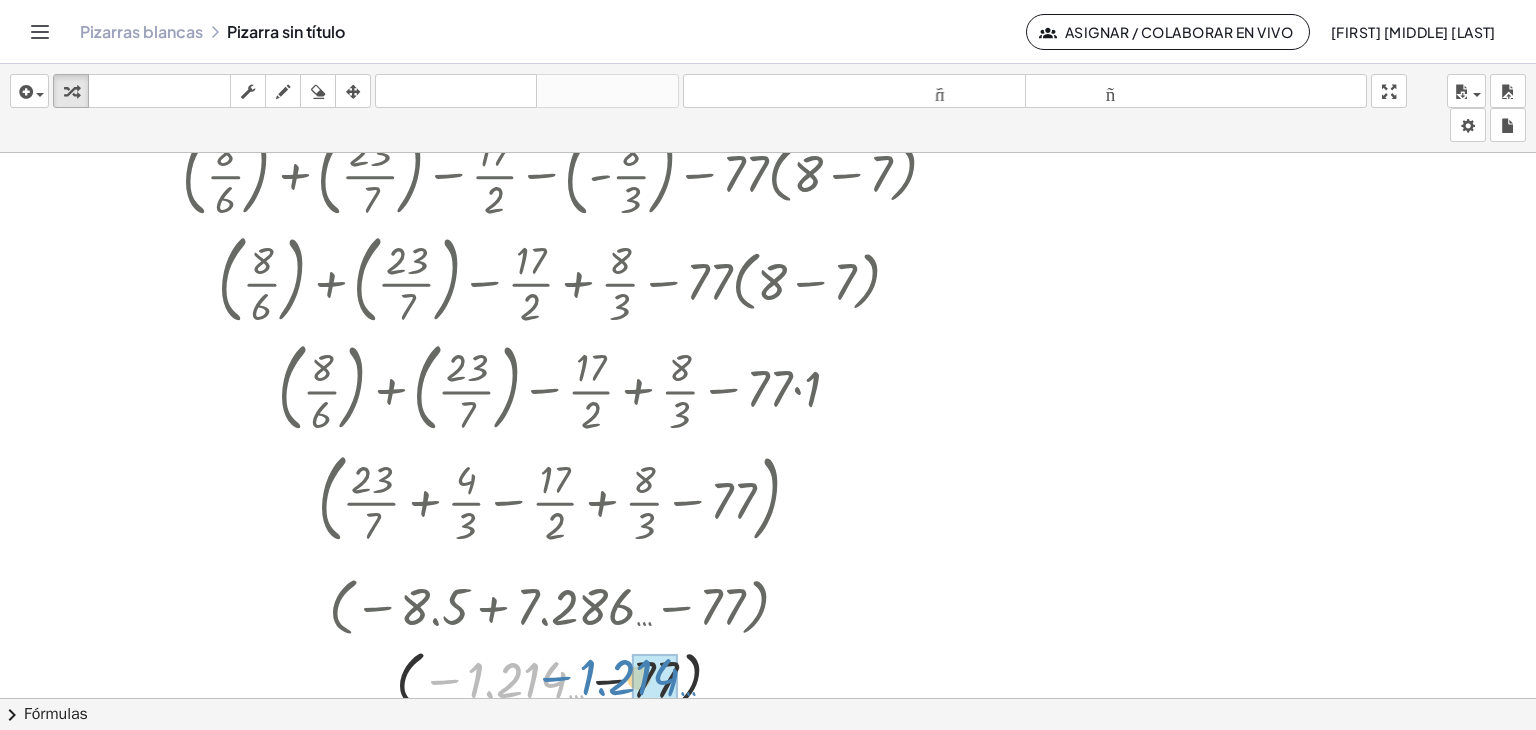 drag, startPoint x: 549, startPoint y: 683, endPoint x: 667, endPoint y: 678, distance: 118.10589 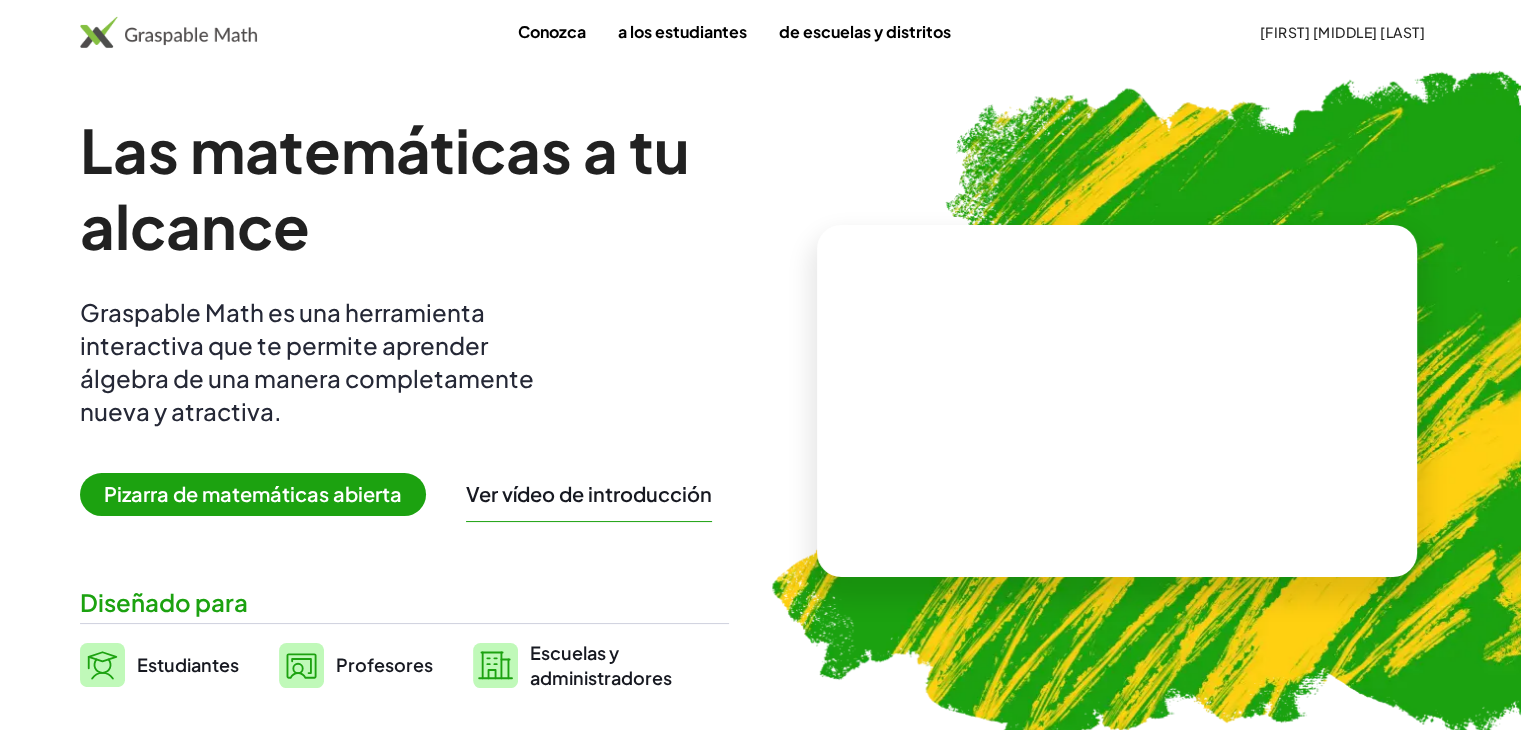 click on "Pizarra de matemáticas abierta" at bounding box center (253, 493) 